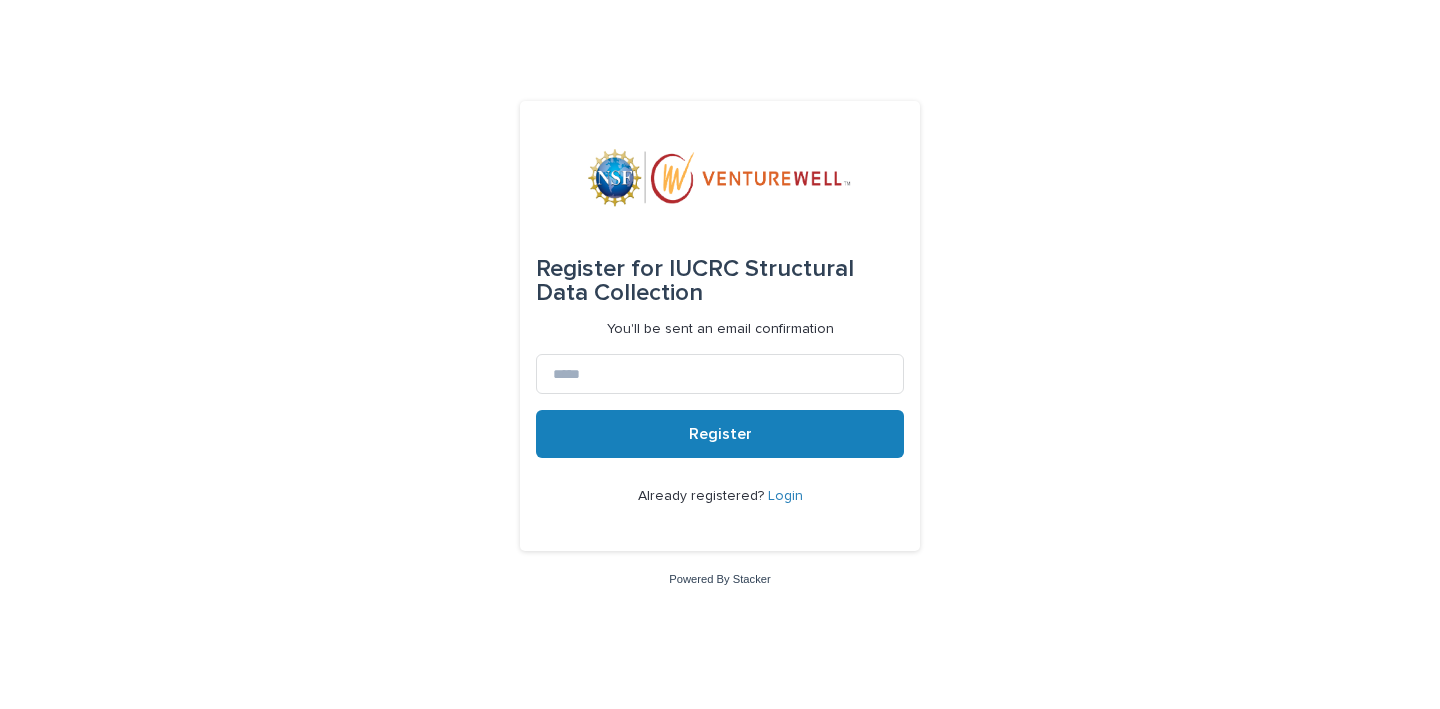 scroll, scrollTop: 0, scrollLeft: 0, axis: both 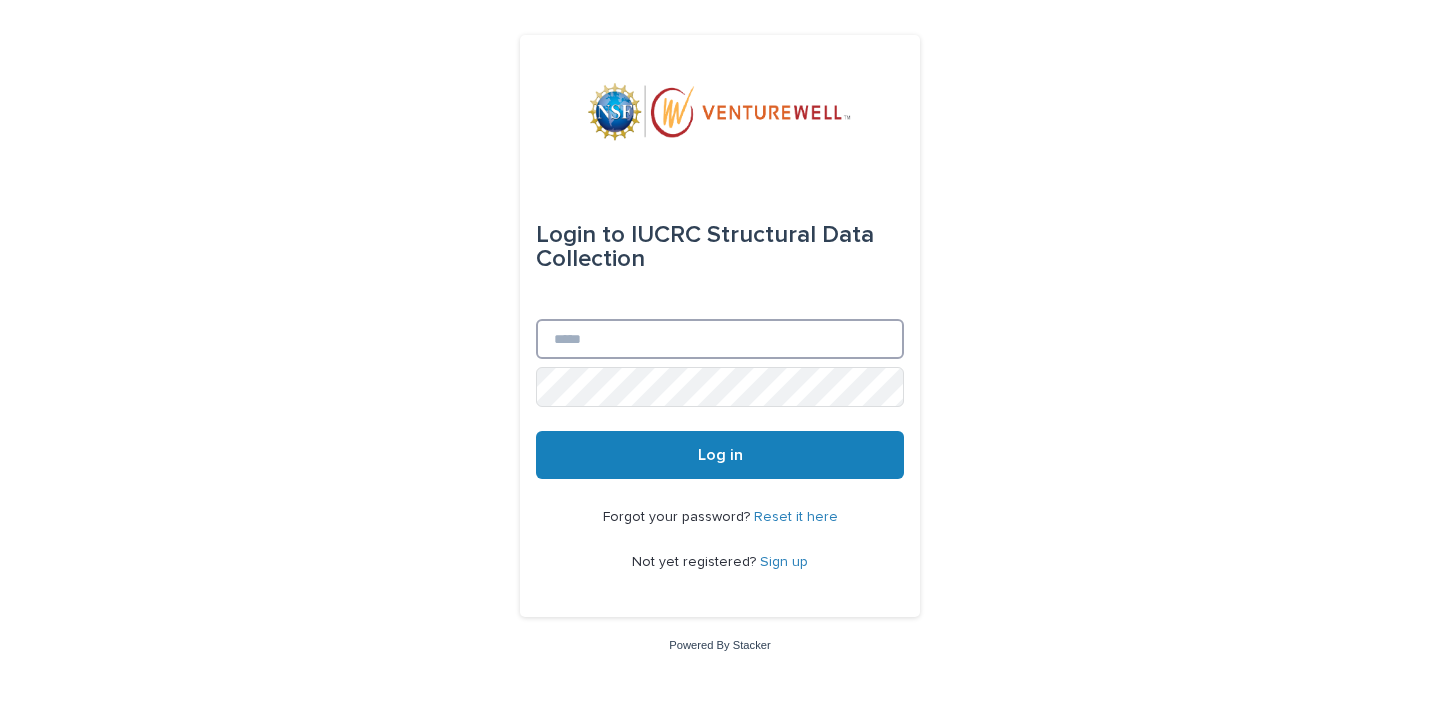 click on "Email" at bounding box center (720, 339) 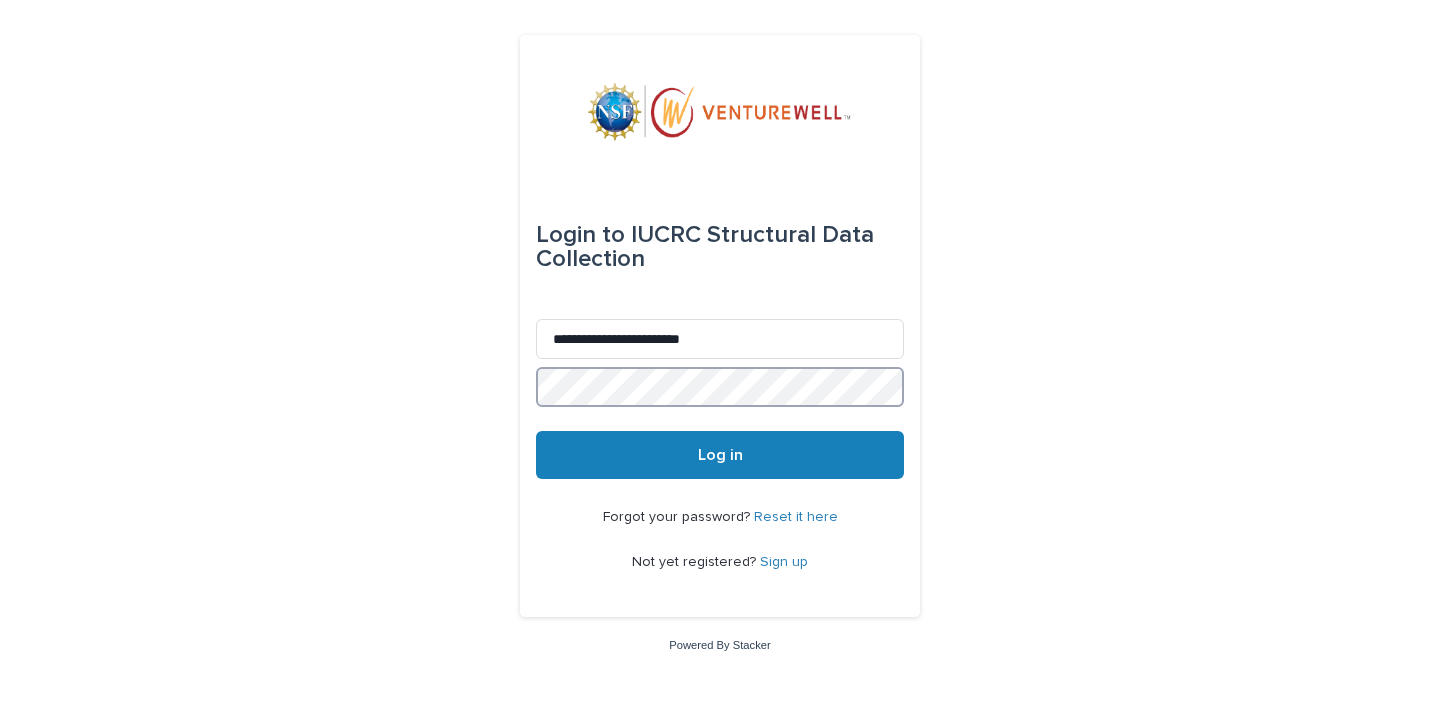 click on "Log in" at bounding box center (720, 455) 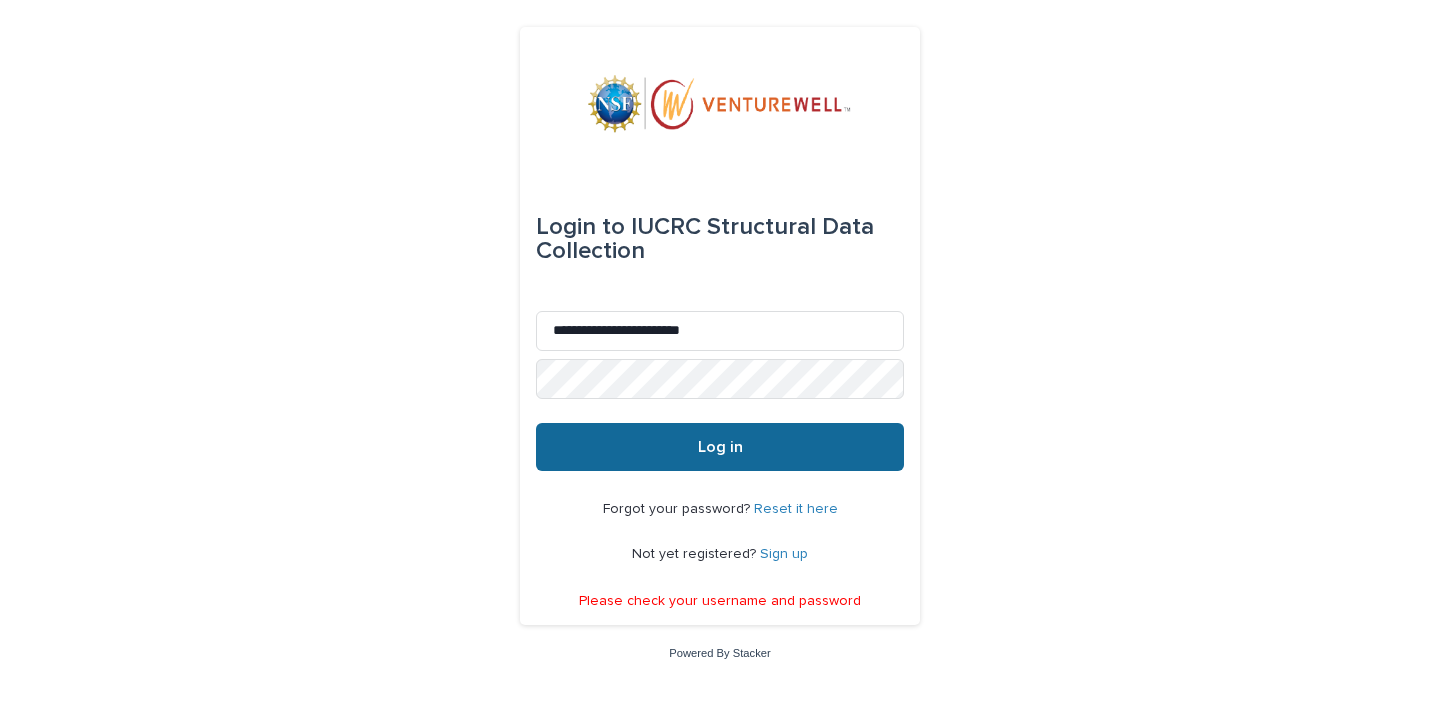 click on "Log in" at bounding box center (720, 447) 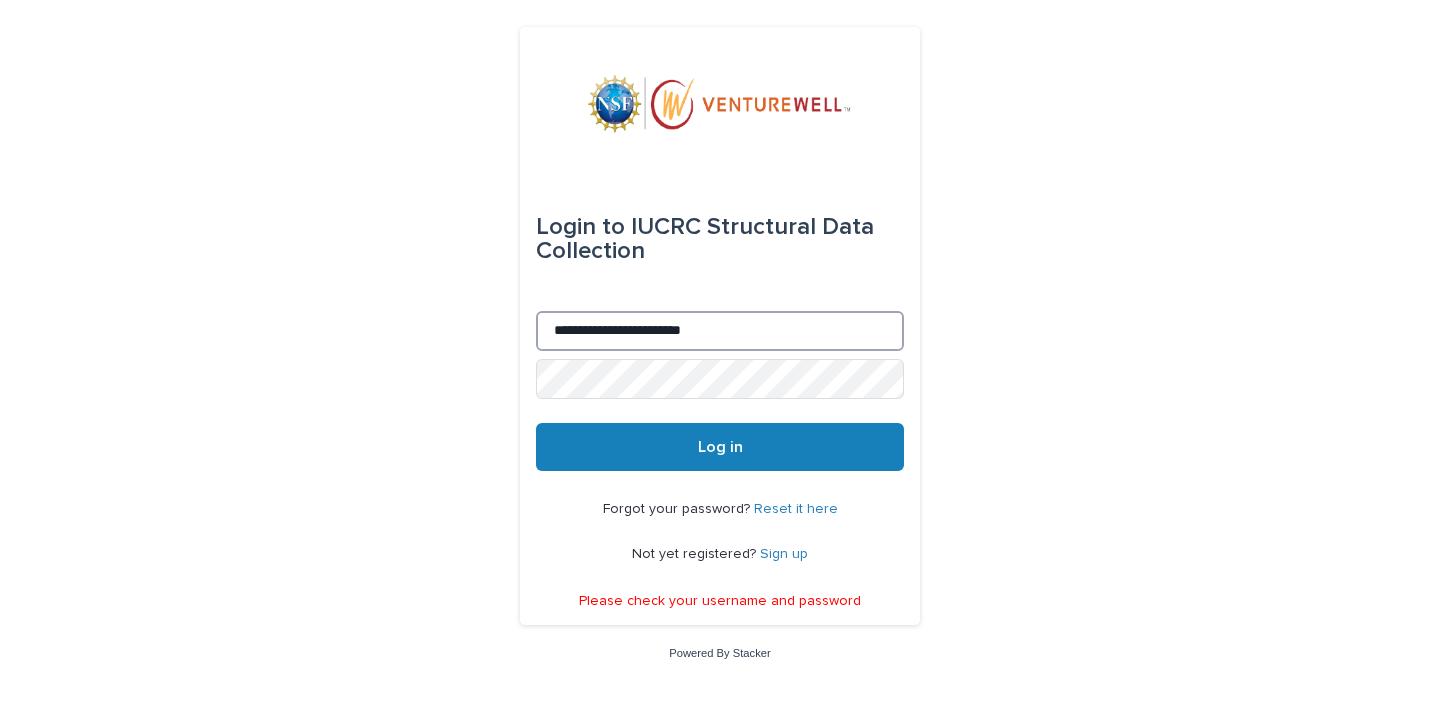 click on "**********" at bounding box center [720, 331] 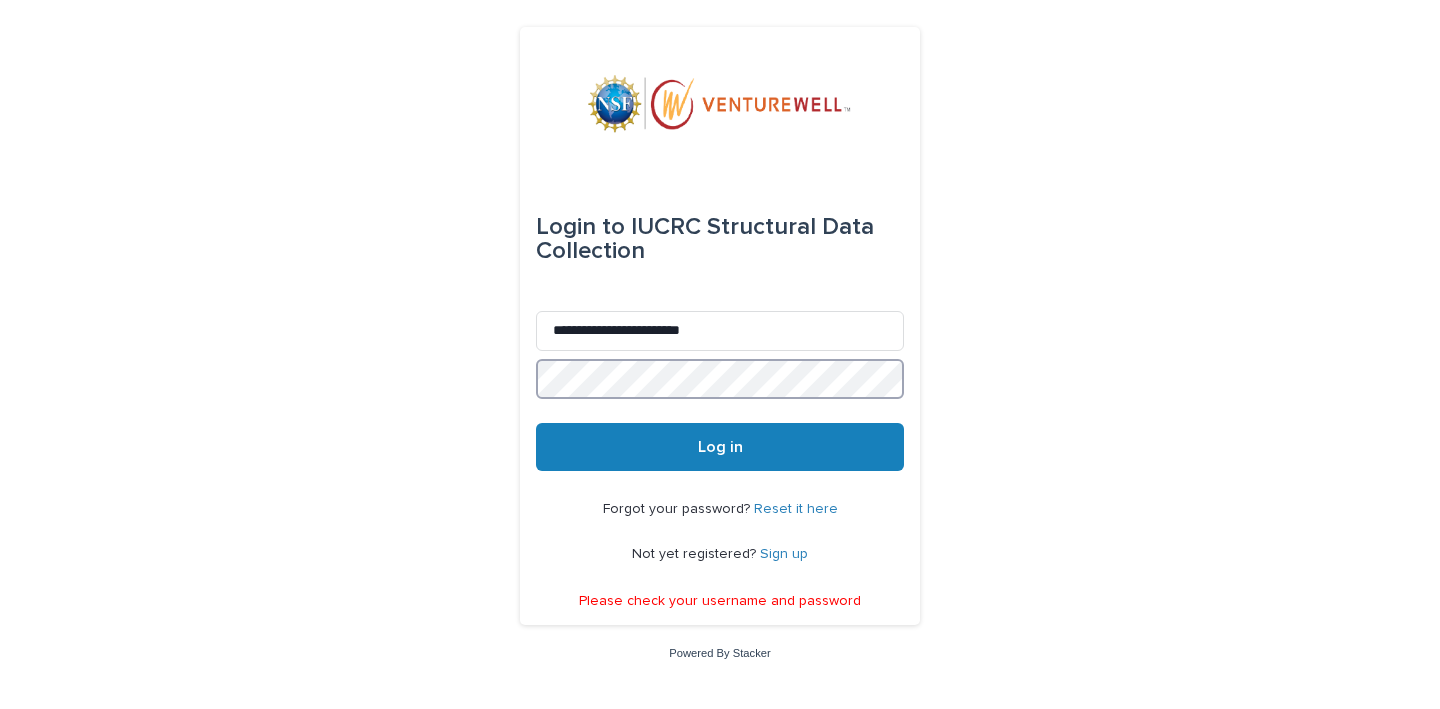 click on "**********" at bounding box center [720, 354] 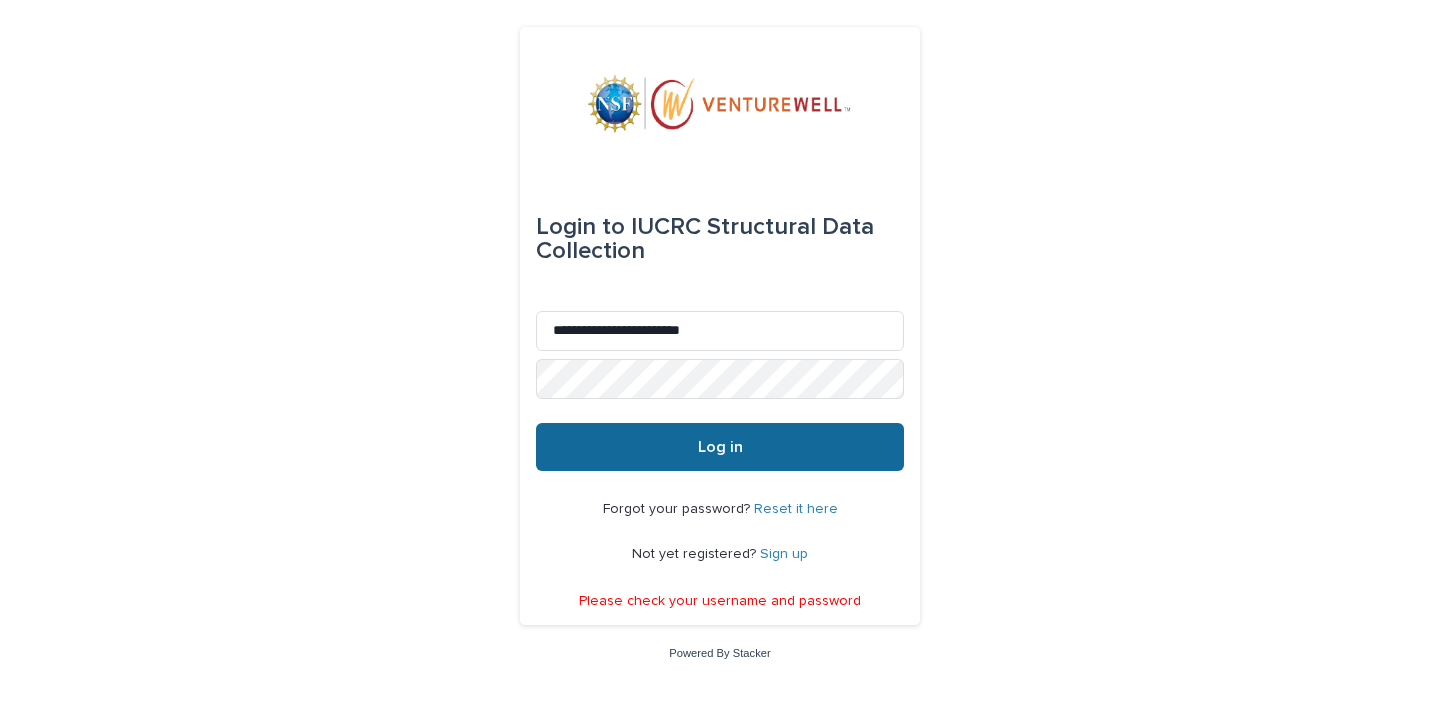 click on "Log in" at bounding box center (720, 447) 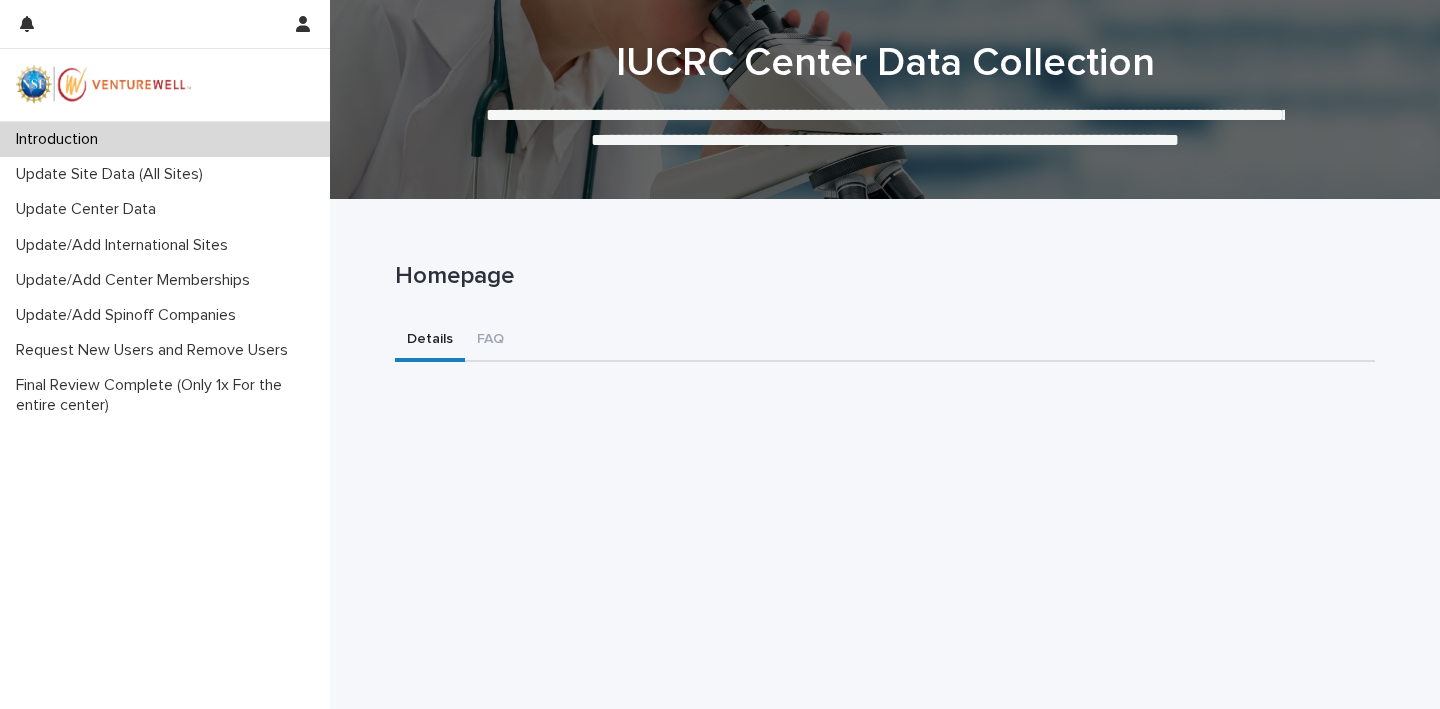 scroll, scrollTop: 0, scrollLeft: 0, axis: both 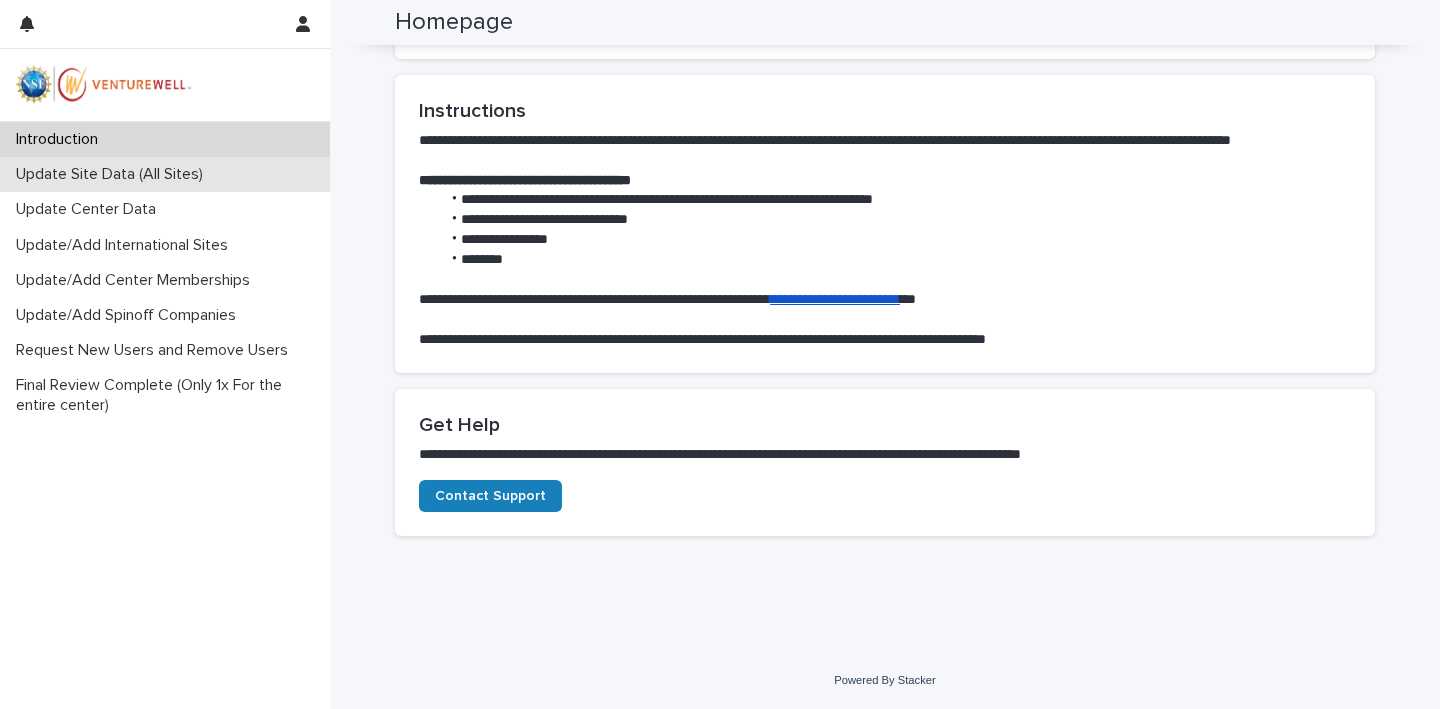 click on "Update Site Data (All Sites)" at bounding box center [113, 174] 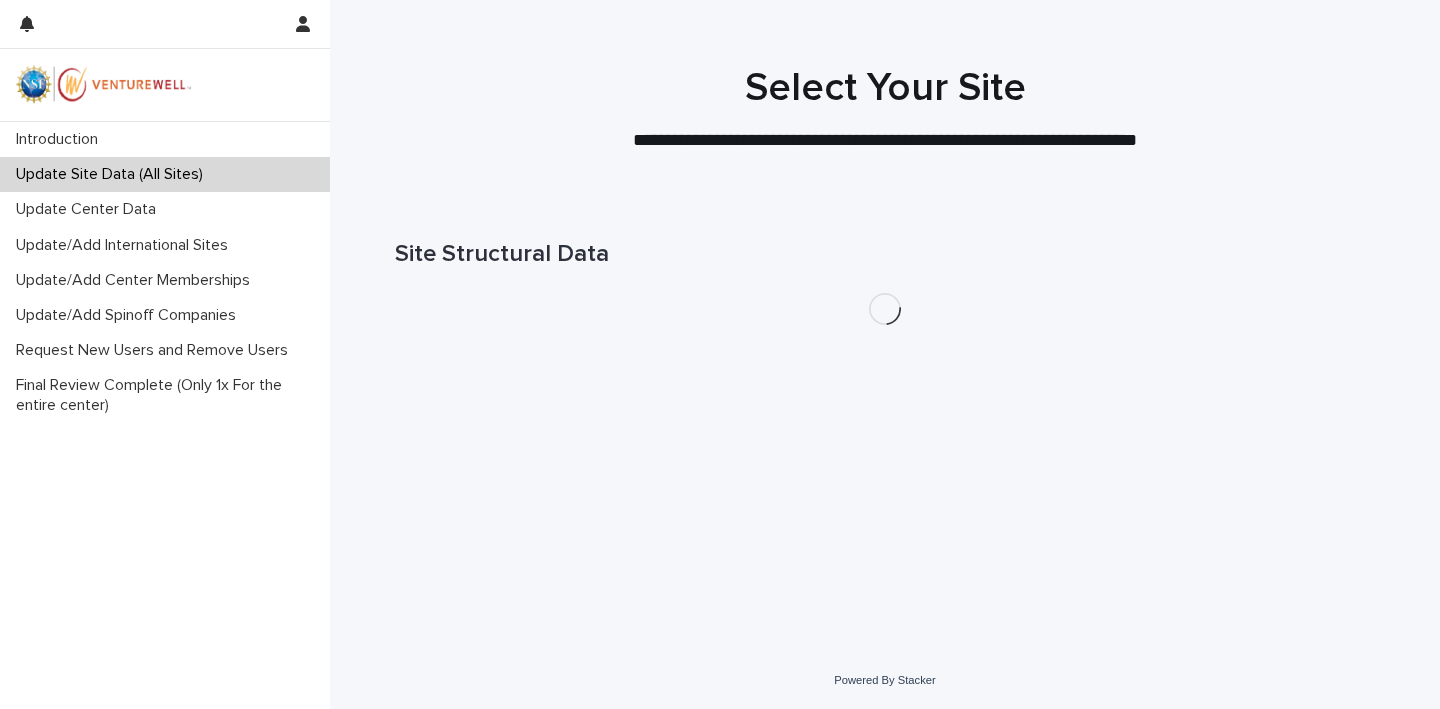 scroll, scrollTop: 0, scrollLeft: 0, axis: both 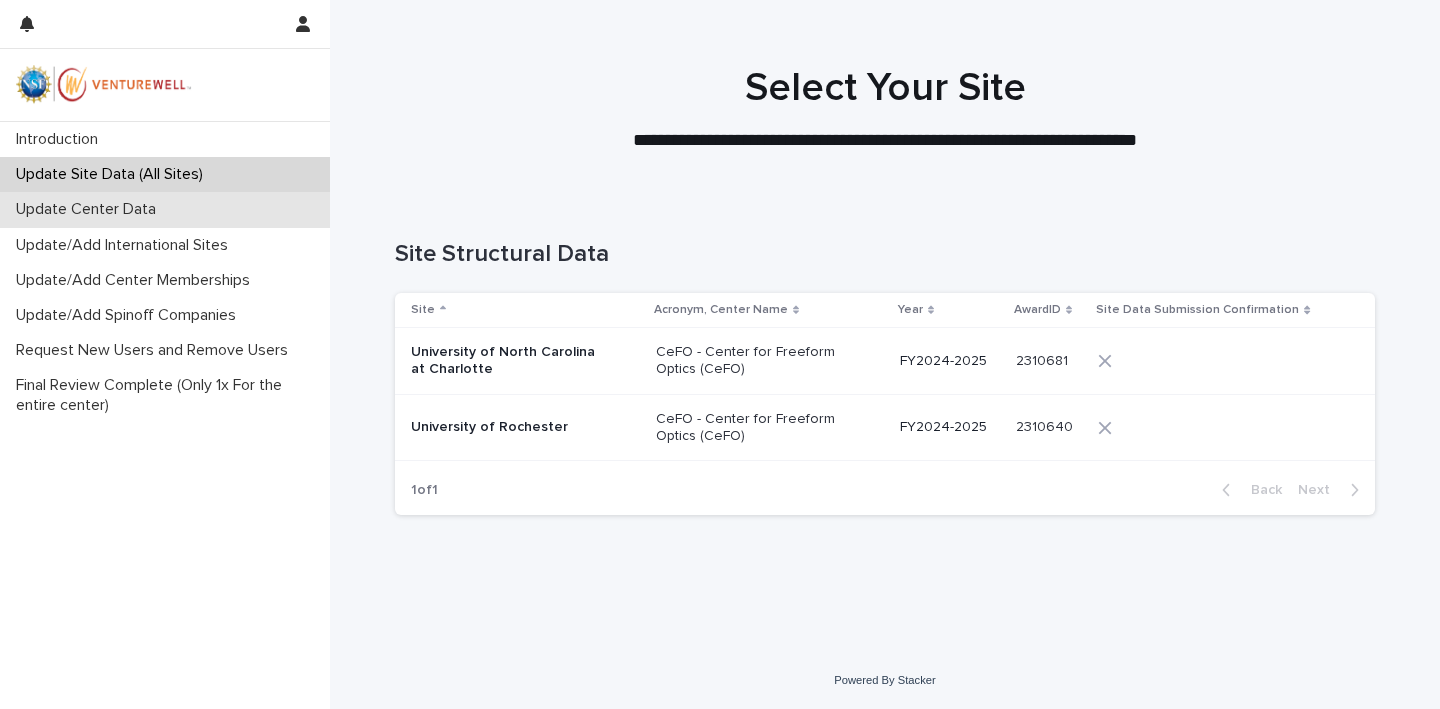 click on "Update Center Data" at bounding box center [90, 209] 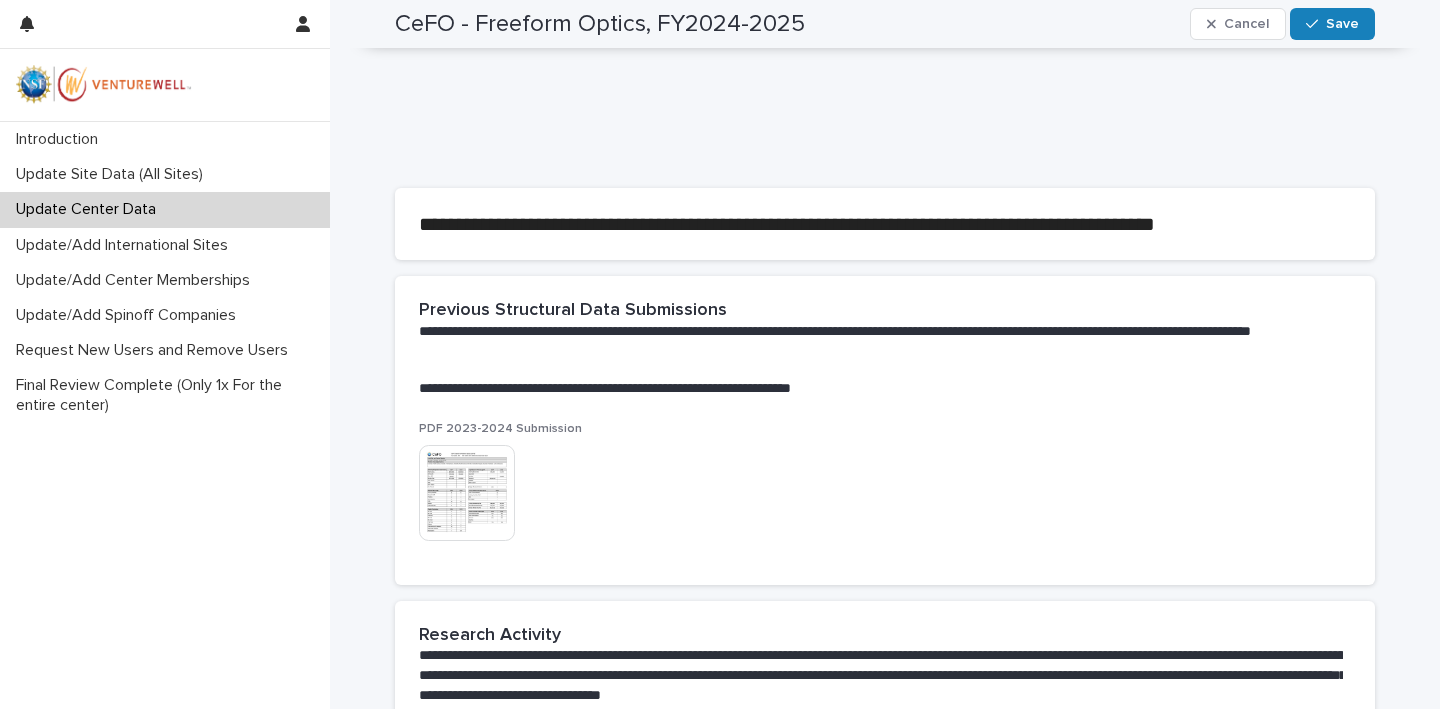 scroll, scrollTop: 551, scrollLeft: 0, axis: vertical 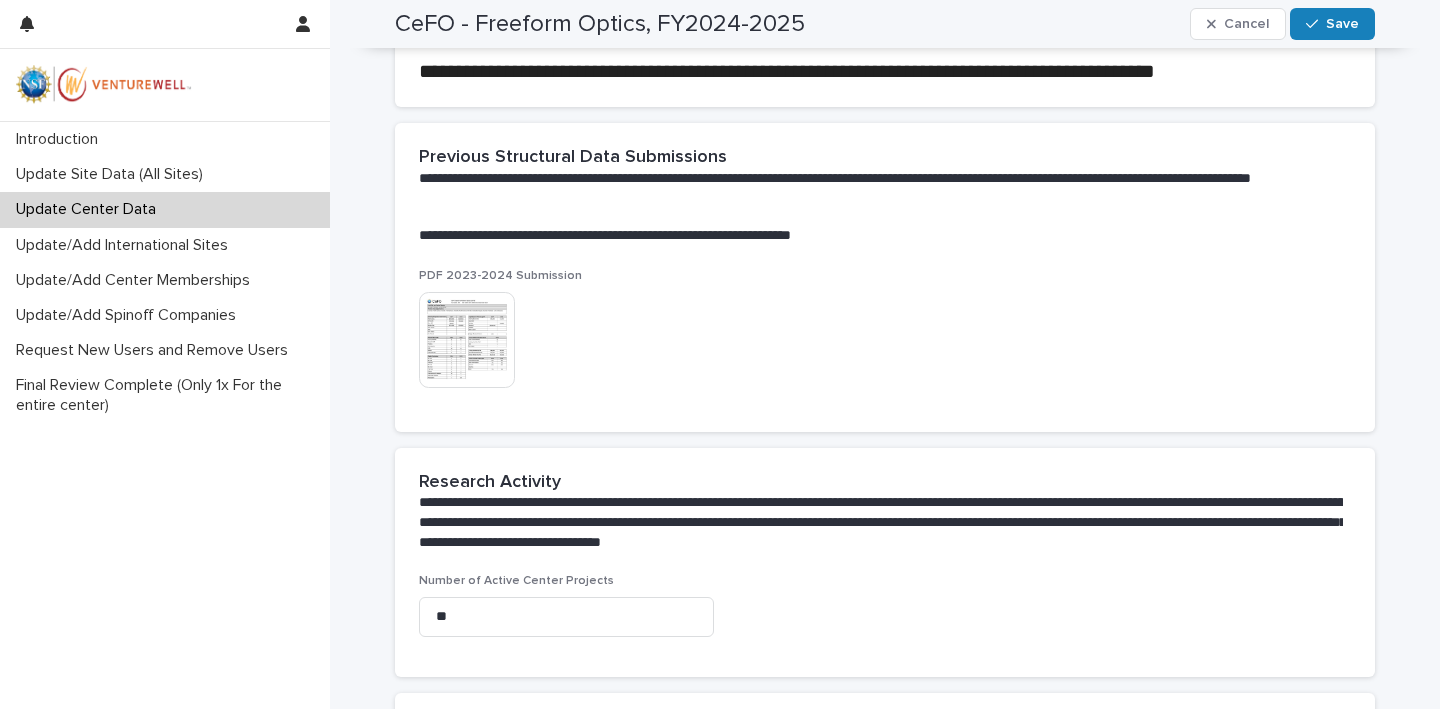 click at bounding box center (467, 340) 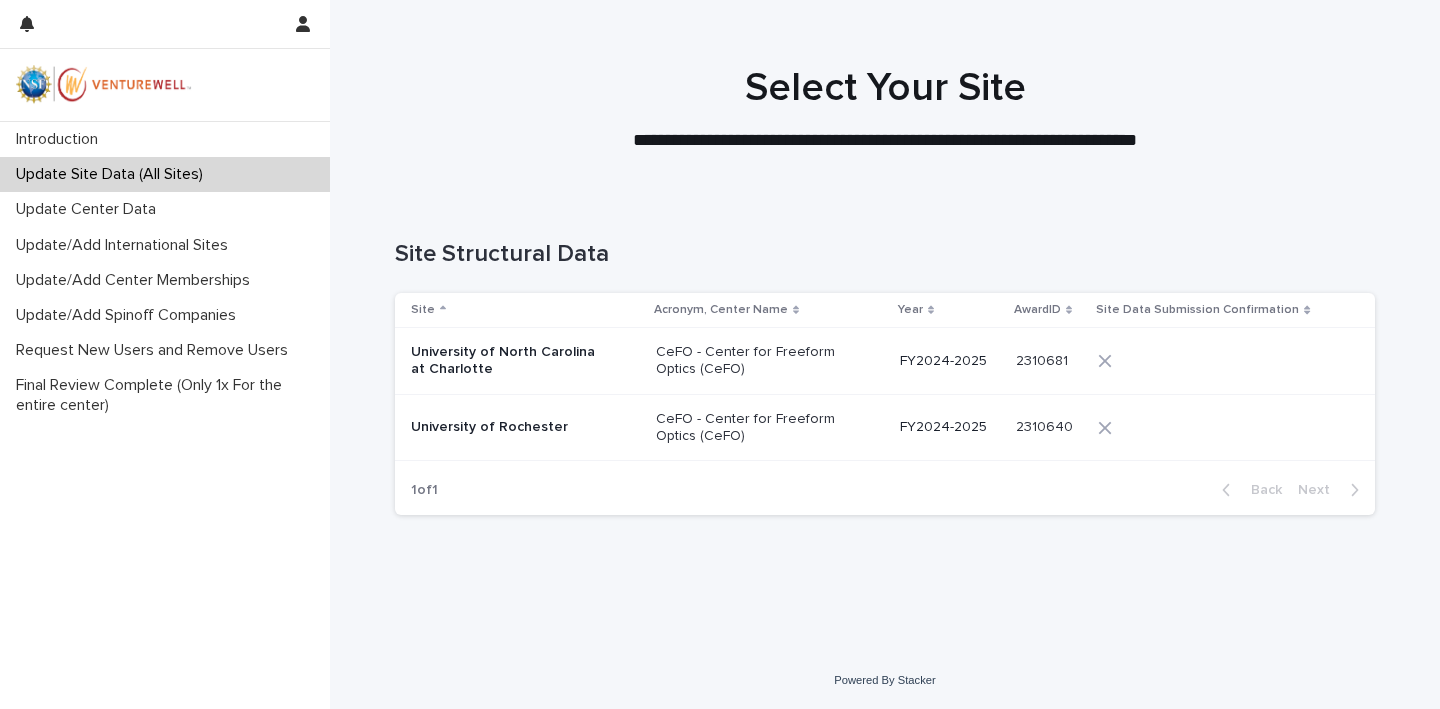 scroll, scrollTop: 0, scrollLeft: 0, axis: both 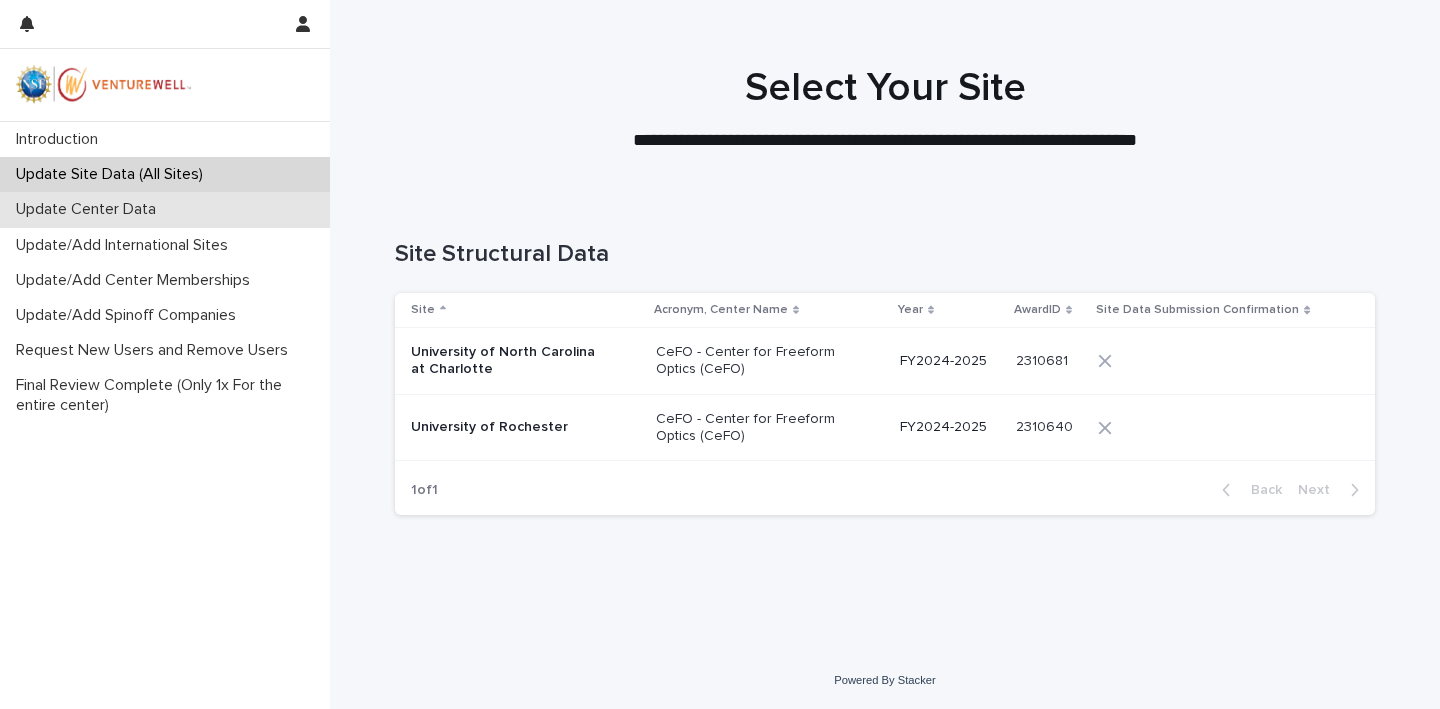 click on "Update Center Data" at bounding box center [90, 209] 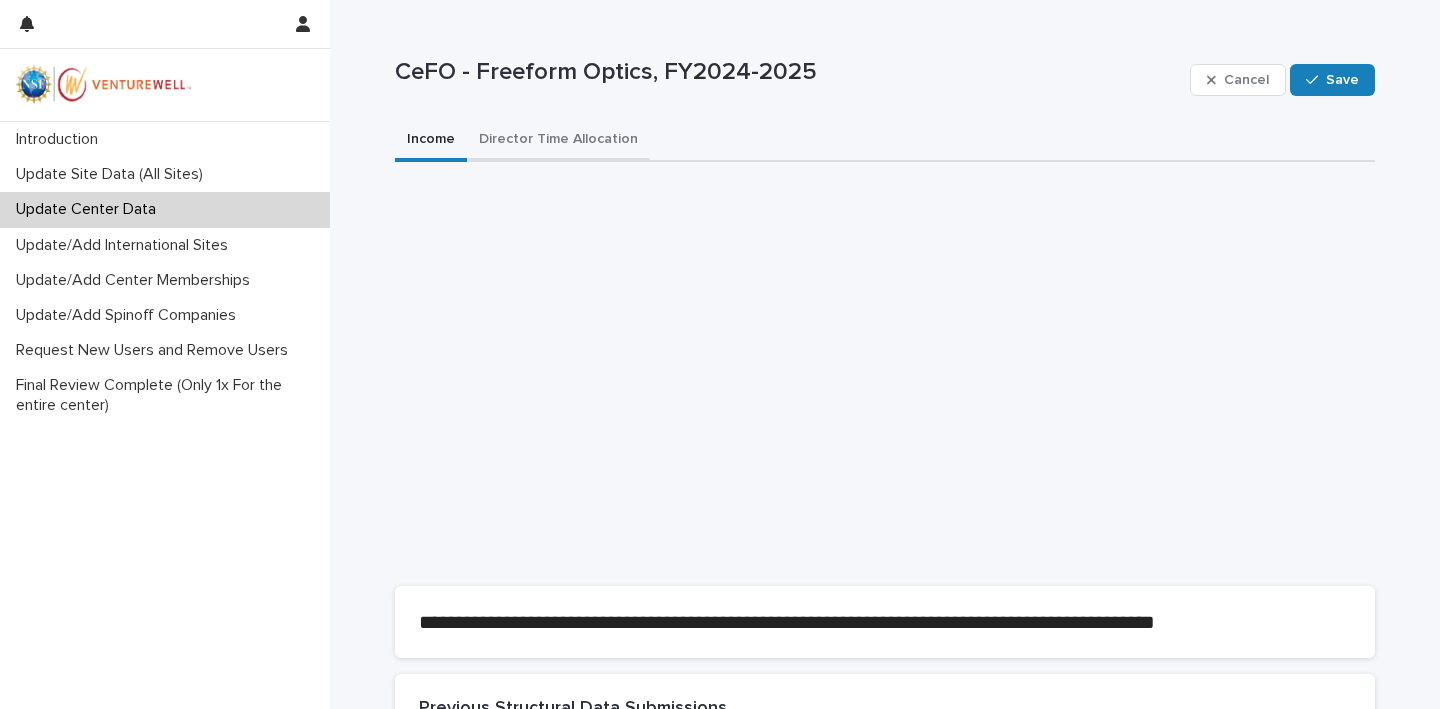 click on "Director Time Allocation" at bounding box center (558, 141) 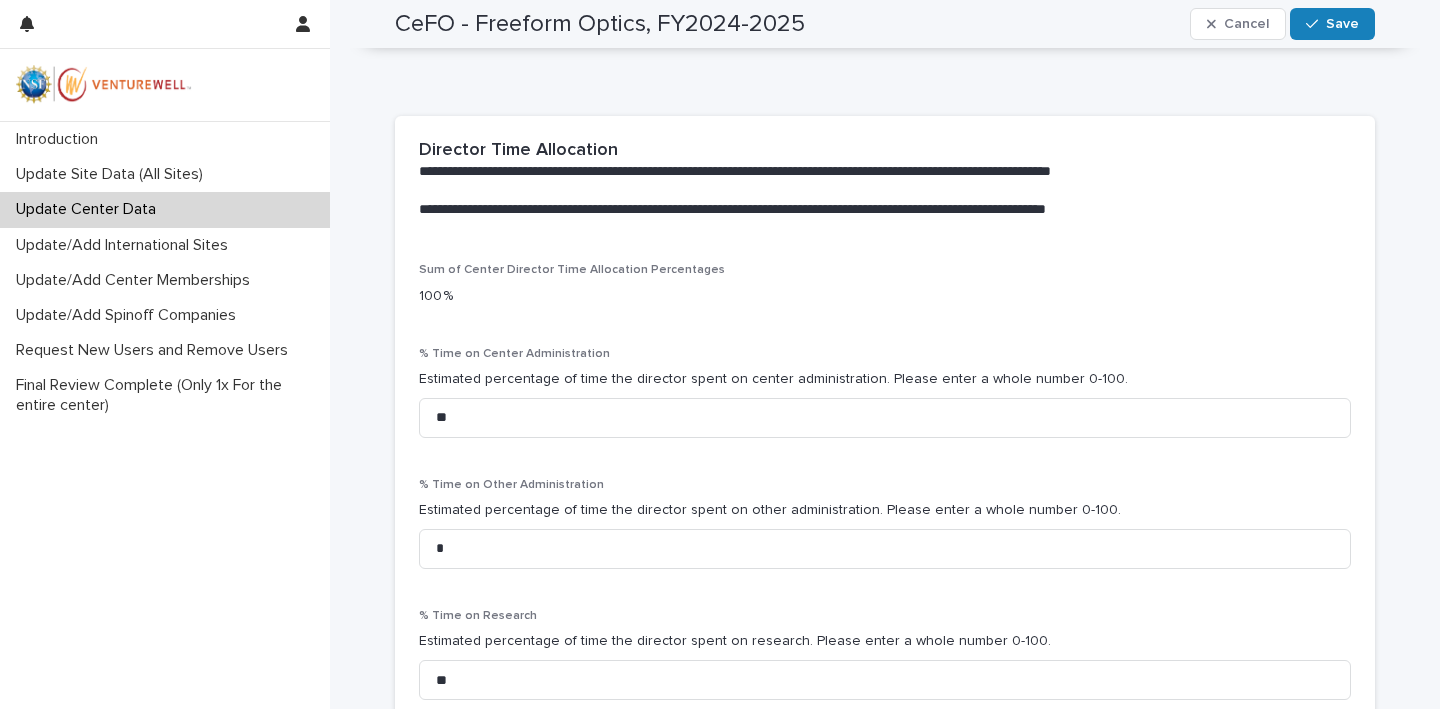scroll, scrollTop: 377, scrollLeft: 0, axis: vertical 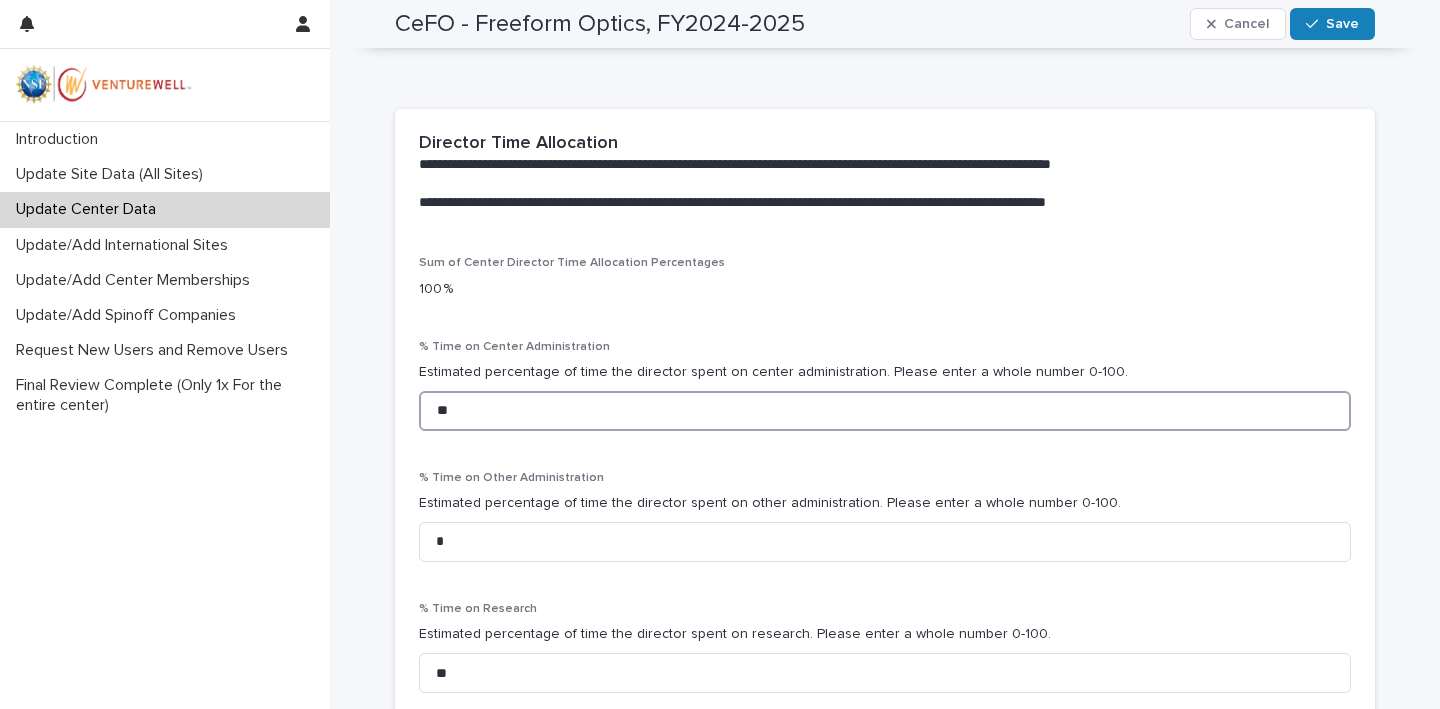 drag, startPoint x: 457, startPoint y: 404, endPoint x: 388, endPoint y: 393, distance: 69.87131 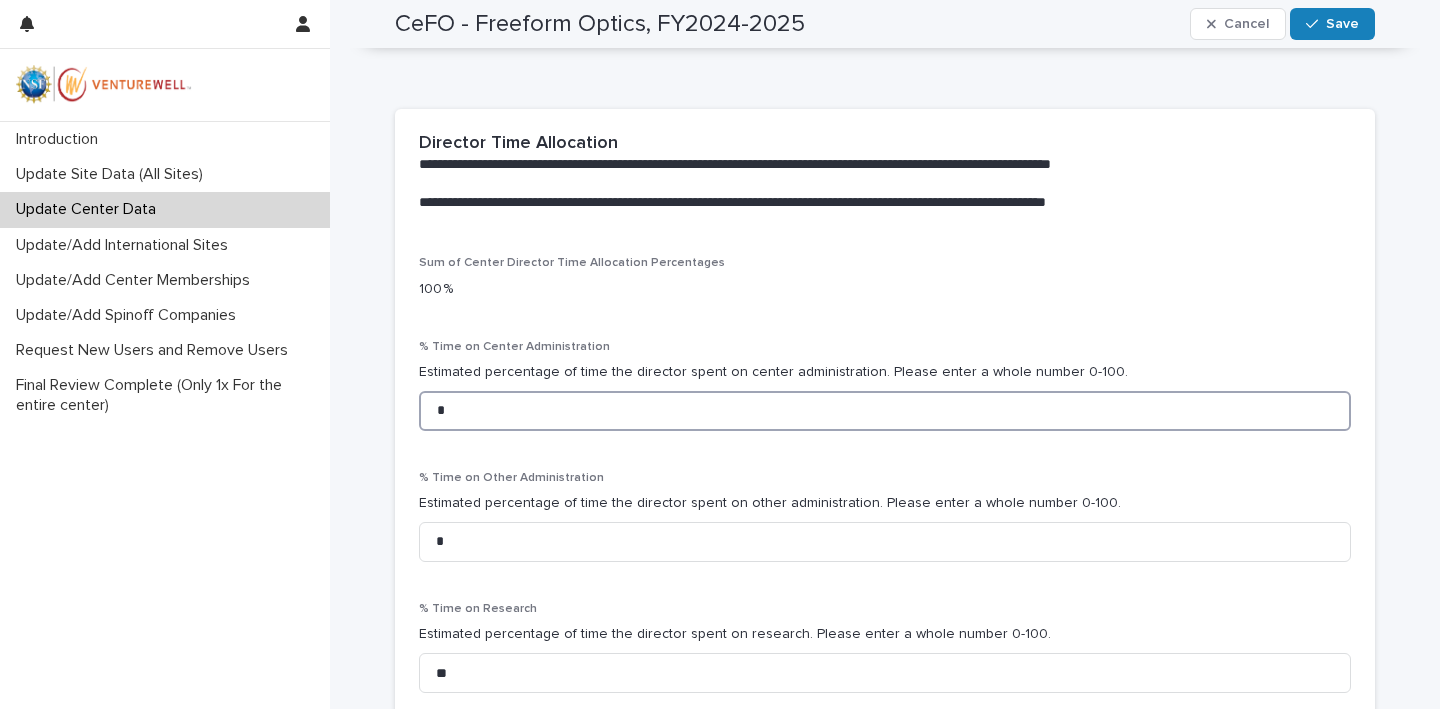 type on "**" 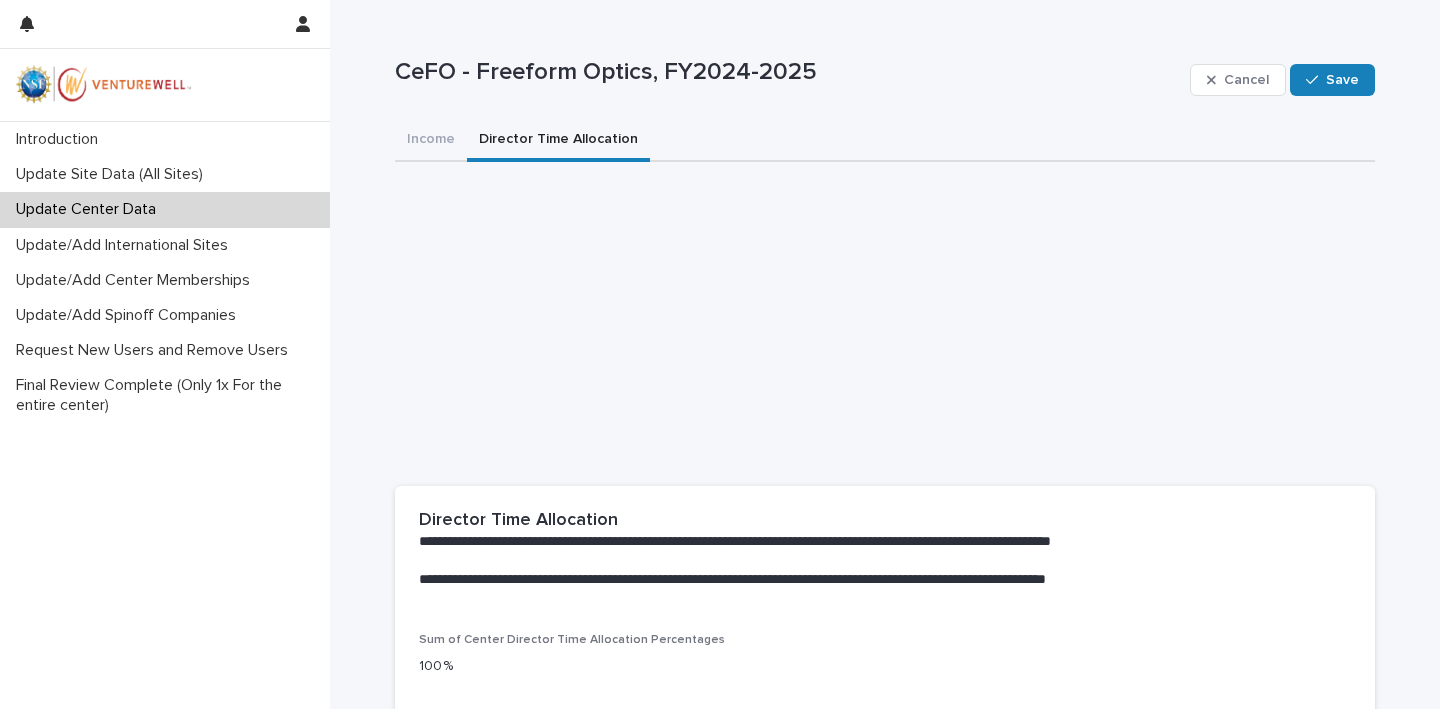scroll, scrollTop: 0, scrollLeft: 0, axis: both 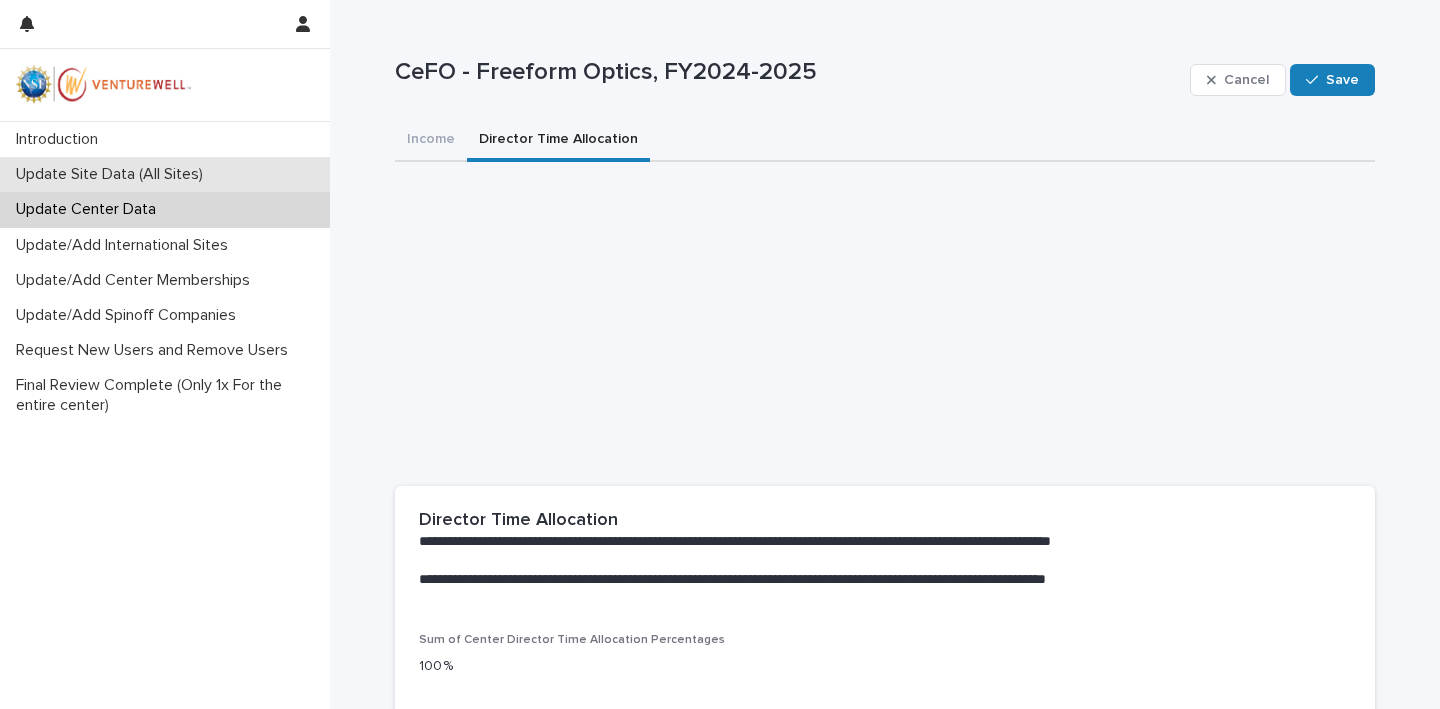 click on "Update Site Data (All Sites)" at bounding box center (113, 174) 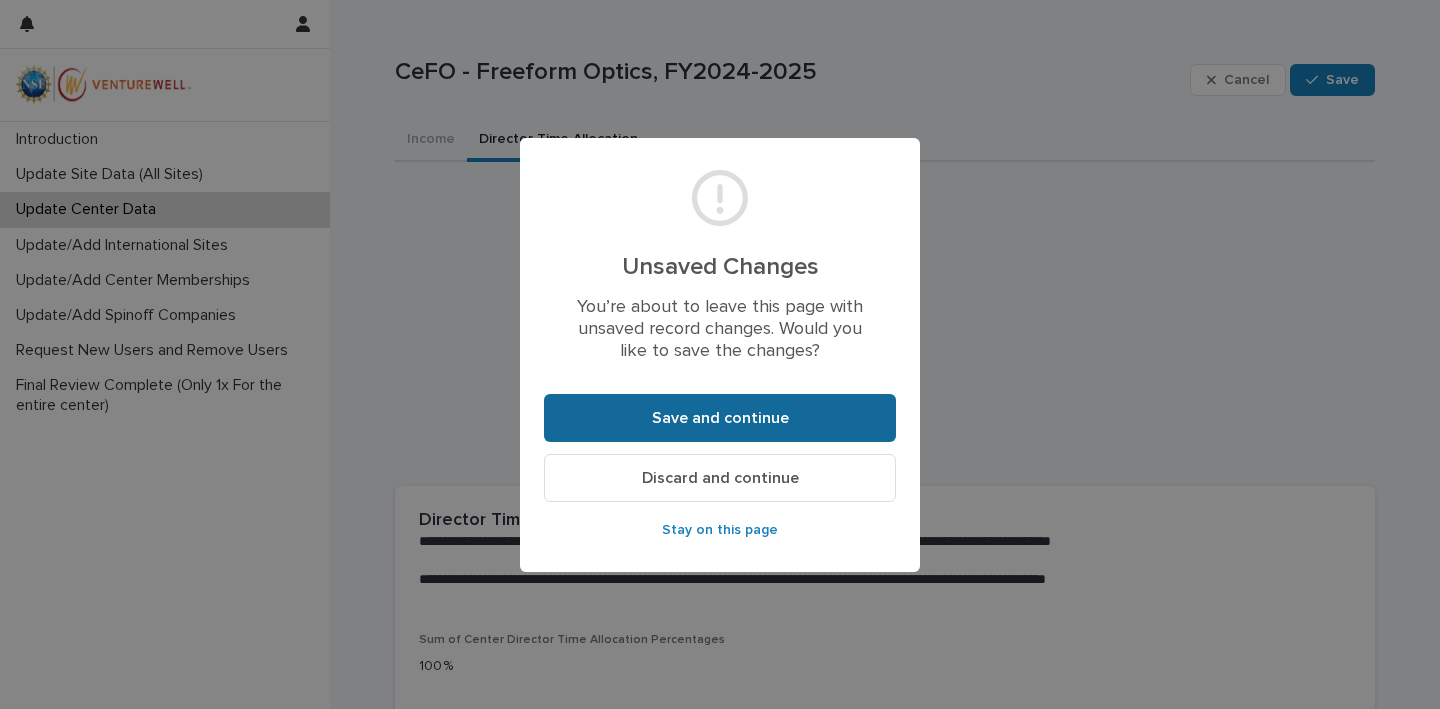 click on "Save and continue" at bounding box center (720, 418) 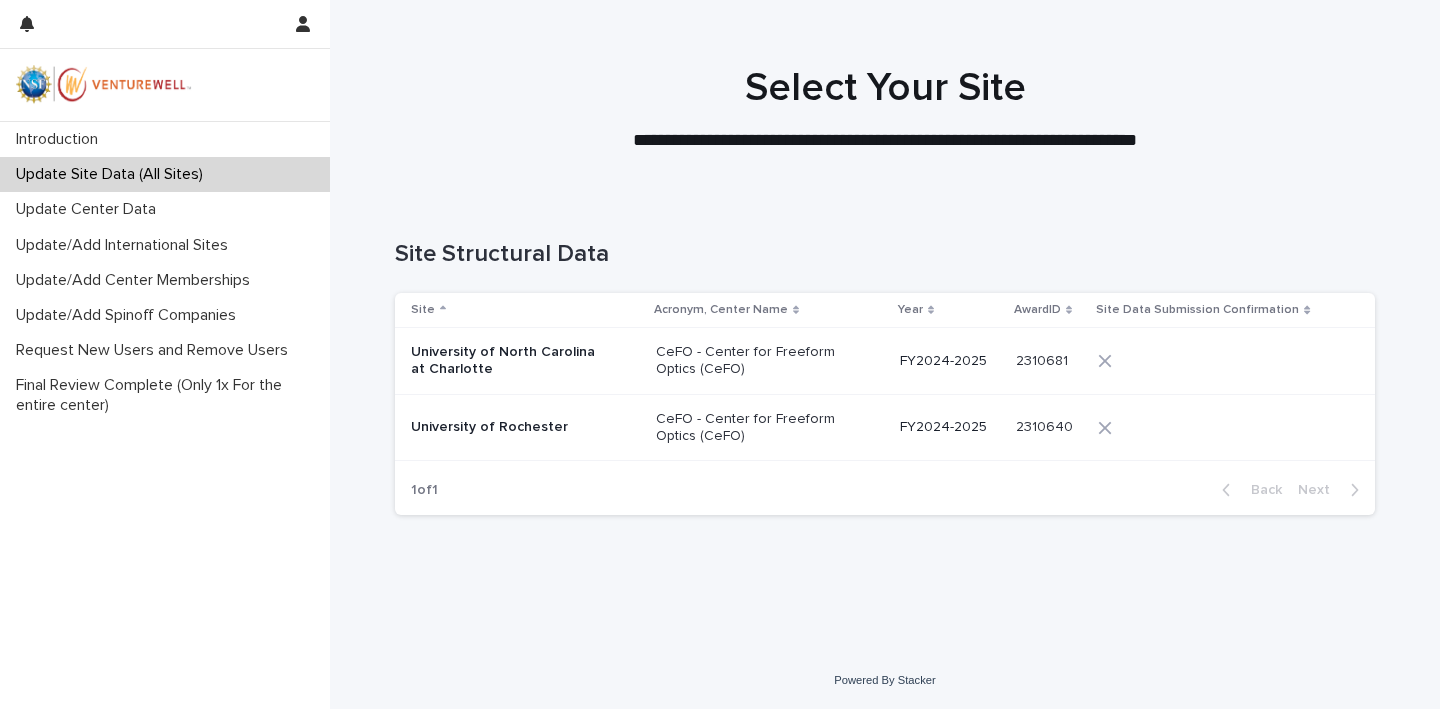 click on "CeFO - Center for Freeform Optics (CeFO)" at bounding box center (756, 428) 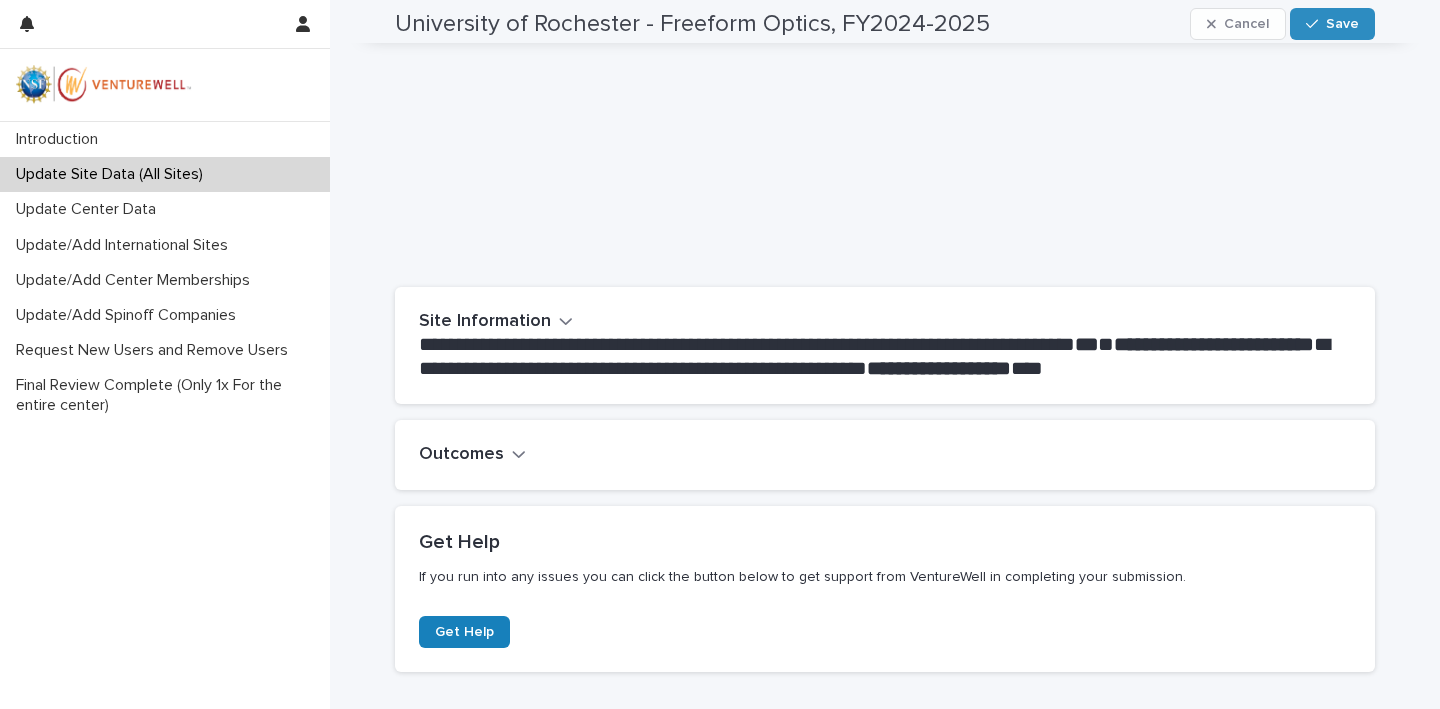 scroll, scrollTop: 247, scrollLeft: 0, axis: vertical 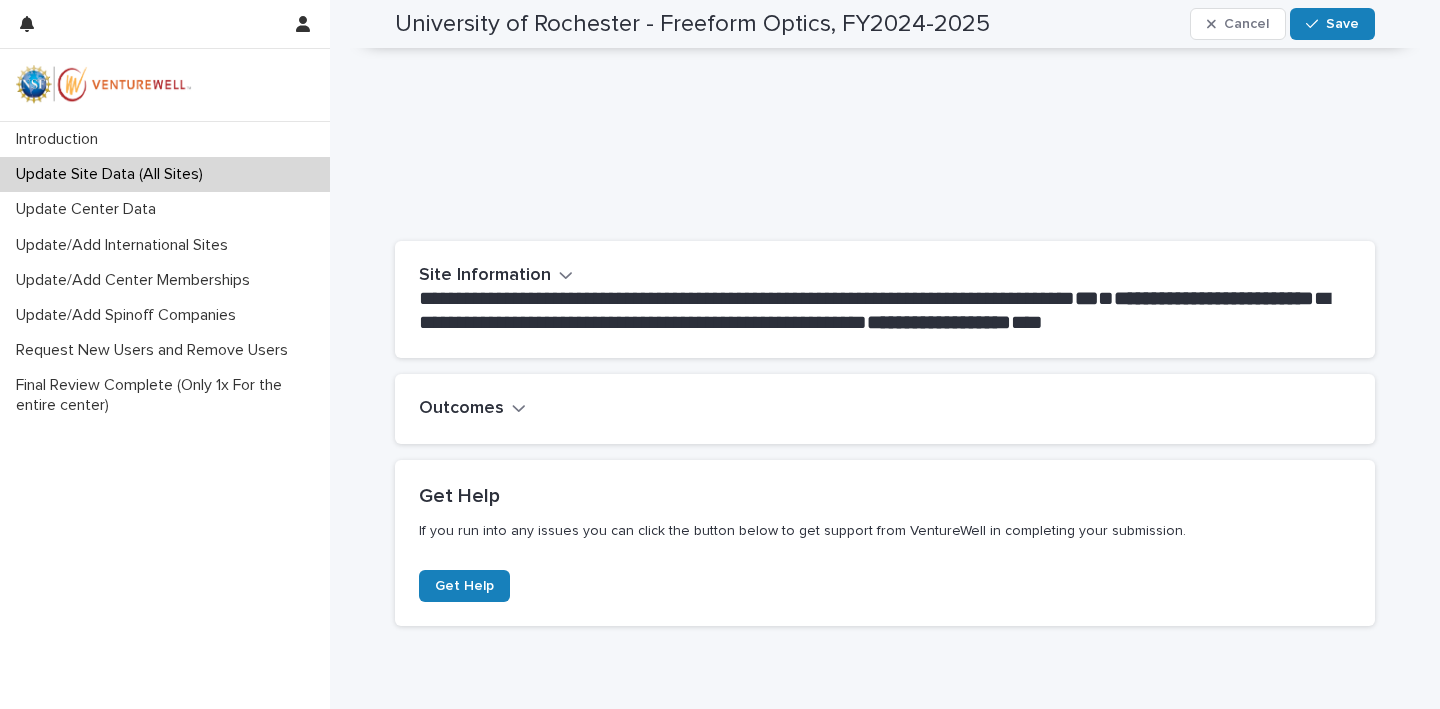 click on "Outcomes" at bounding box center [472, 409] 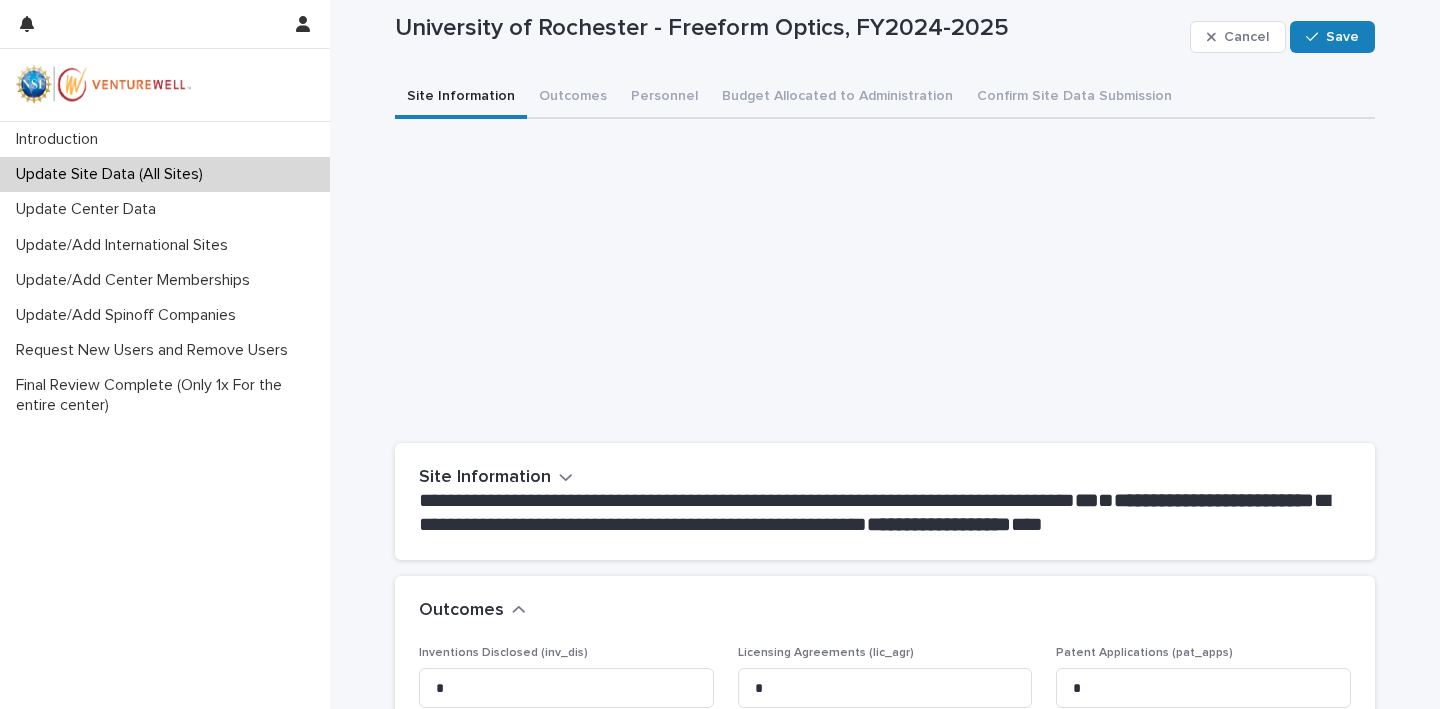 scroll, scrollTop: 43, scrollLeft: 0, axis: vertical 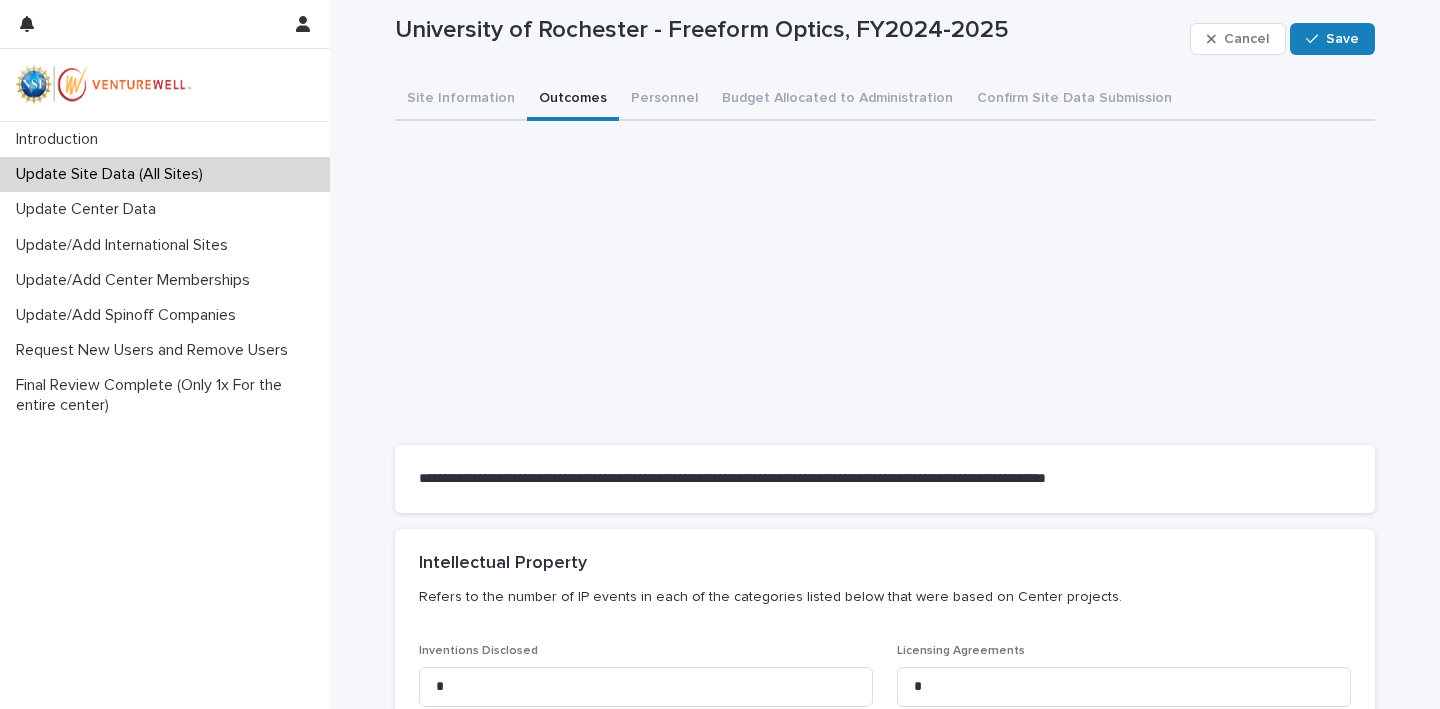 click on "Outcomes" at bounding box center [573, 100] 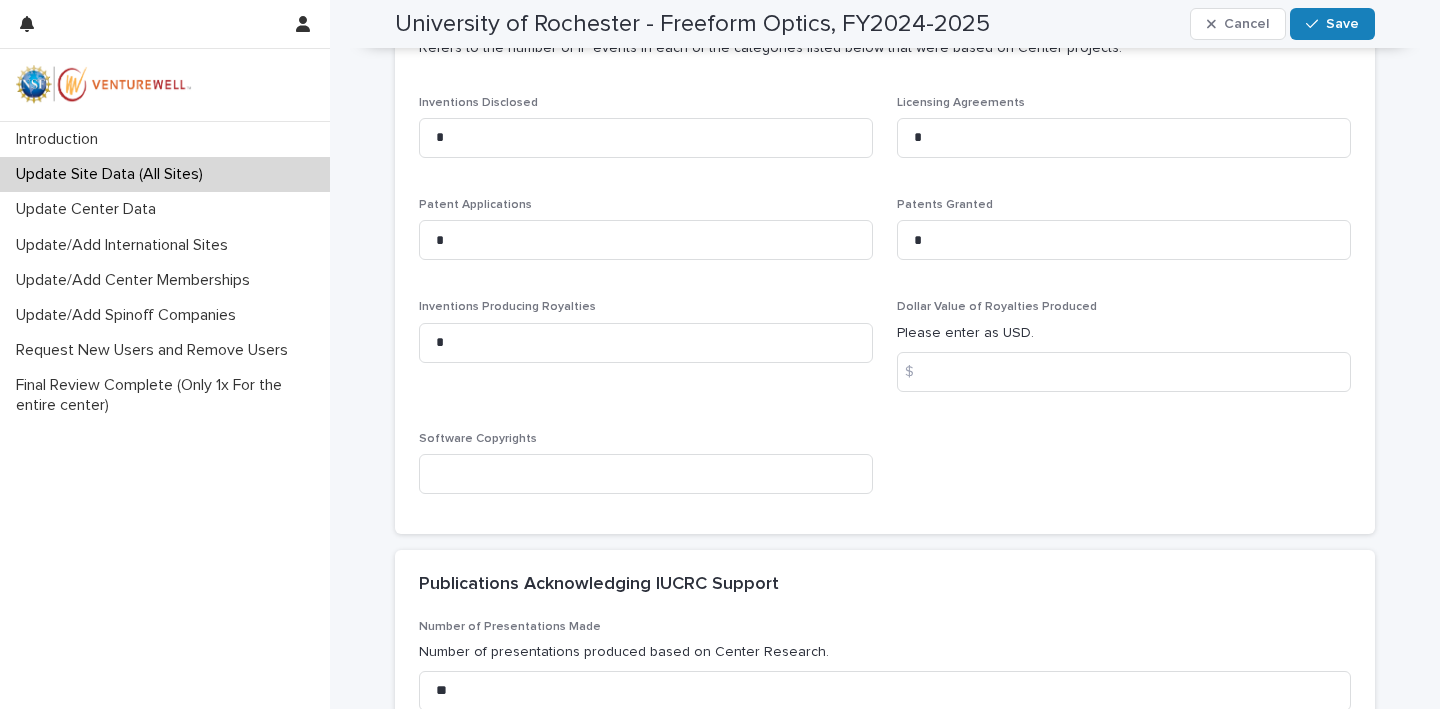 scroll, scrollTop: 634, scrollLeft: 0, axis: vertical 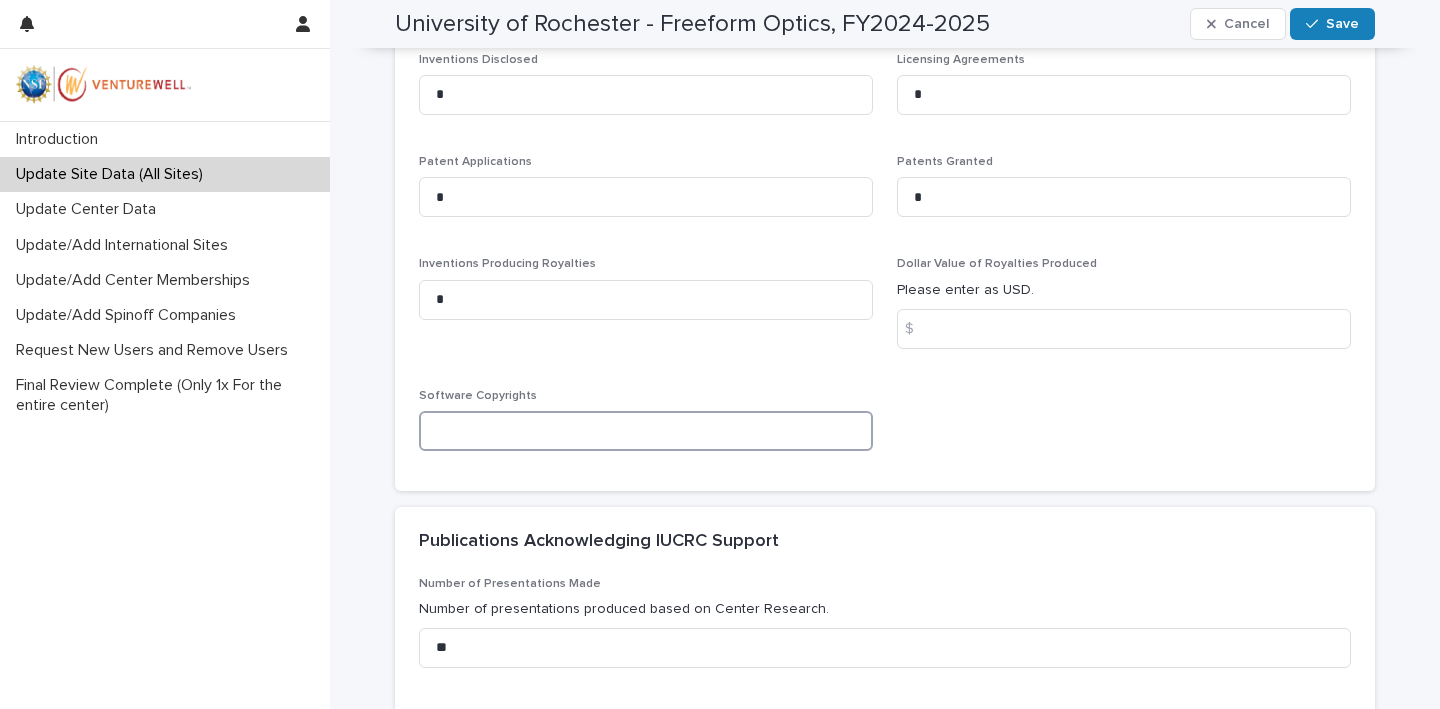 click at bounding box center (646, 431) 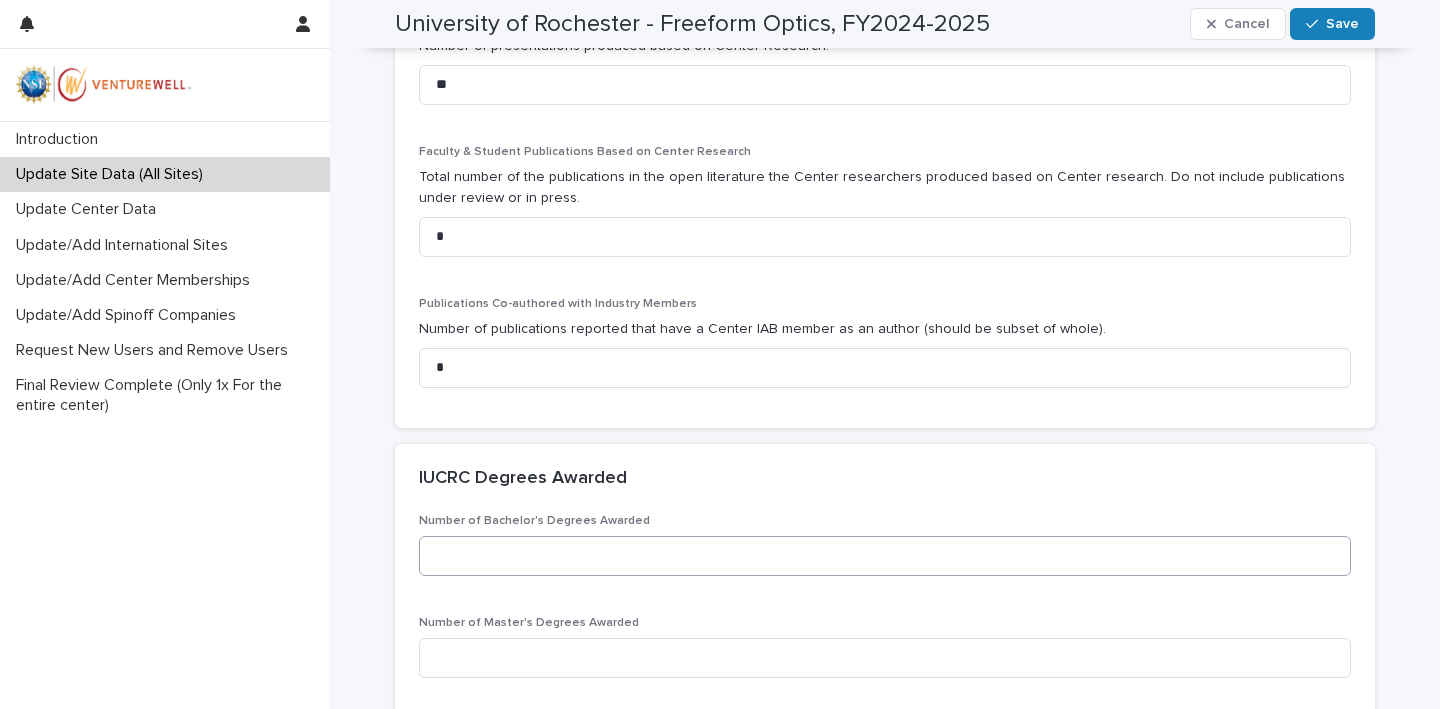 scroll, scrollTop: 1198, scrollLeft: 0, axis: vertical 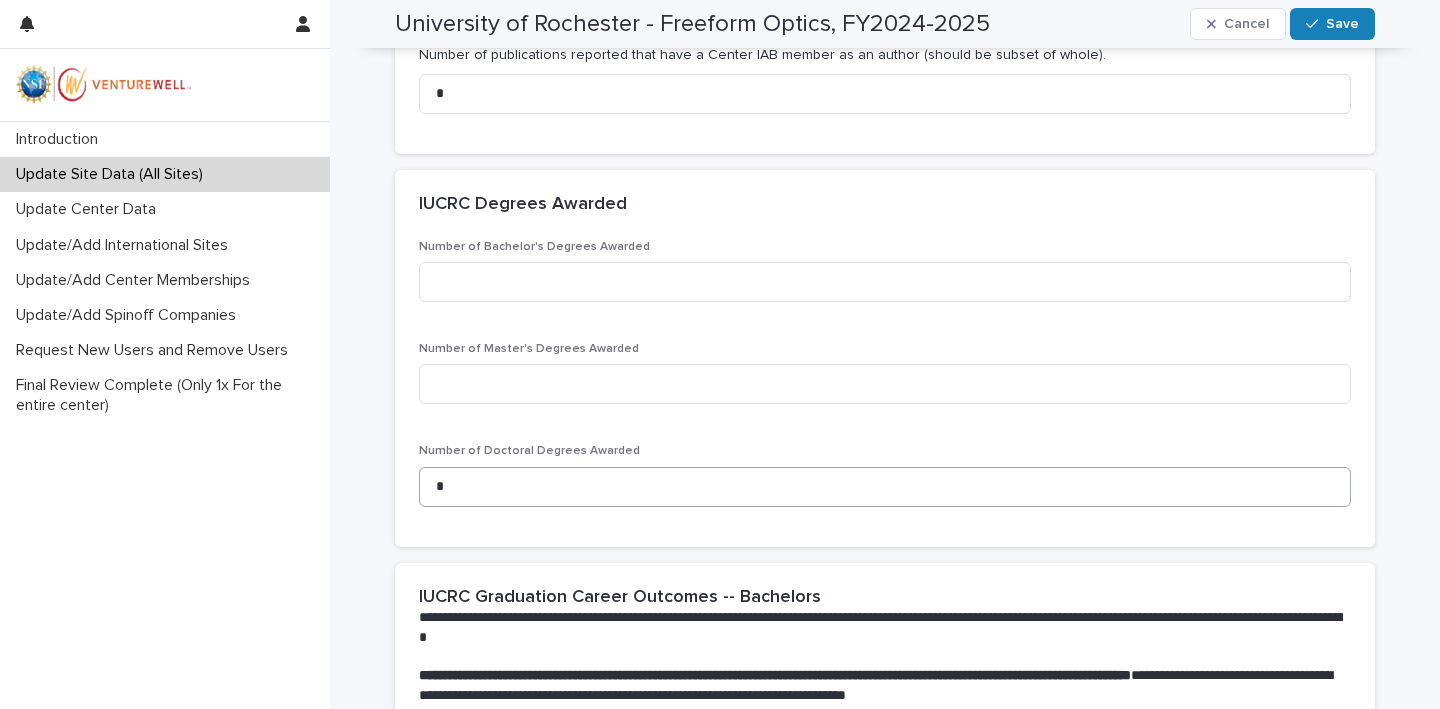 type on "*" 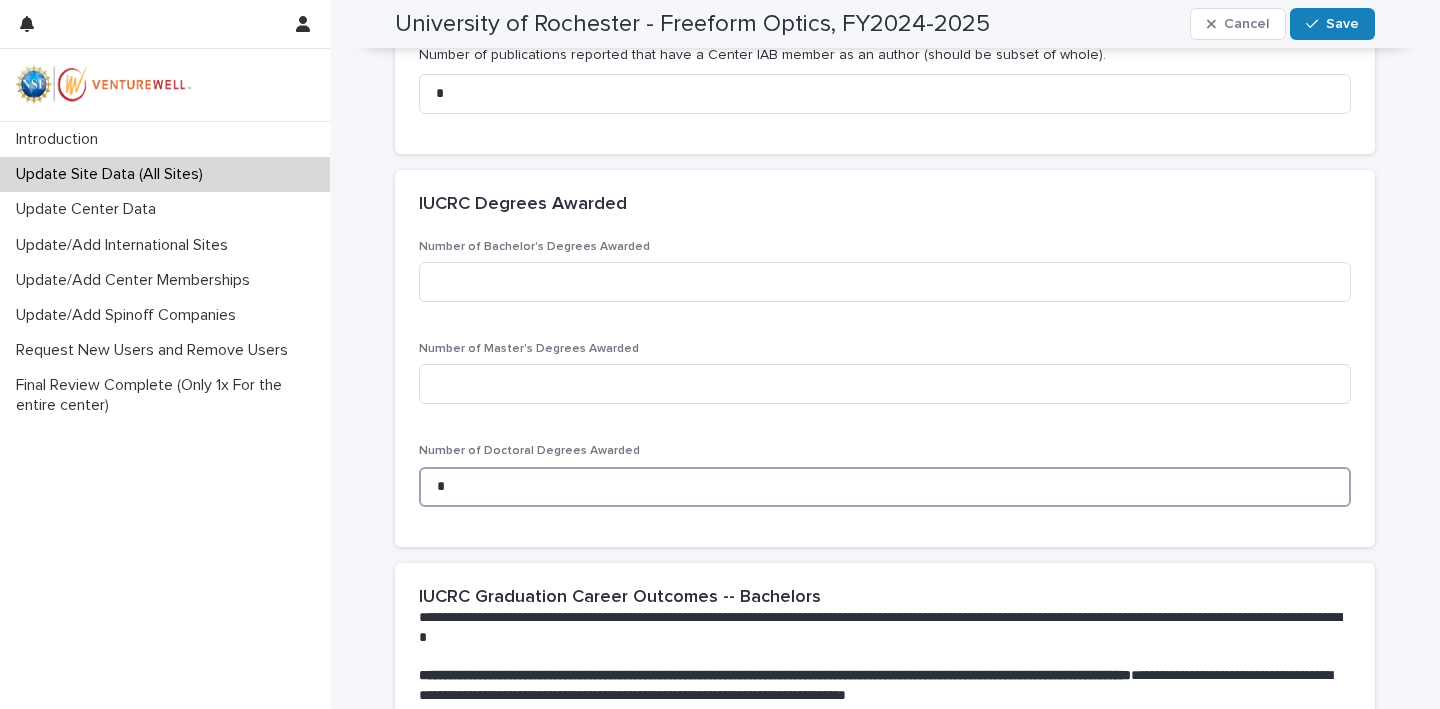 drag, startPoint x: 452, startPoint y: 477, endPoint x: 402, endPoint y: 473, distance: 50.159744 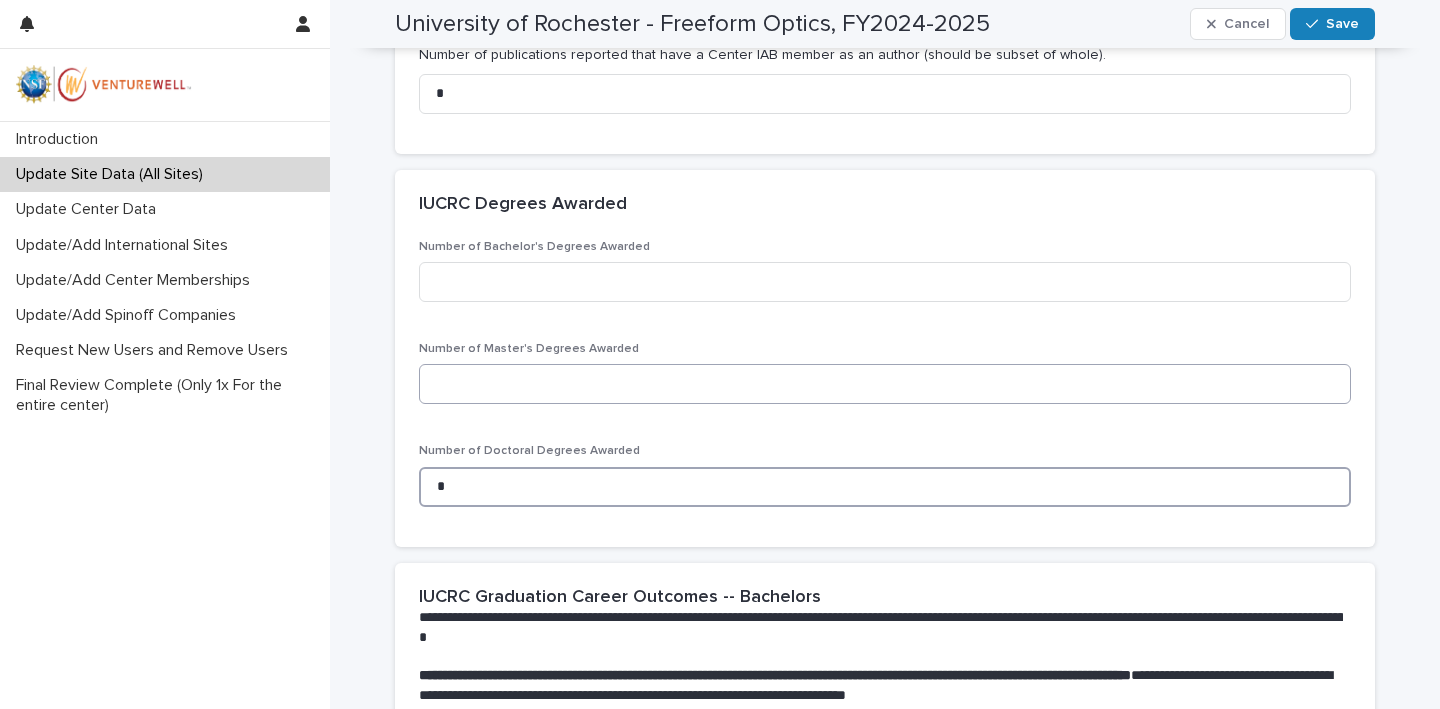 type on "*" 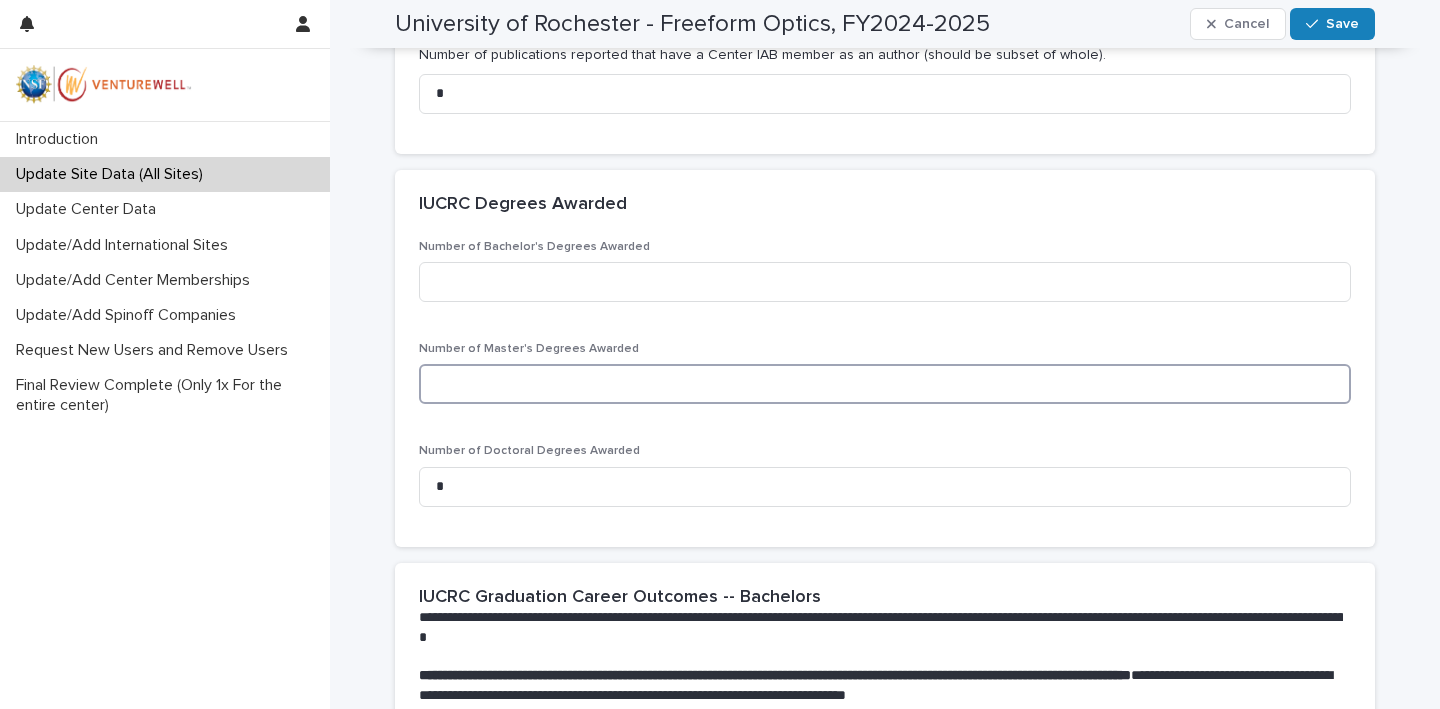 click at bounding box center (885, 384) 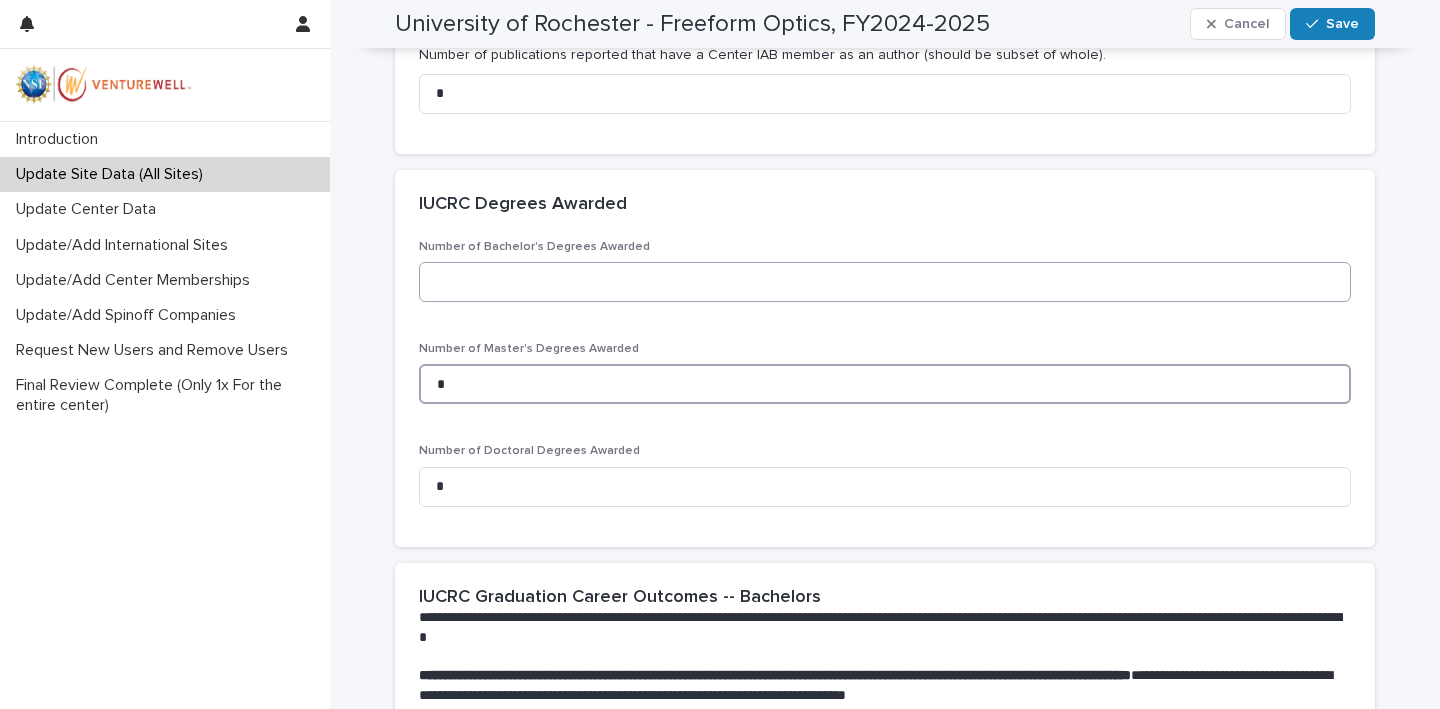 type on "*" 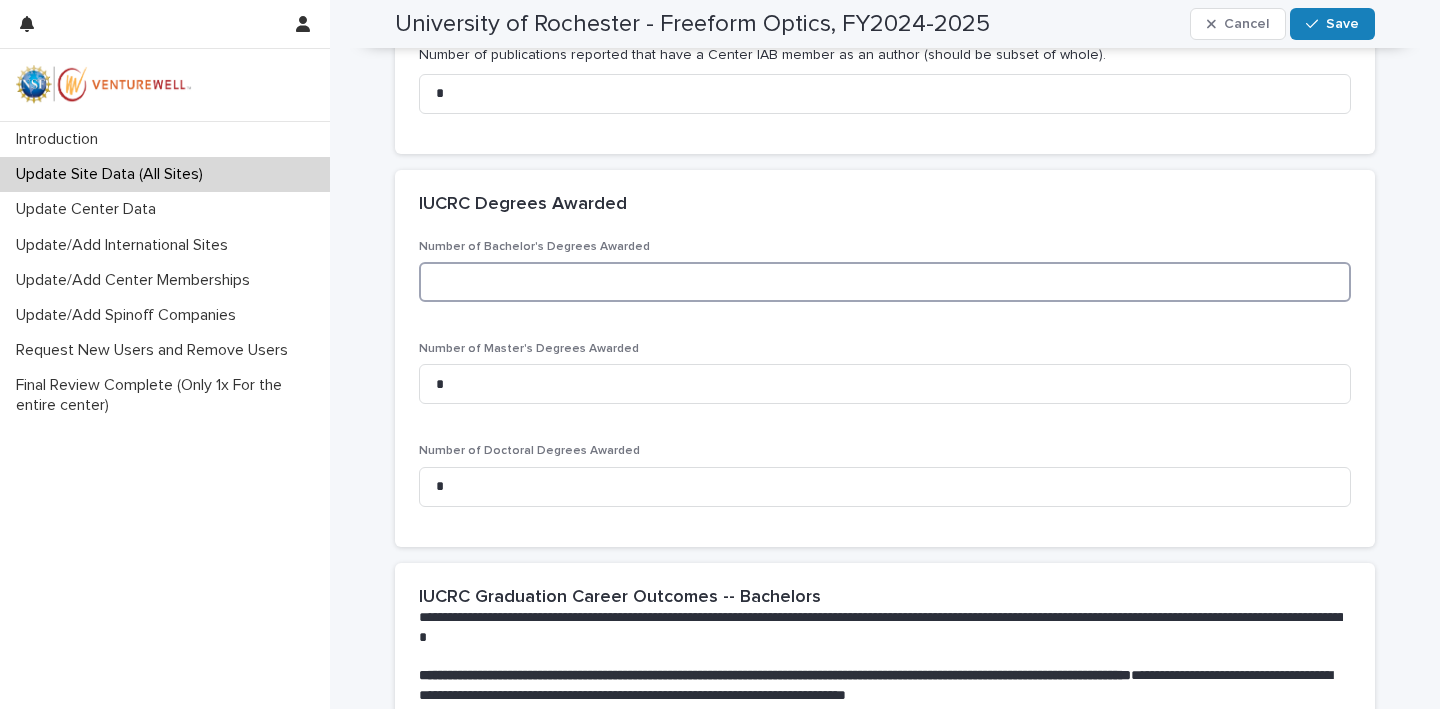 click at bounding box center (885, 282) 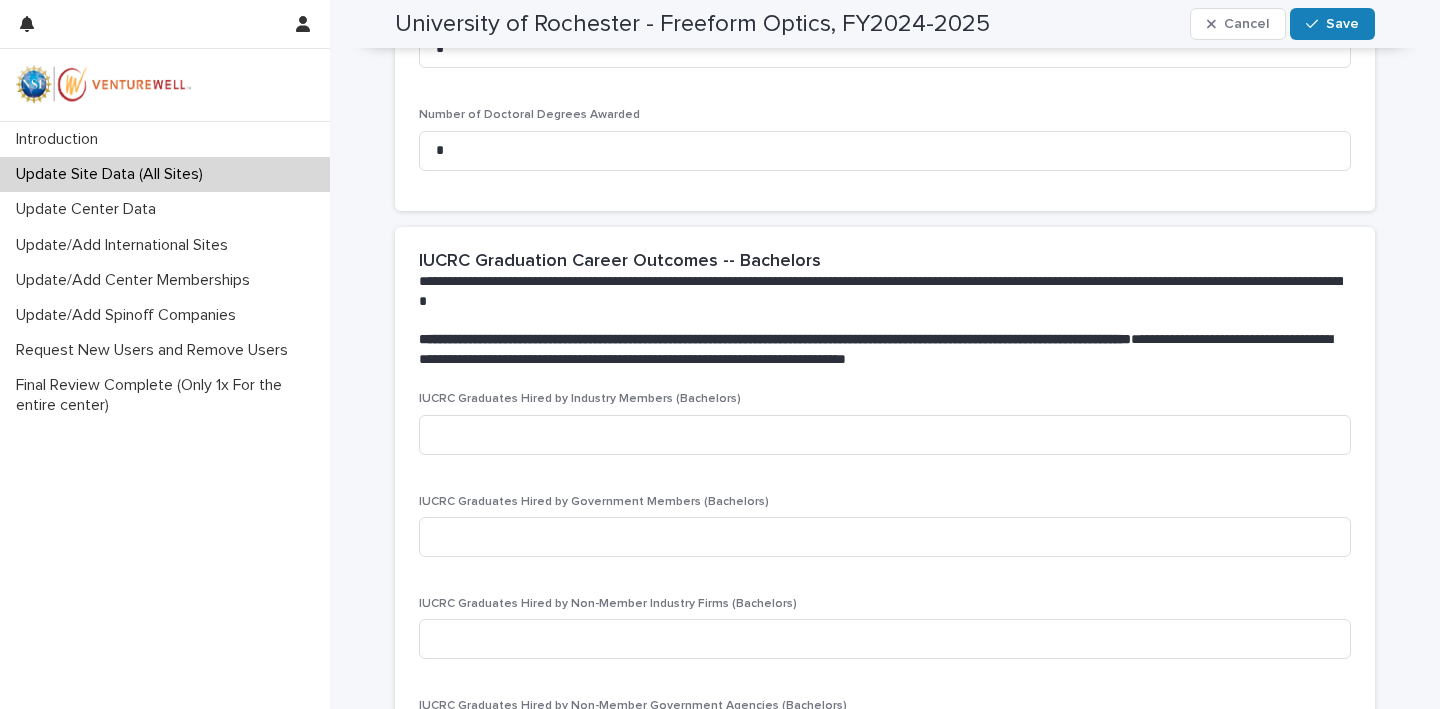 scroll, scrollTop: 1821, scrollLeft: 0, axis: vertical 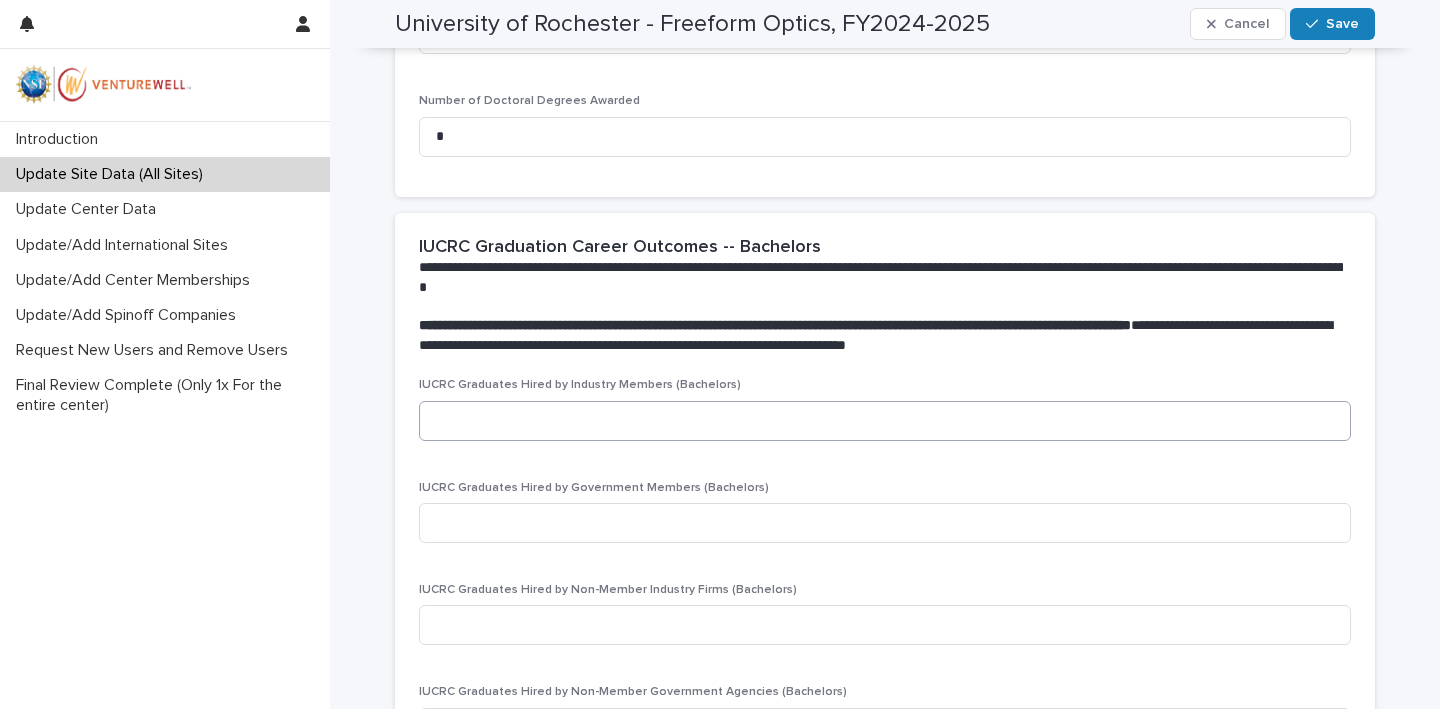type on "*" 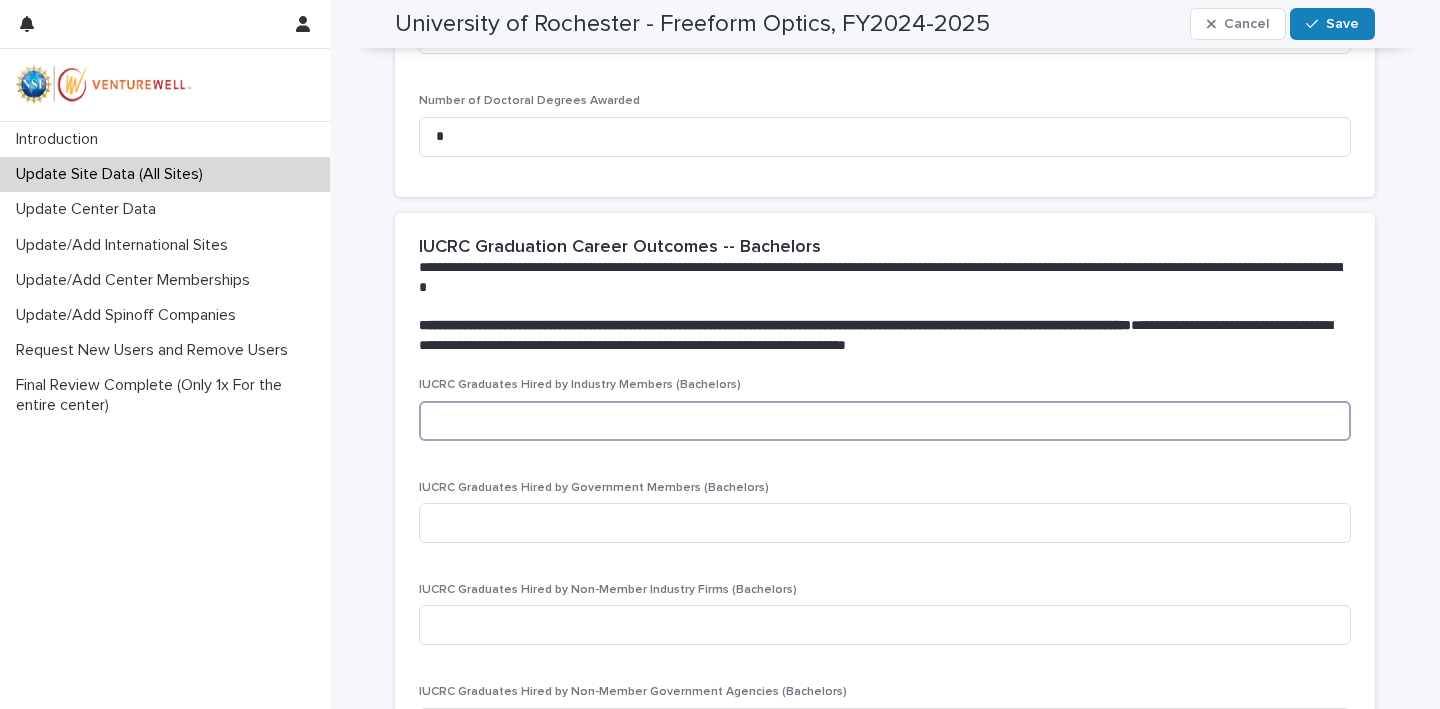 click at bounding box center [885, 421] 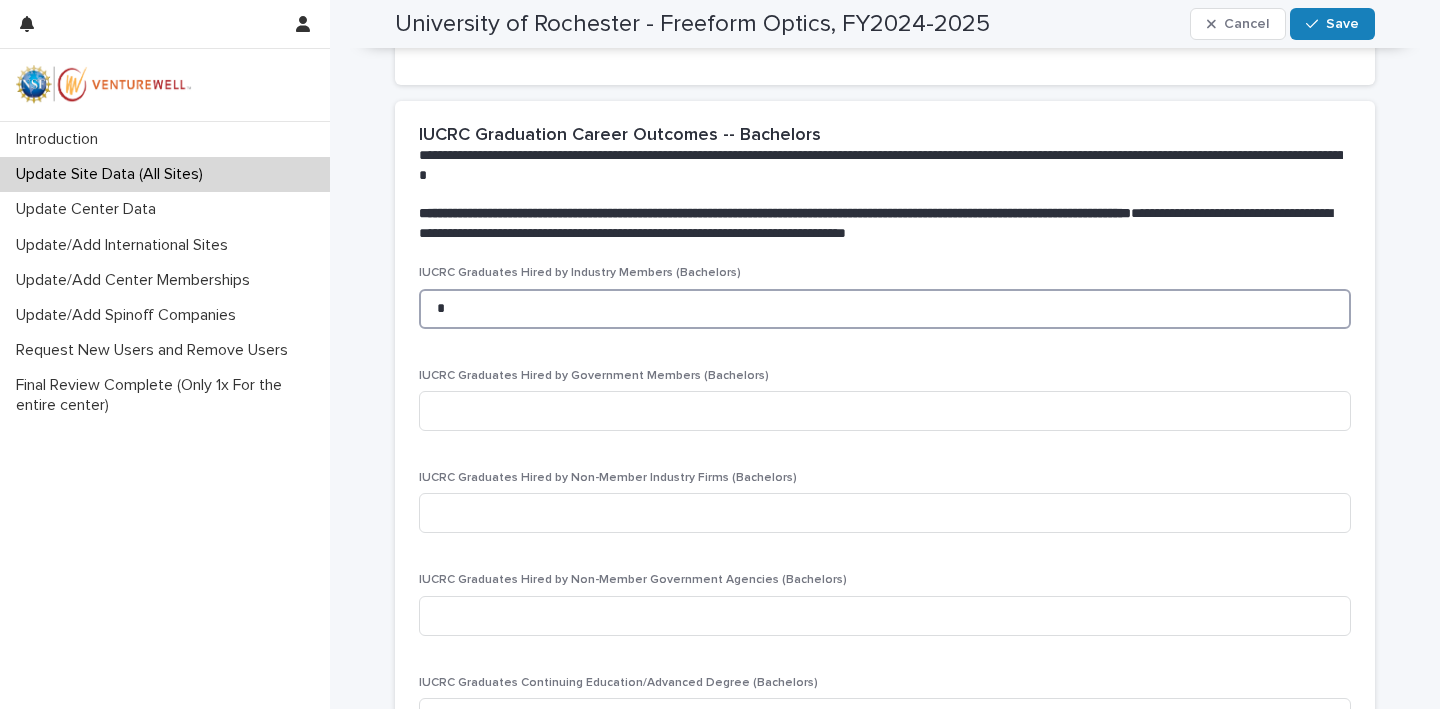 scroll, scrollTop: 1945, scrollLeft: 0, axis: vertical 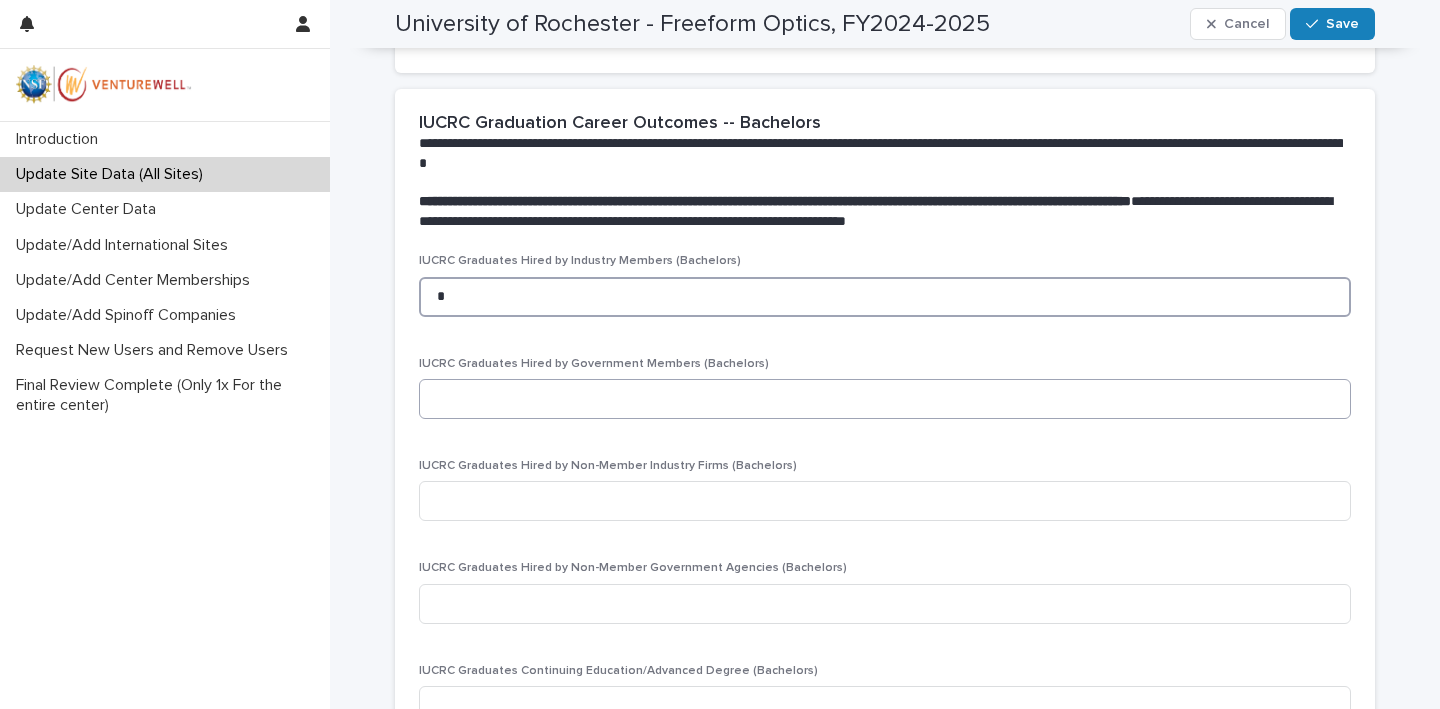 type on "*" 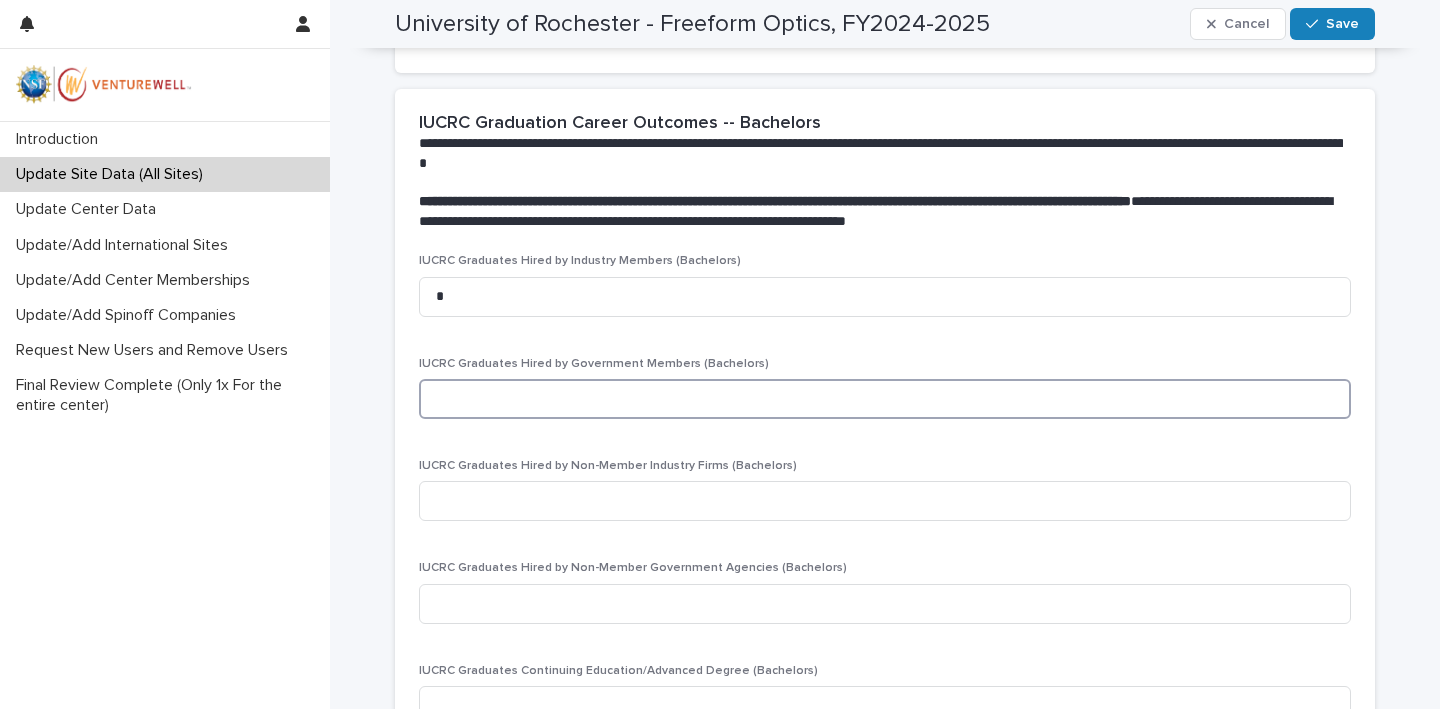 click at bounding box center [885, 399] 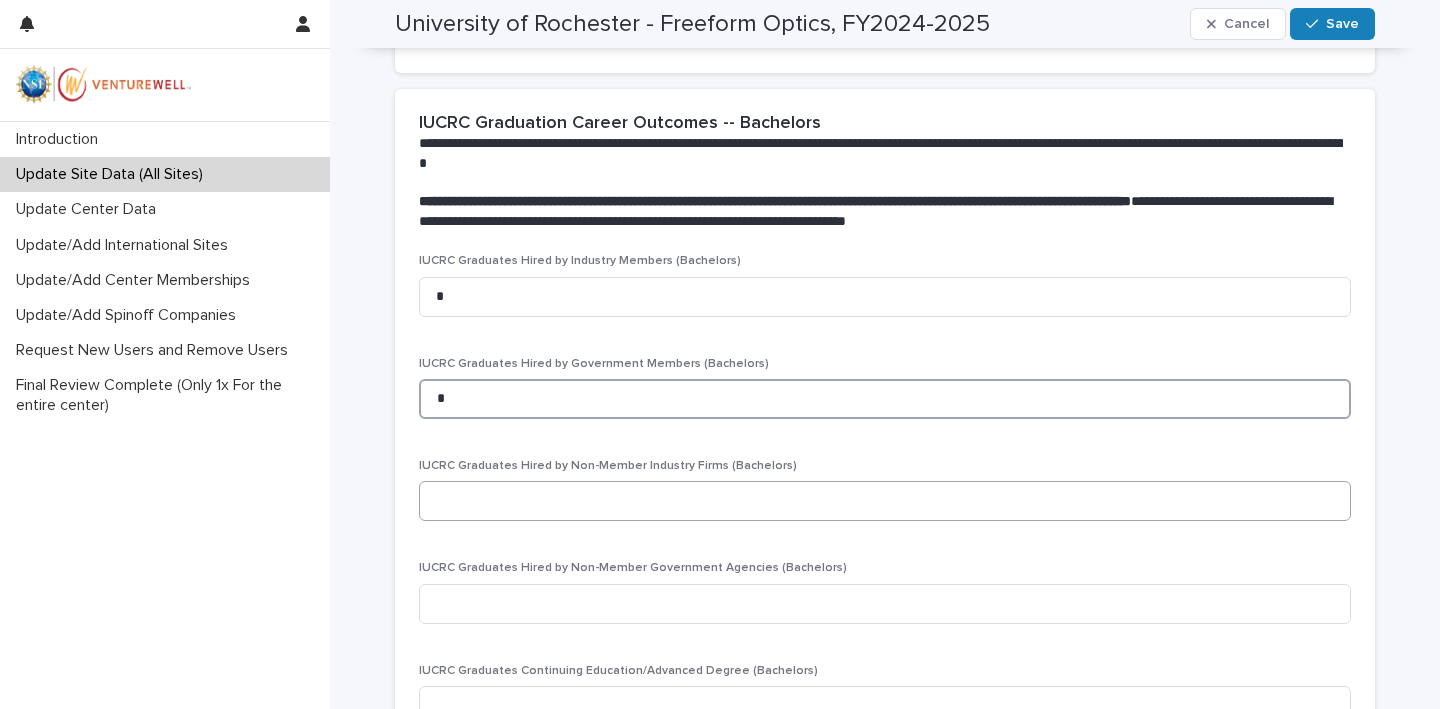 type on "*" 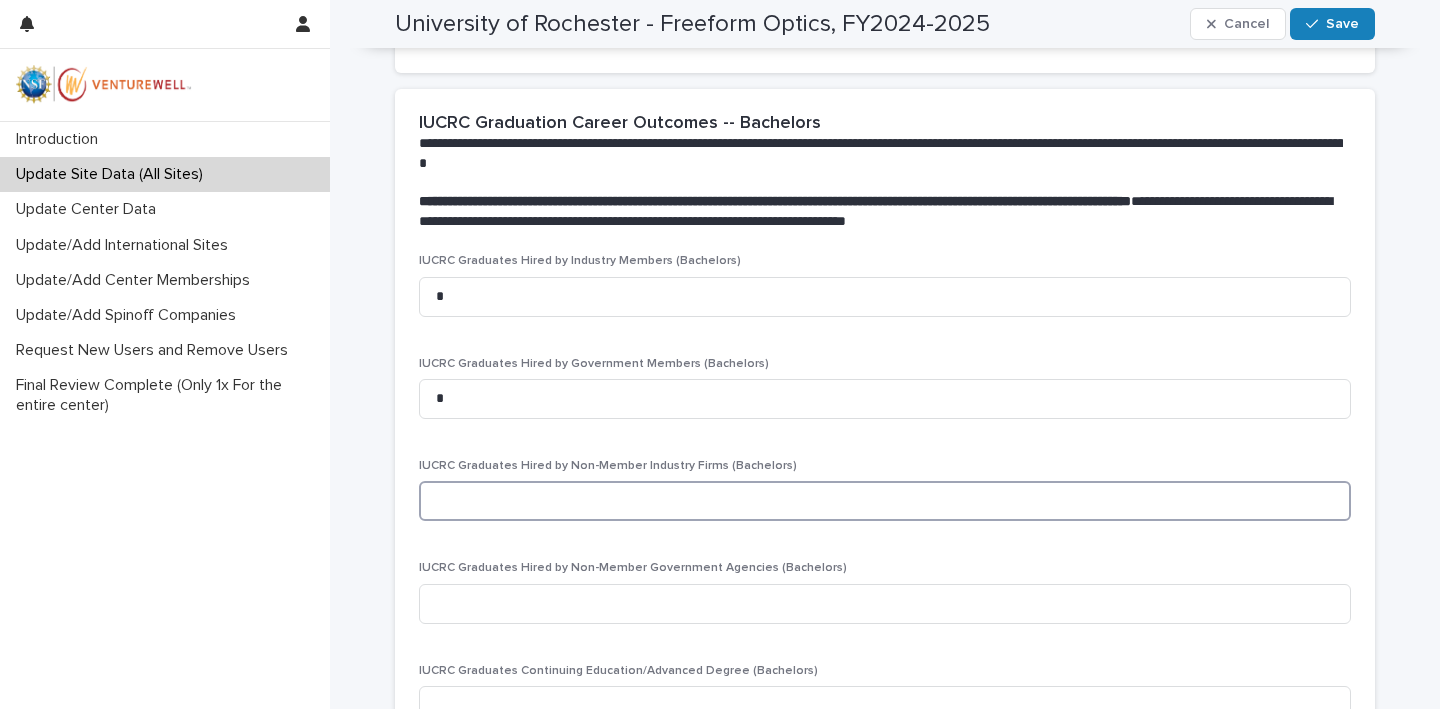 click at bounding box center [885, 501] 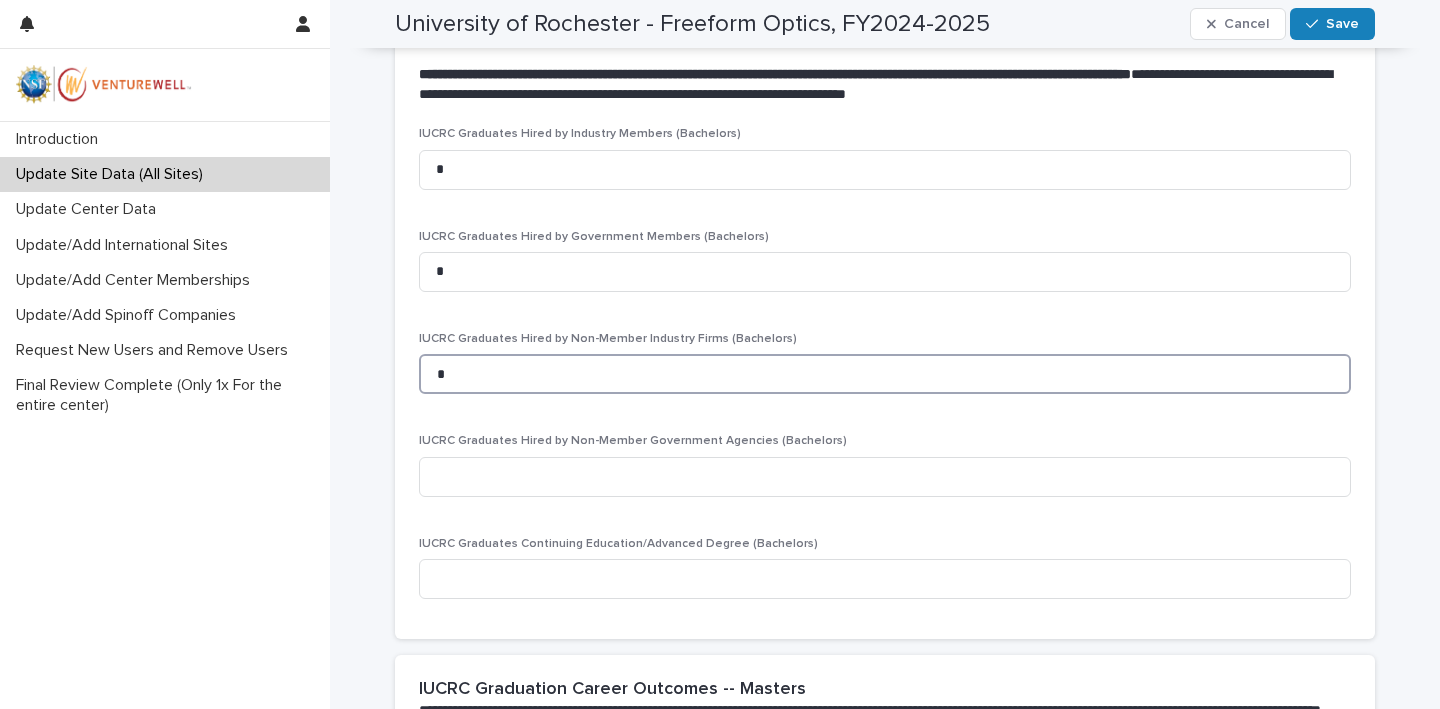 scroll, scrollTop: 2073, scrollLeft: 0, axis: vertical 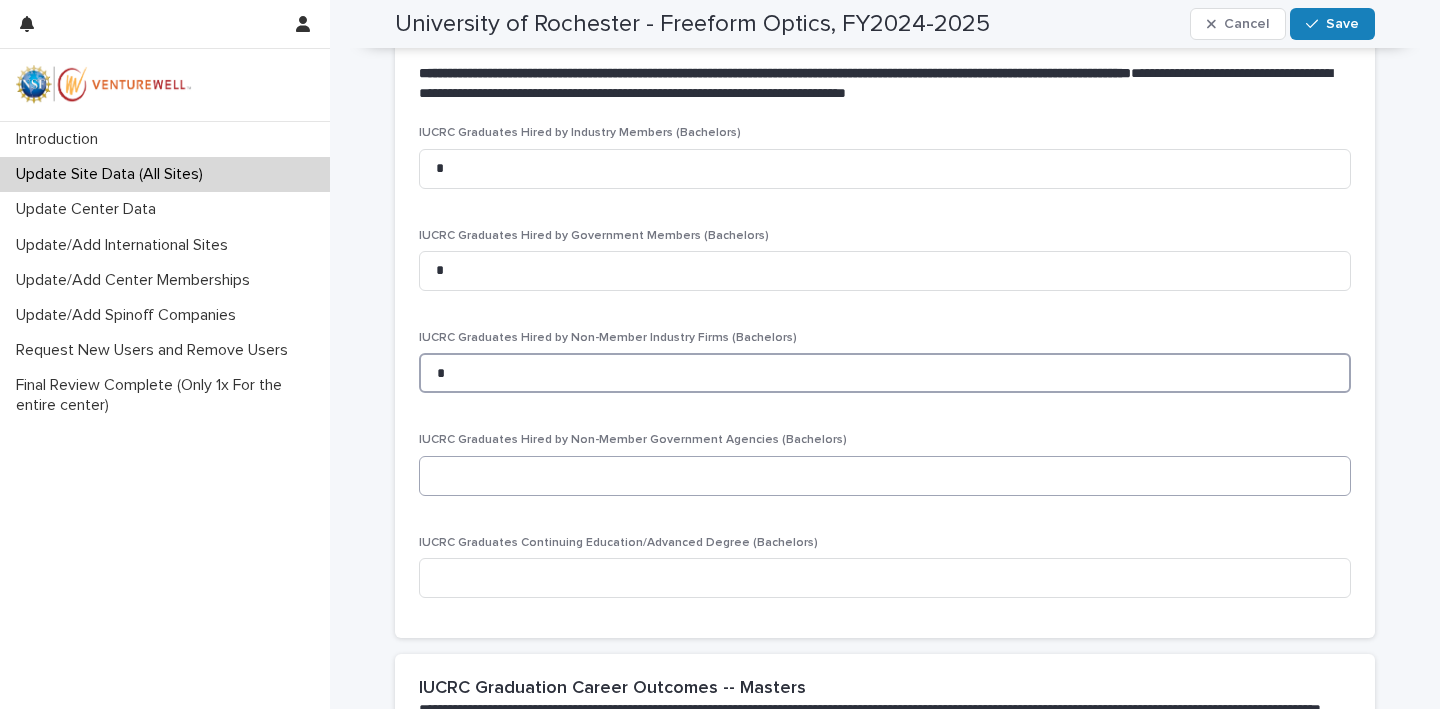 type on "*" 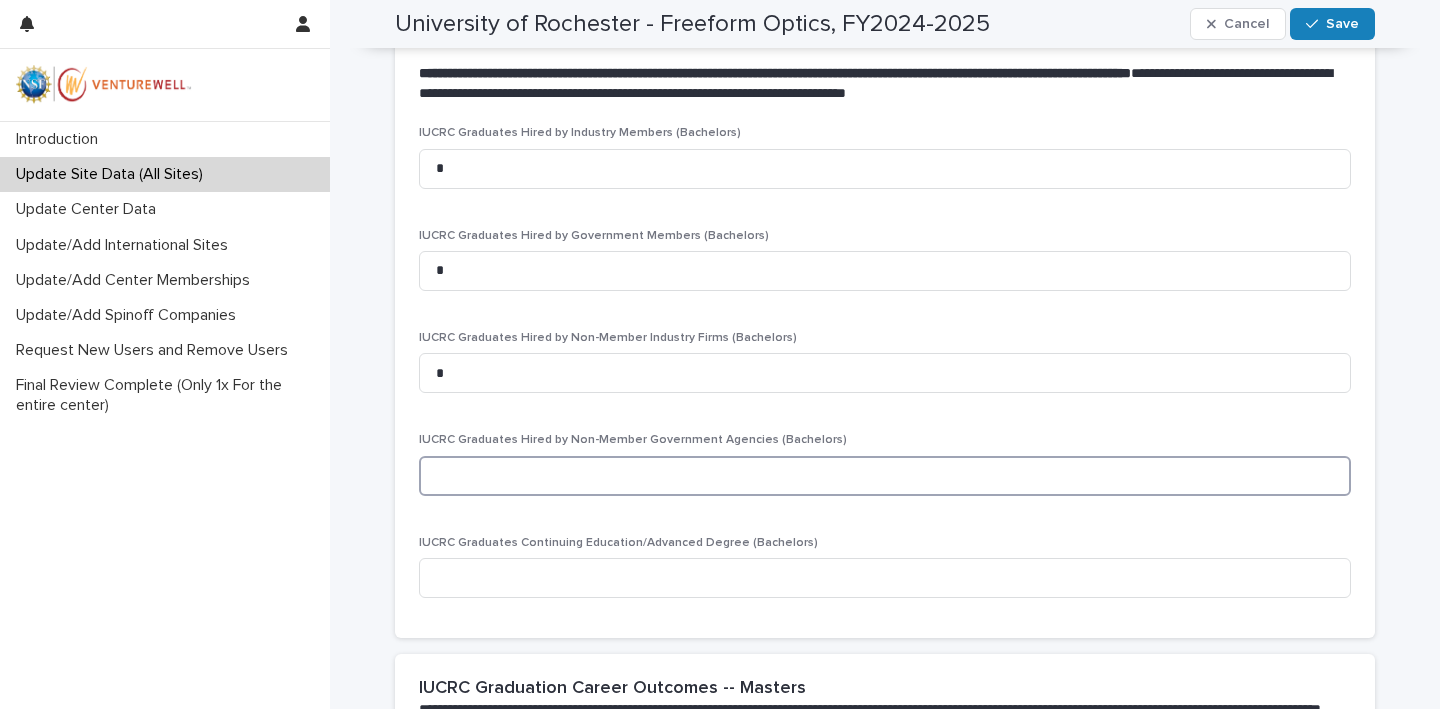 click at bounding box center (885, 476) 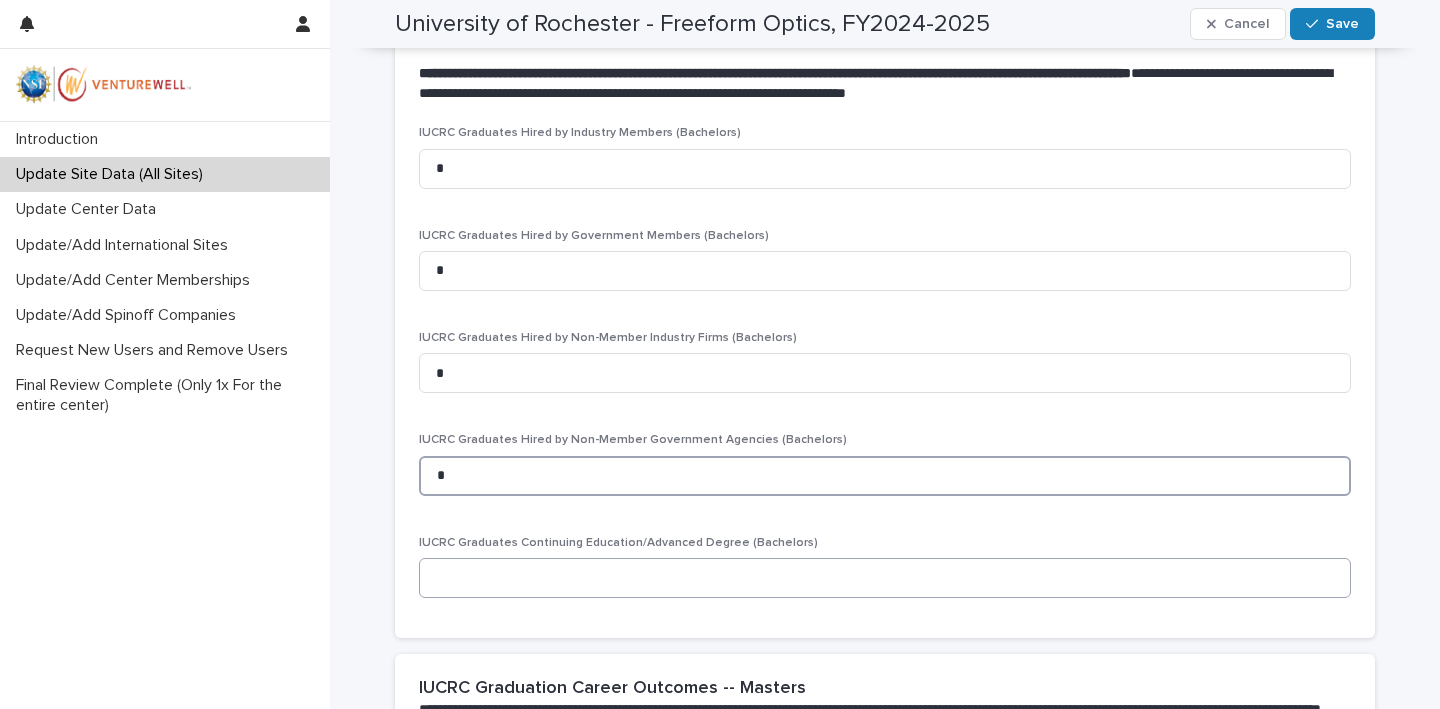 type on "*" 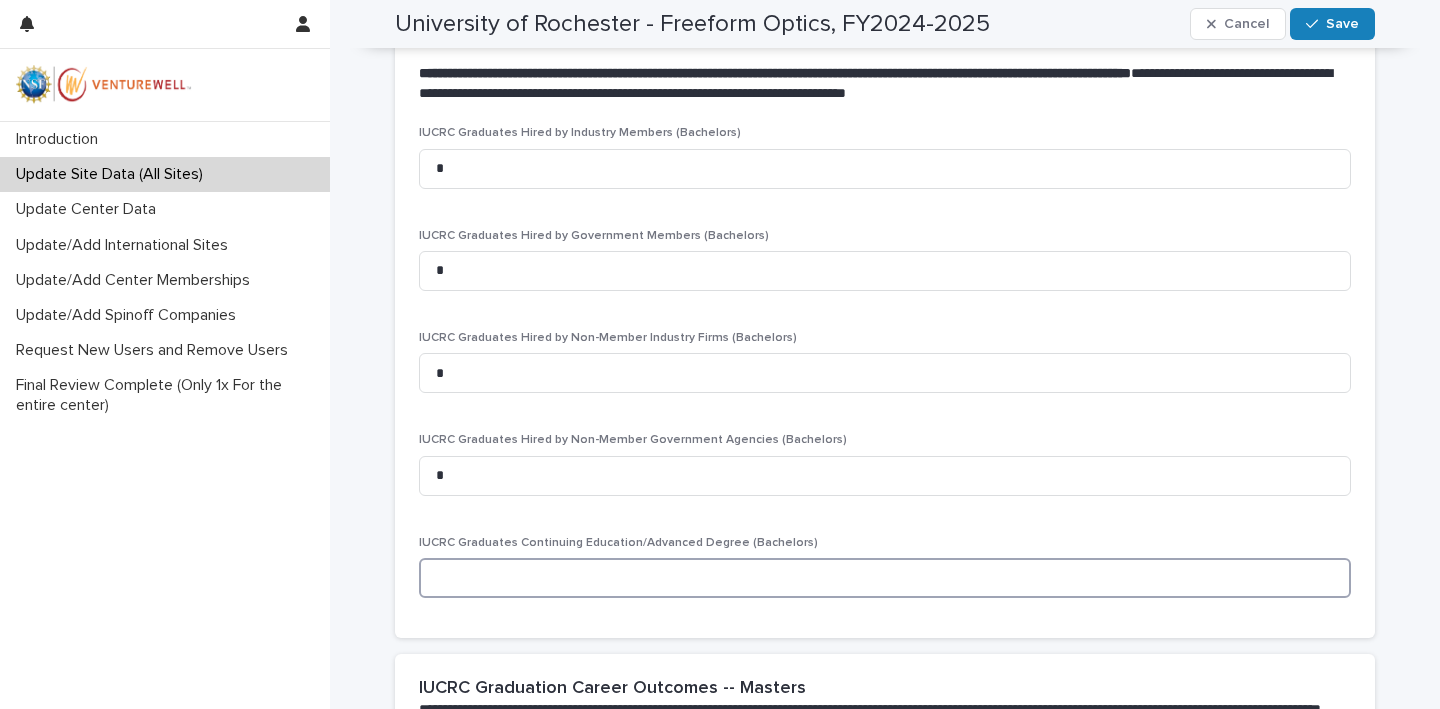 click at bounding box center (885, 578) 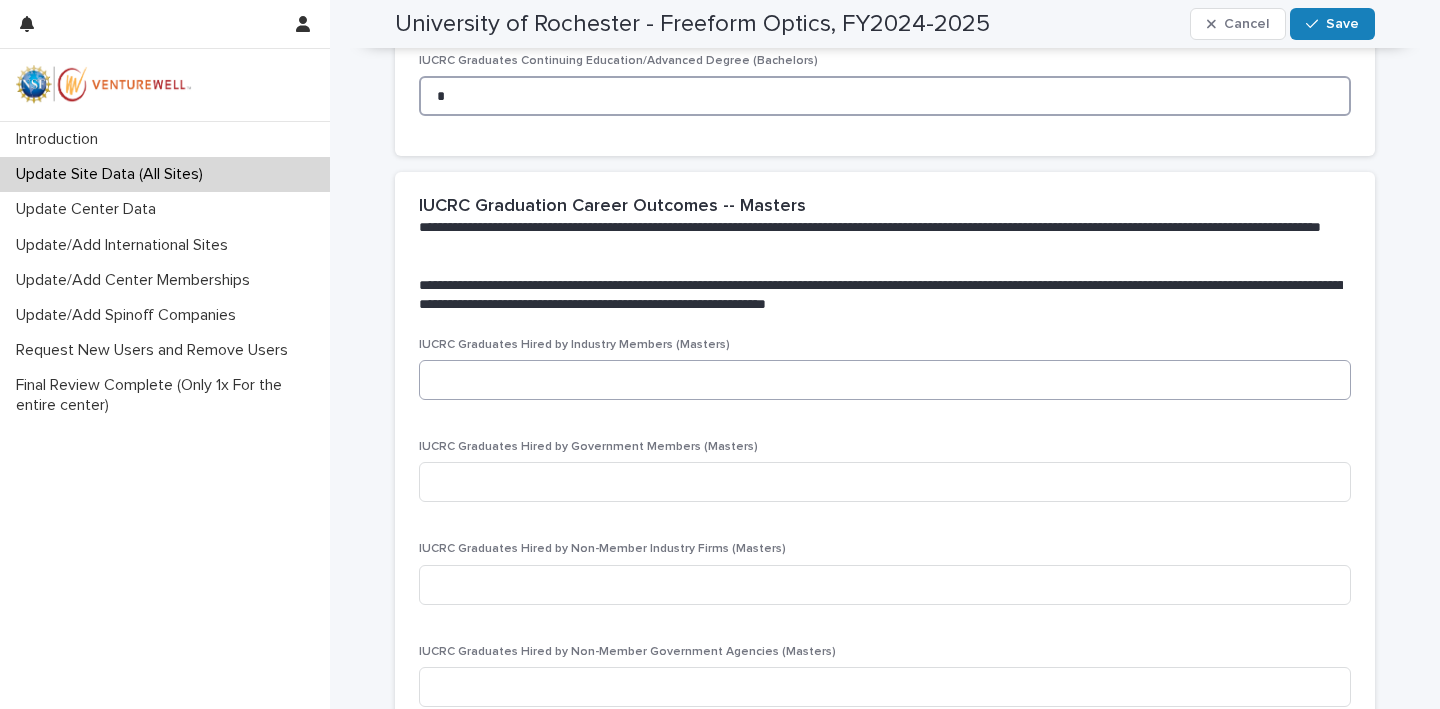 scroll, scrollTop: 2557, scrollLeft: 0, axis: vertical 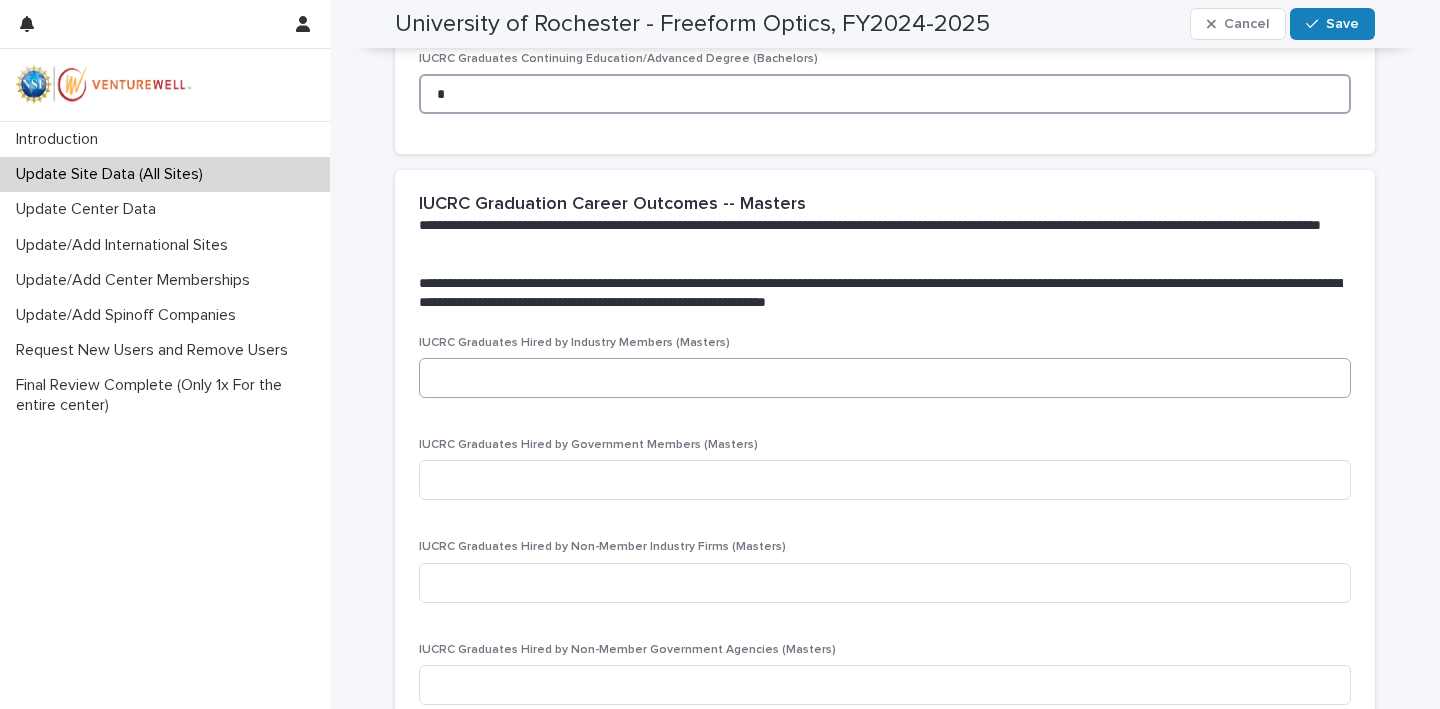 type on "*" 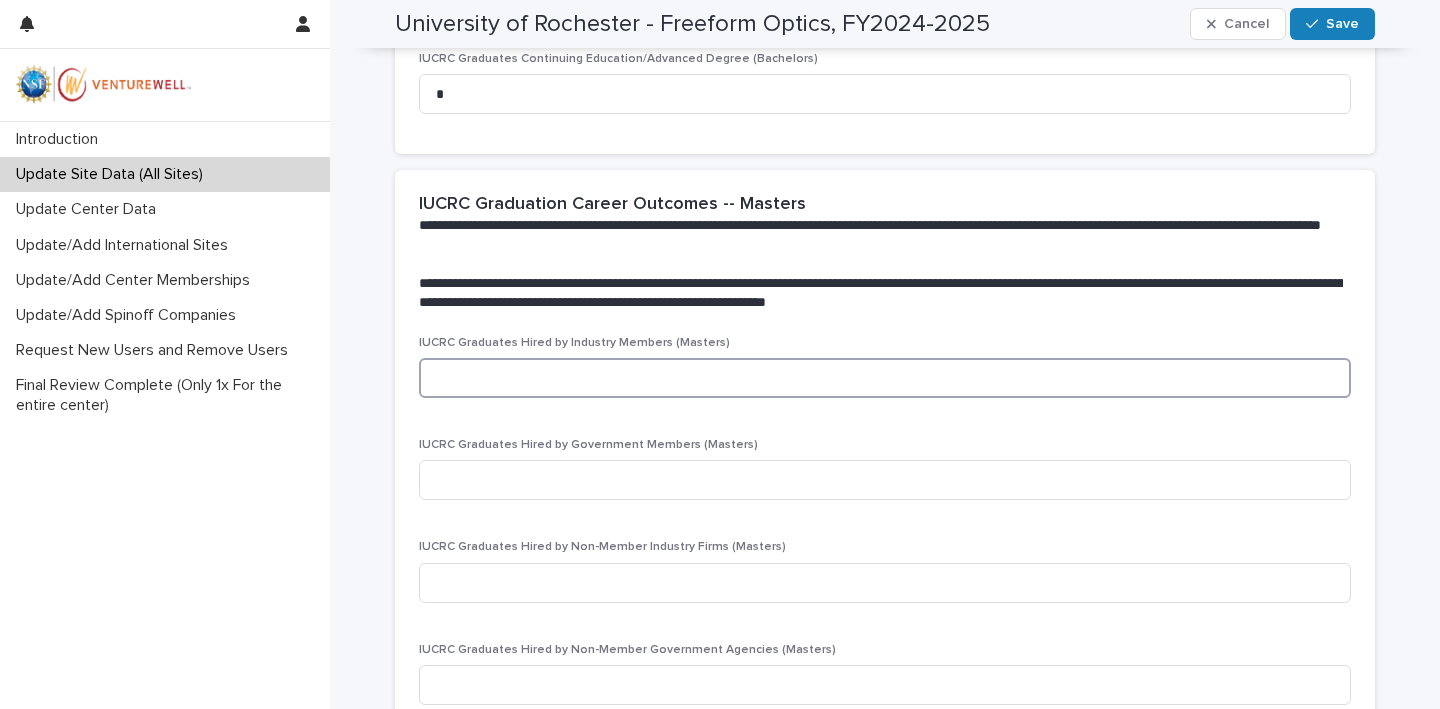 click at bounding box center (885, 378) 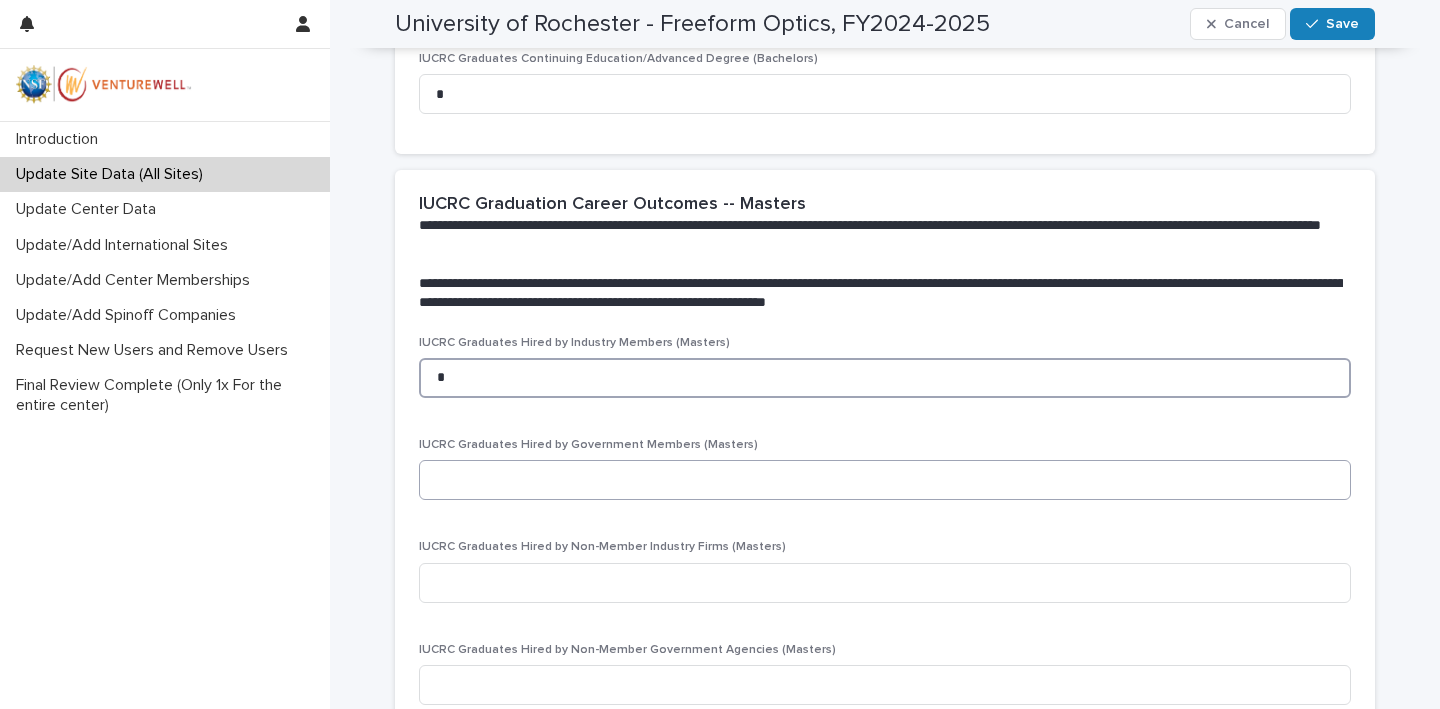 type on "*" 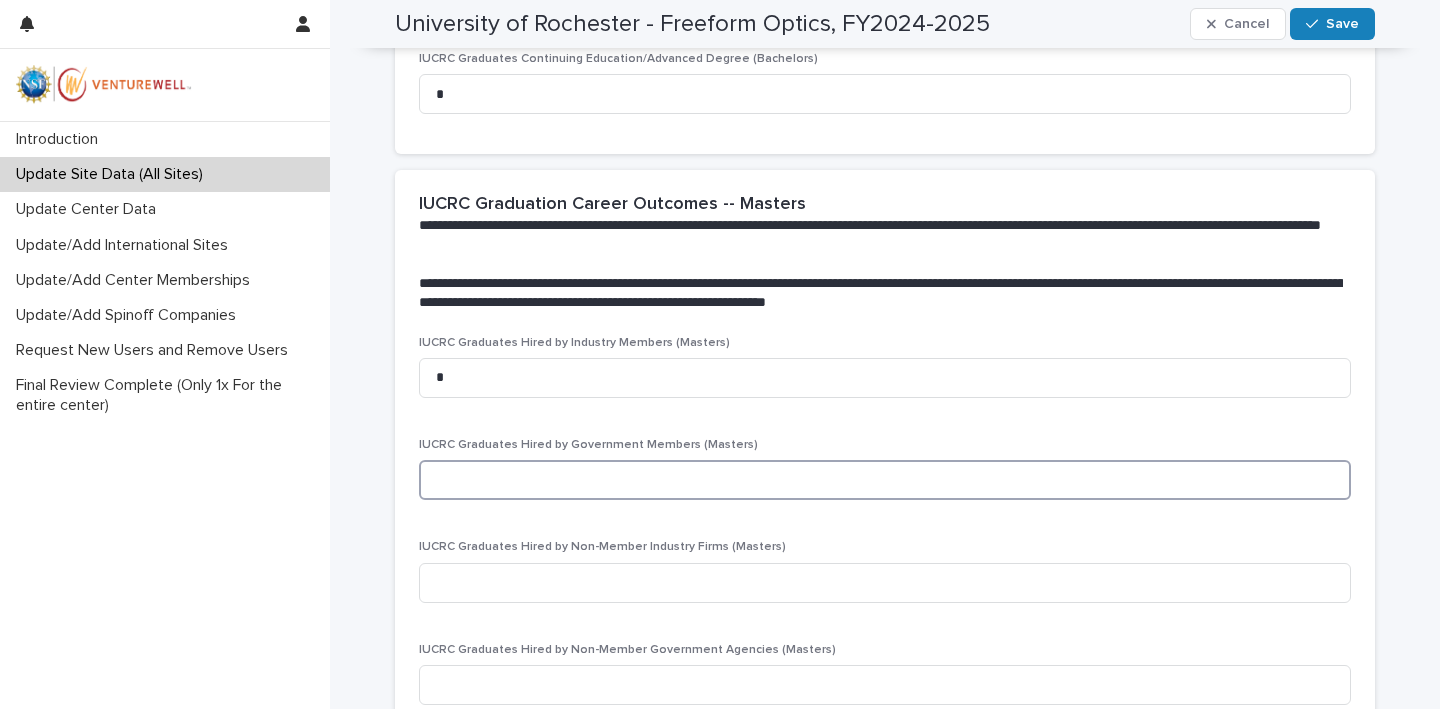 click at bounding box center (885, 480) 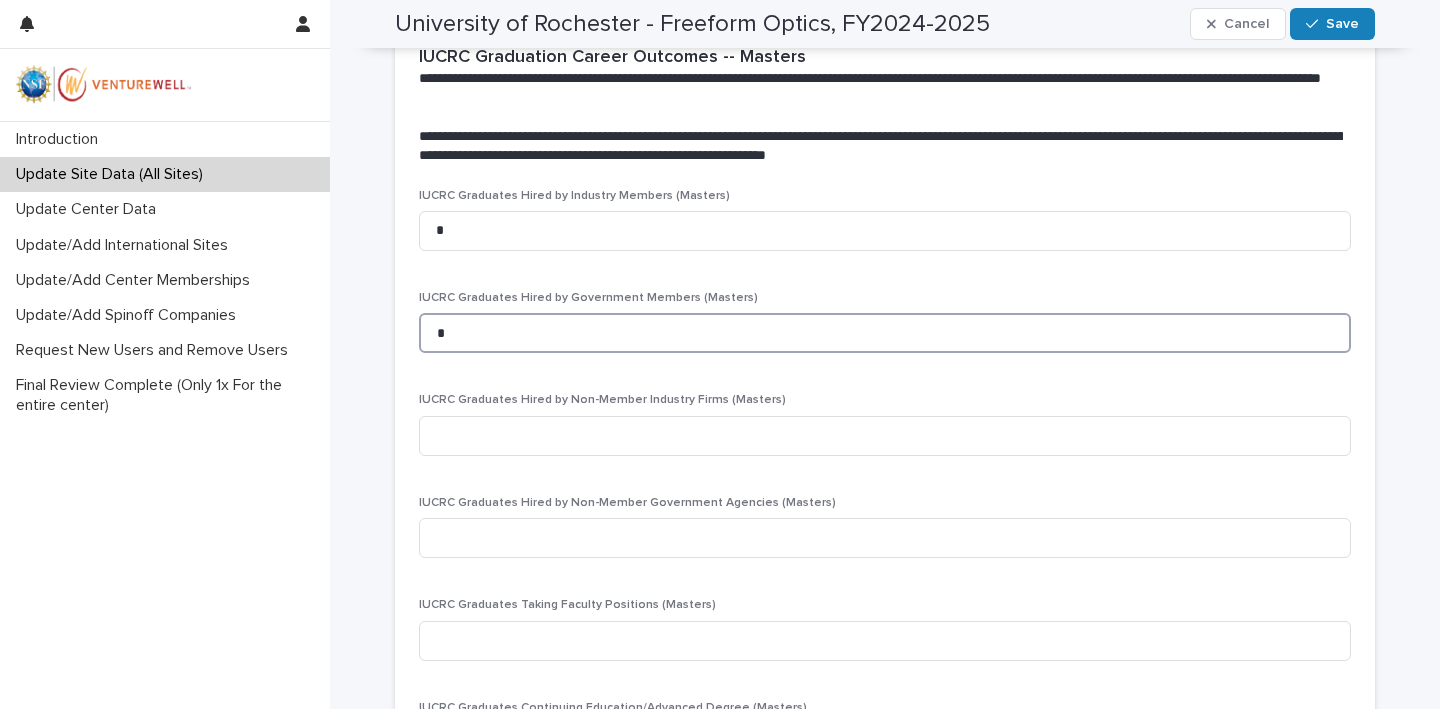 scroll, scrollTop: 2722, scrollLeft: 0, axis: vertical 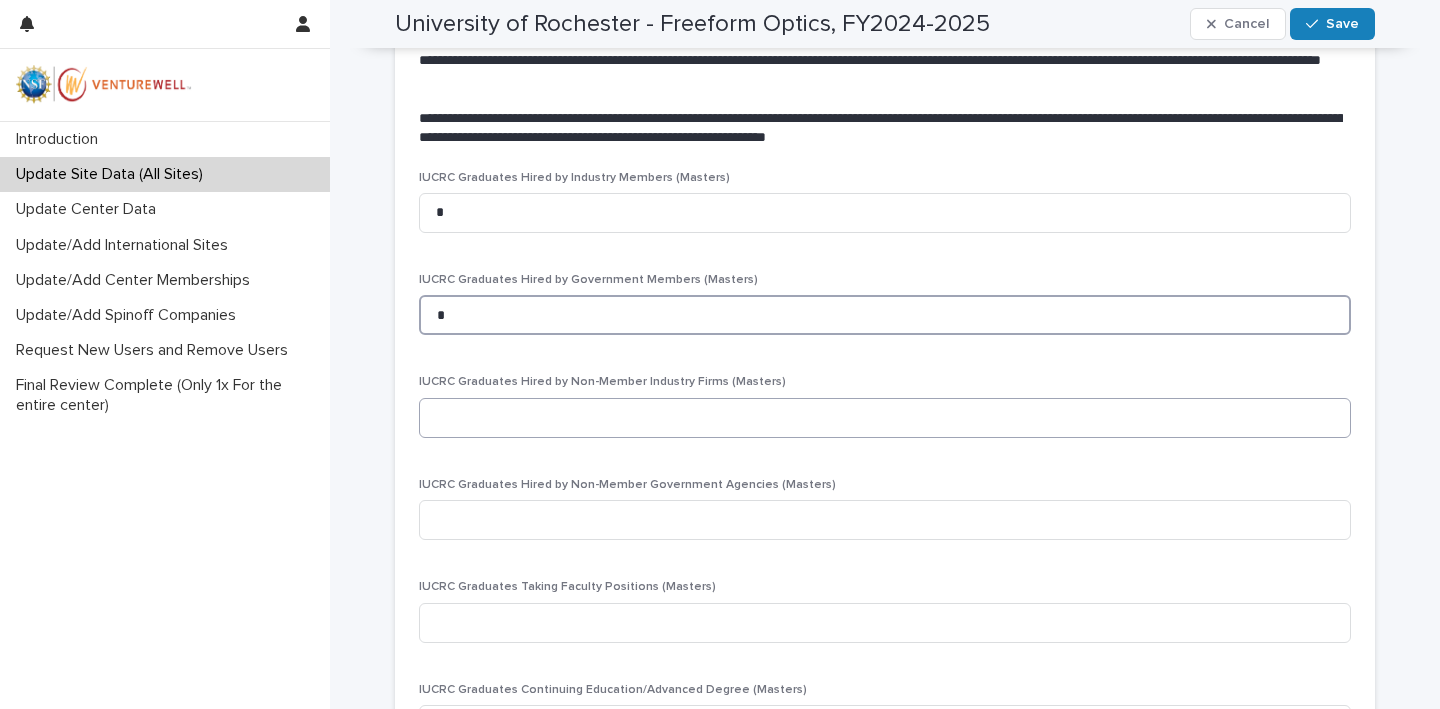type on "*" 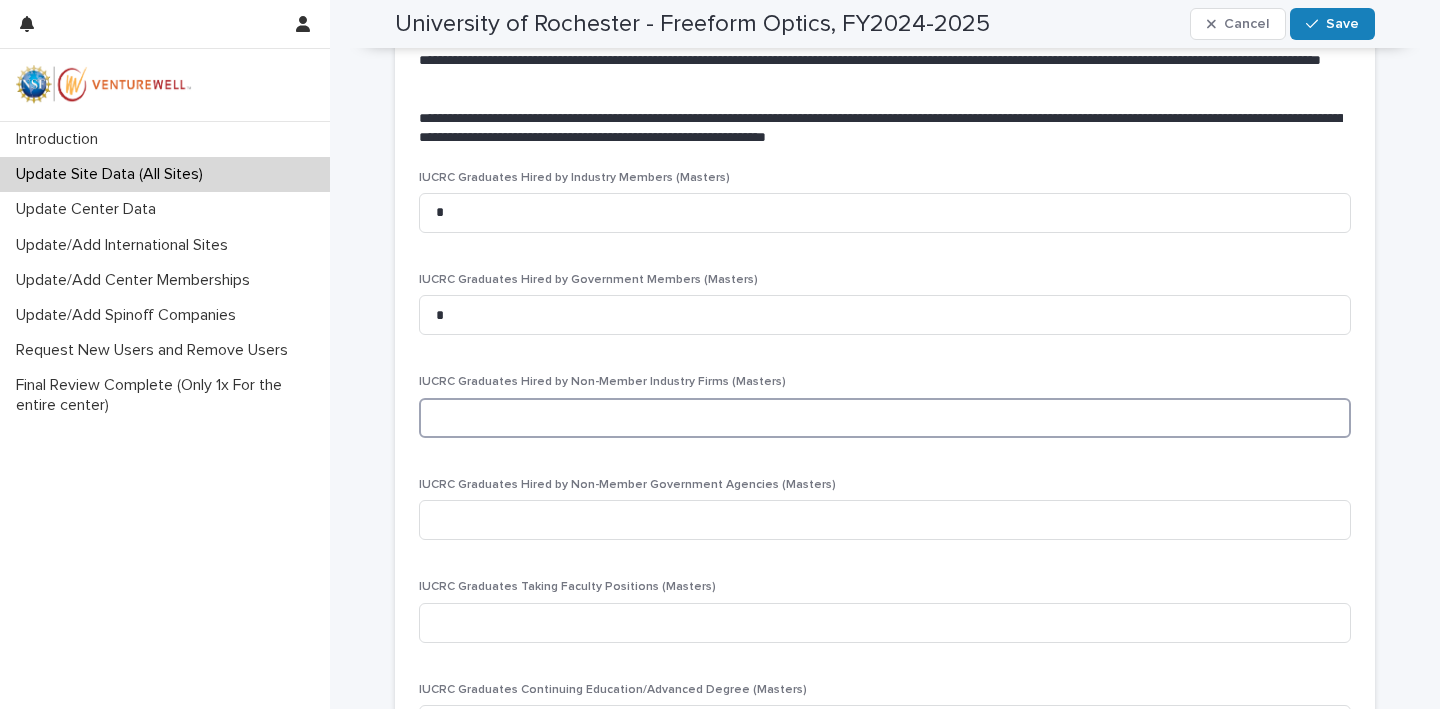 click at bounding box center [885, 418] 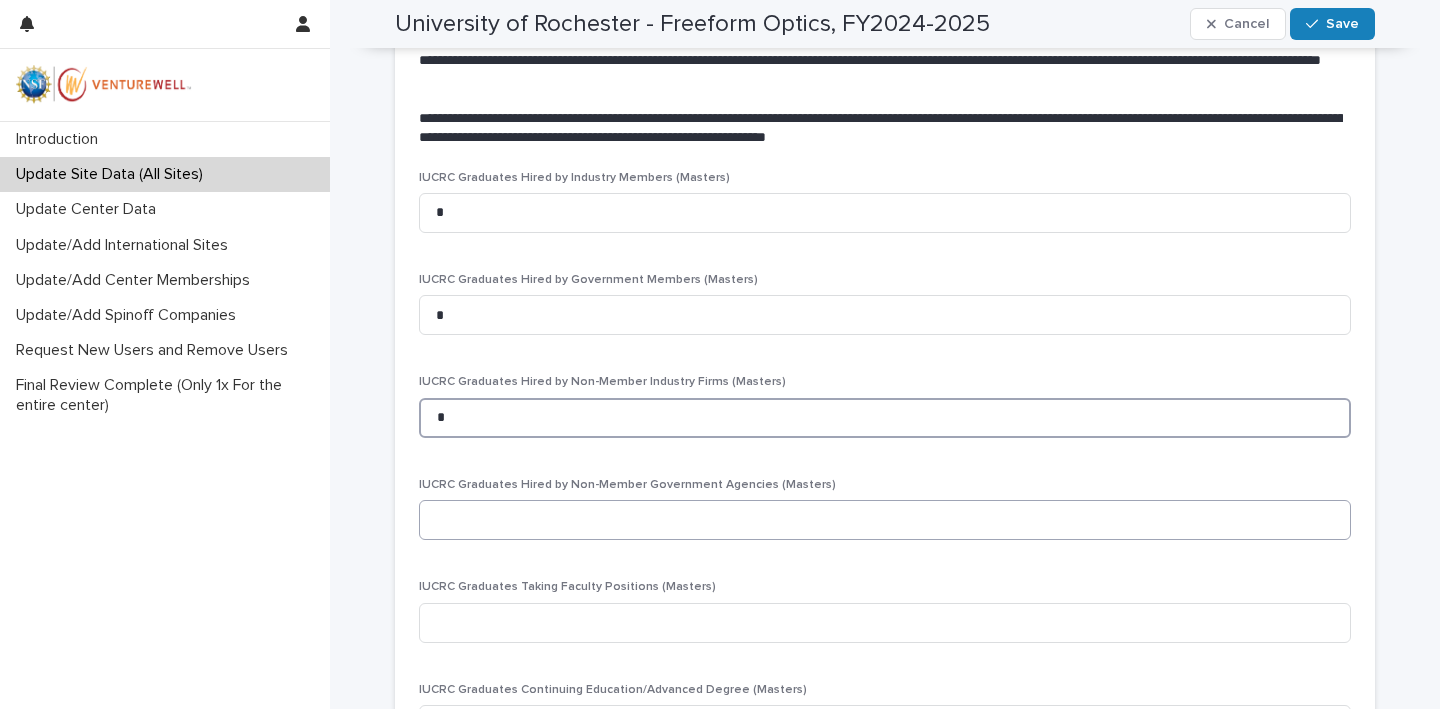 type on "*" 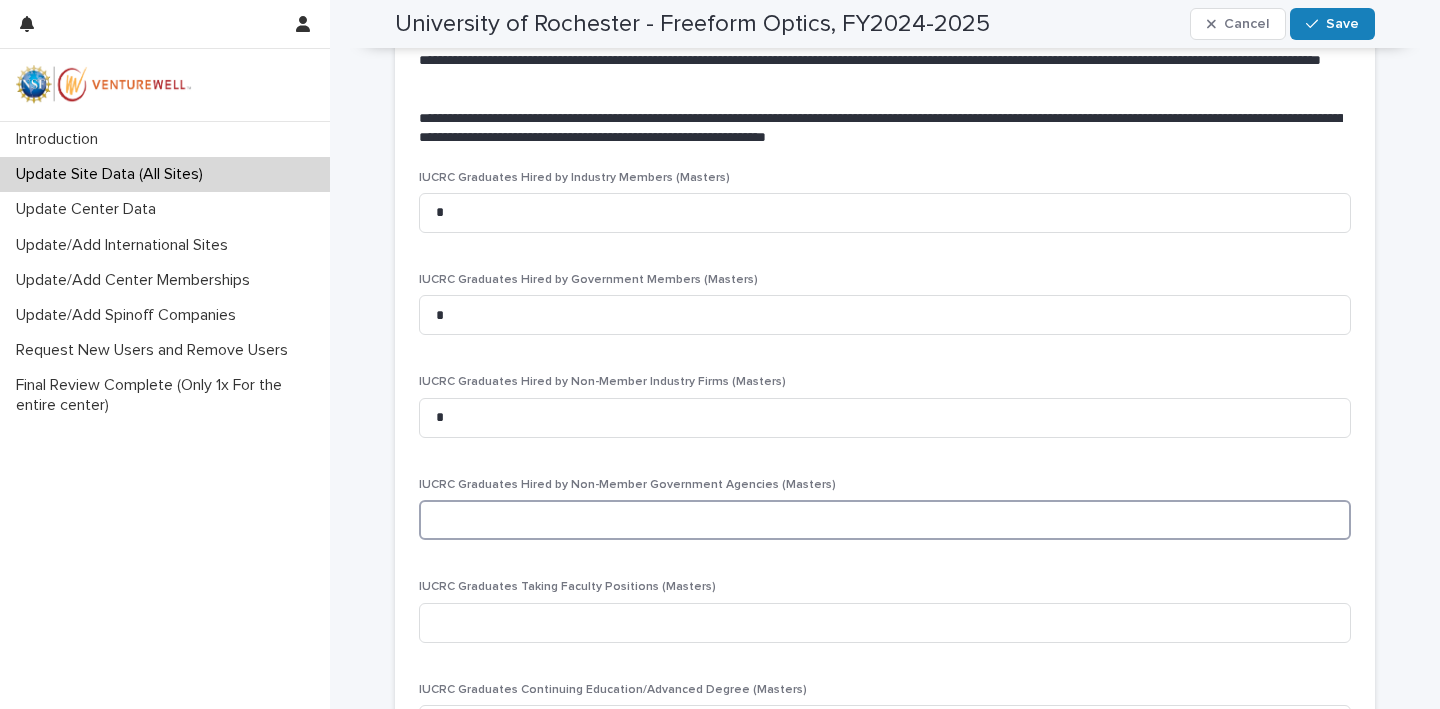 click at bounding box center (885, 520) 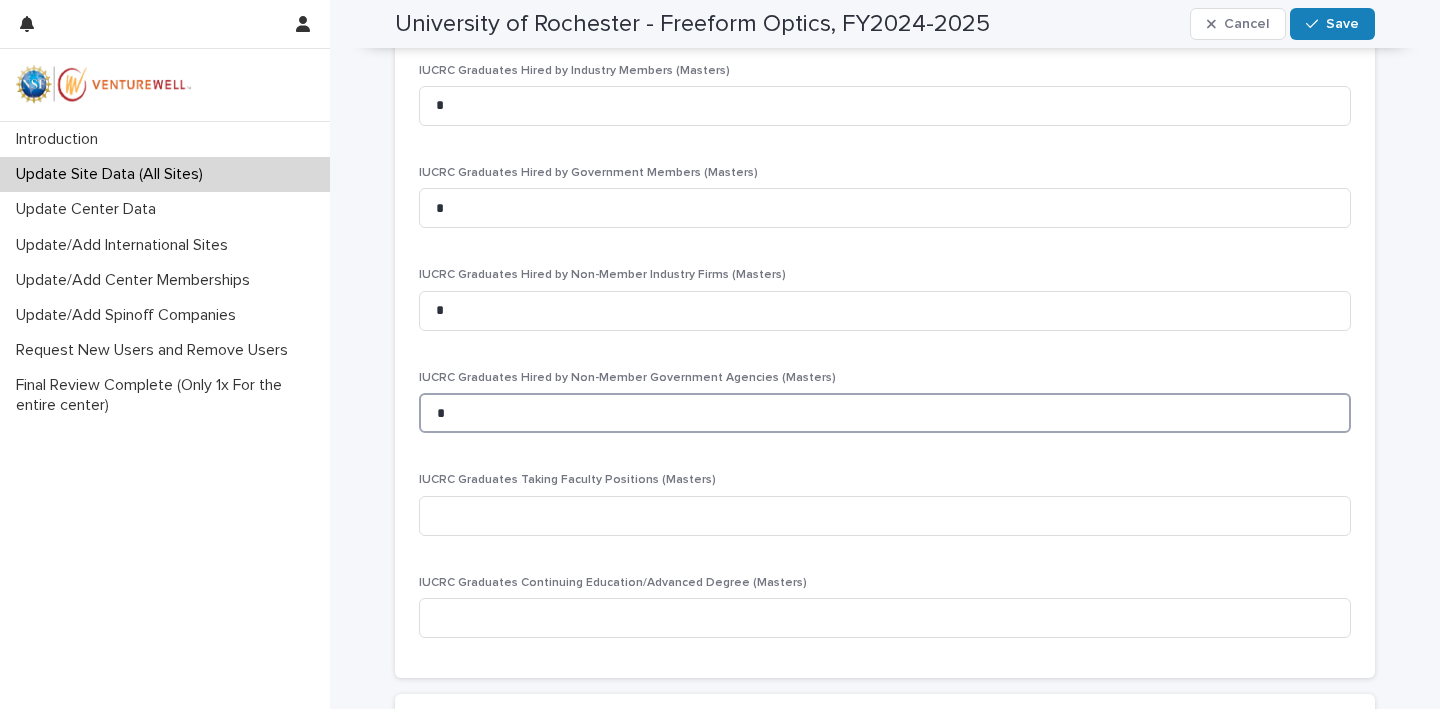 scroll, scrollTop: 2851, scrollLeft: 0, axis: vertical 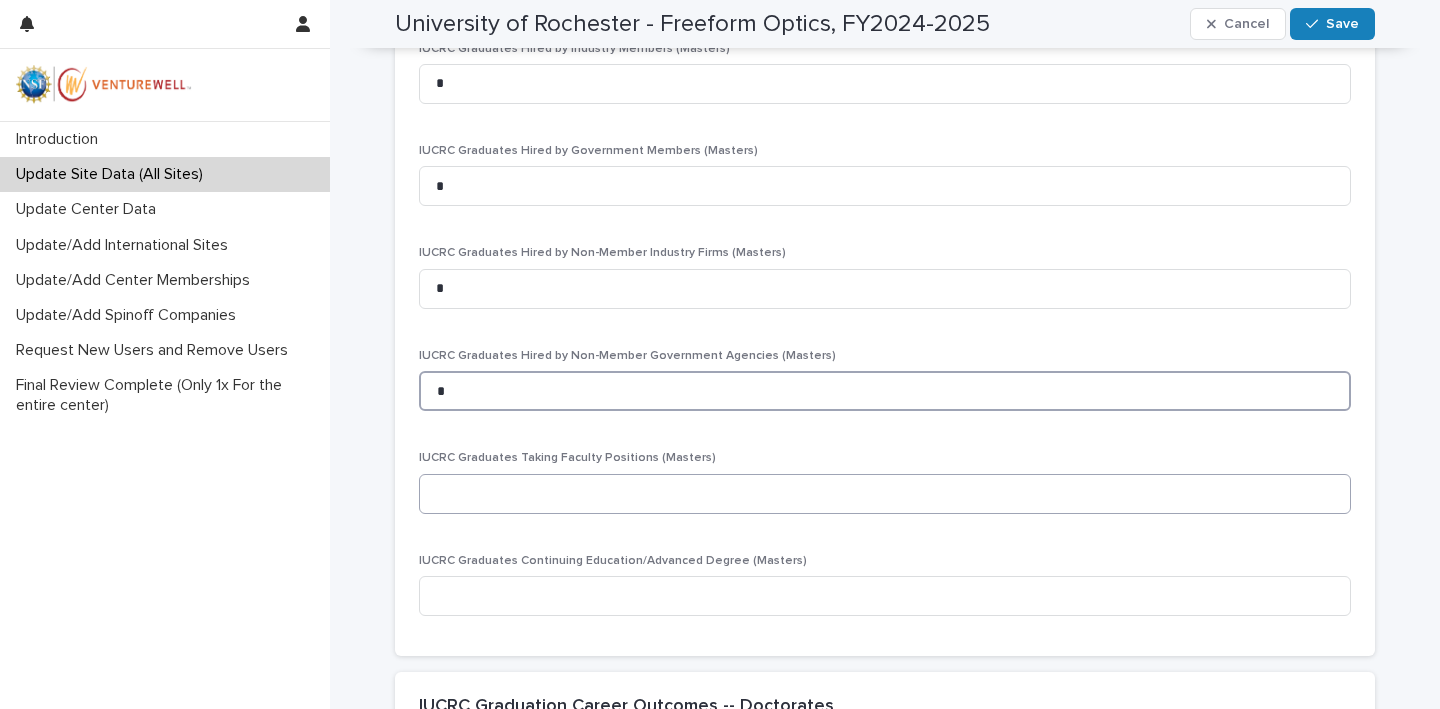 type on "*" 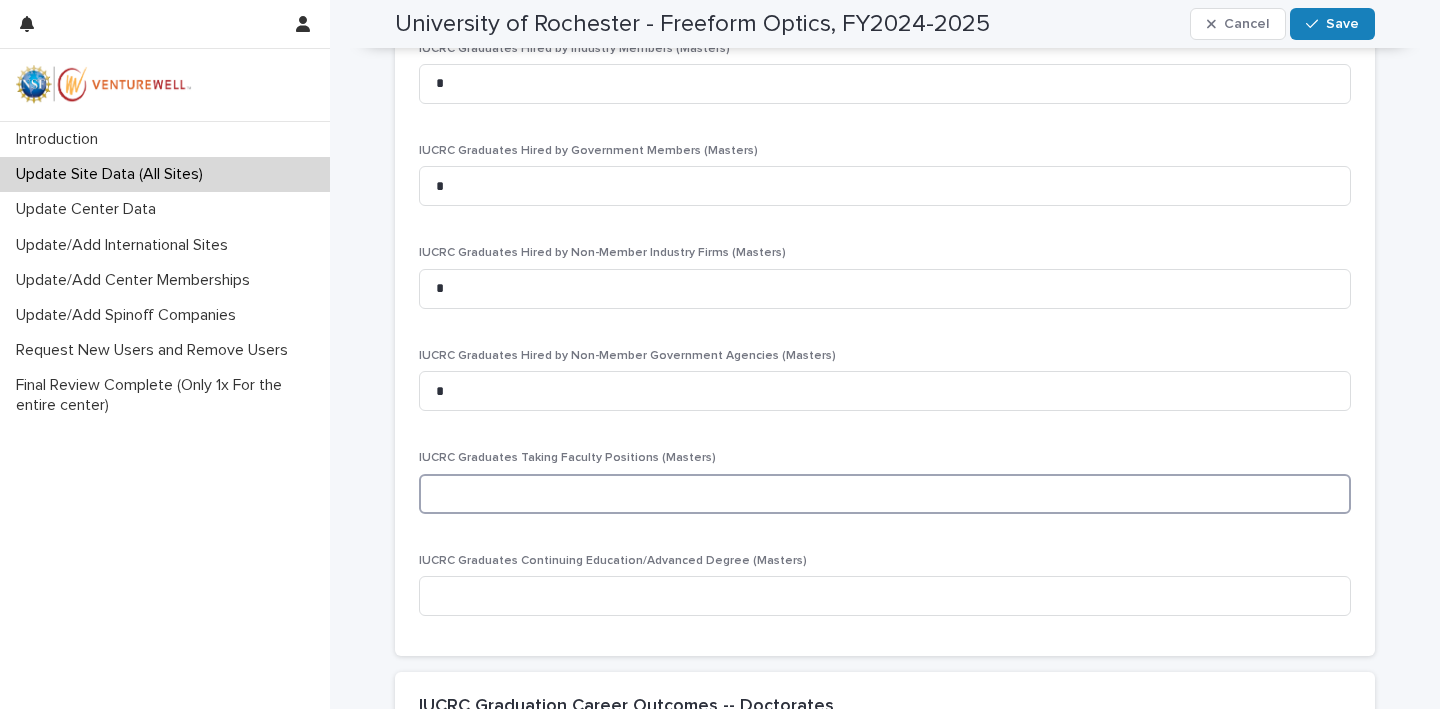 click at bounding box center (885, 494) 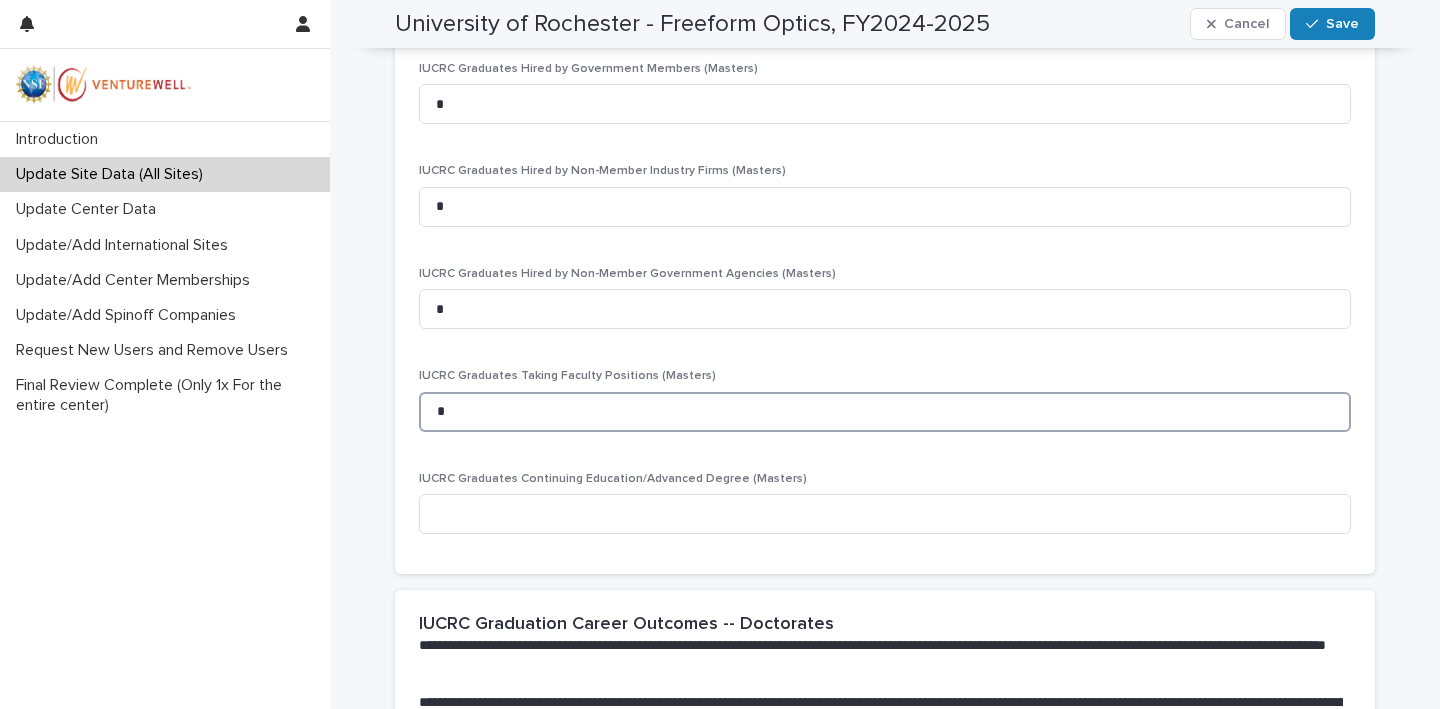 scroll, scrollTop: 2941, scrollLeft: 0, axis: vertical 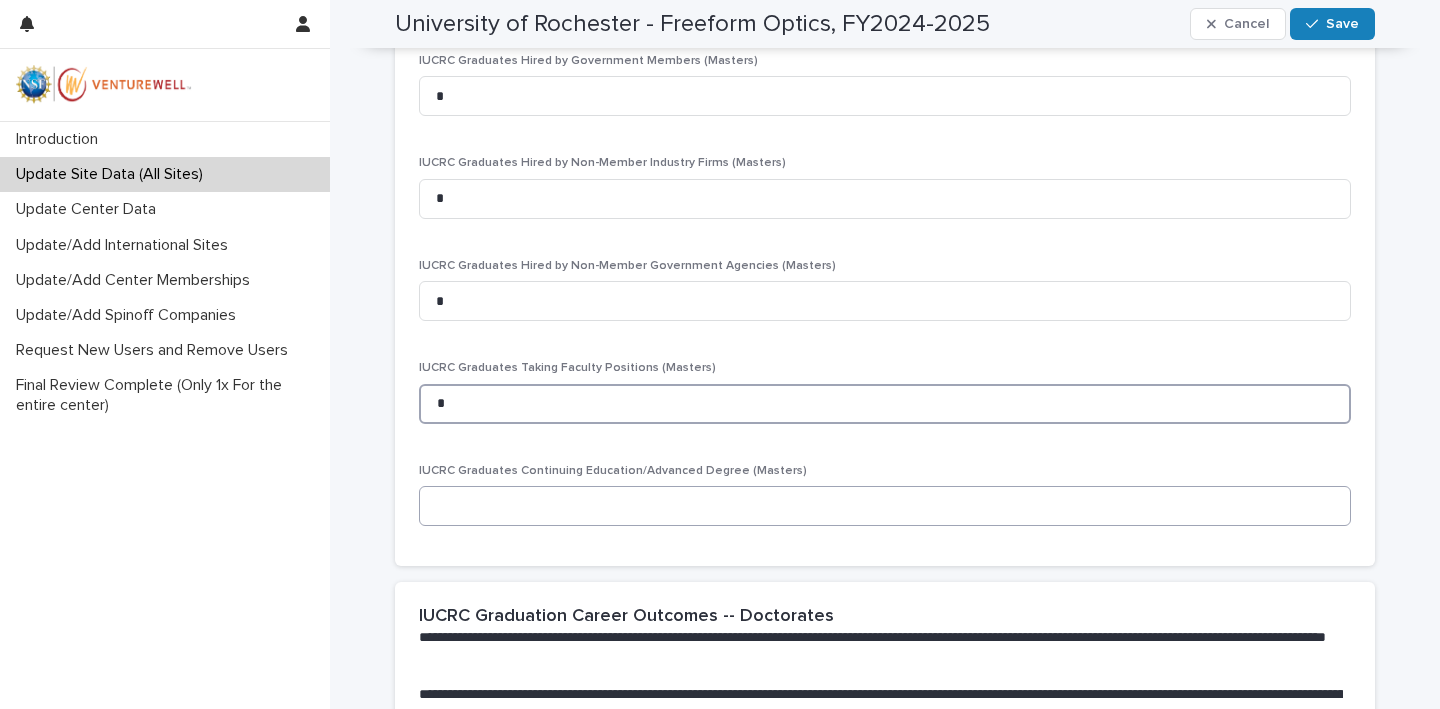 type on "*" 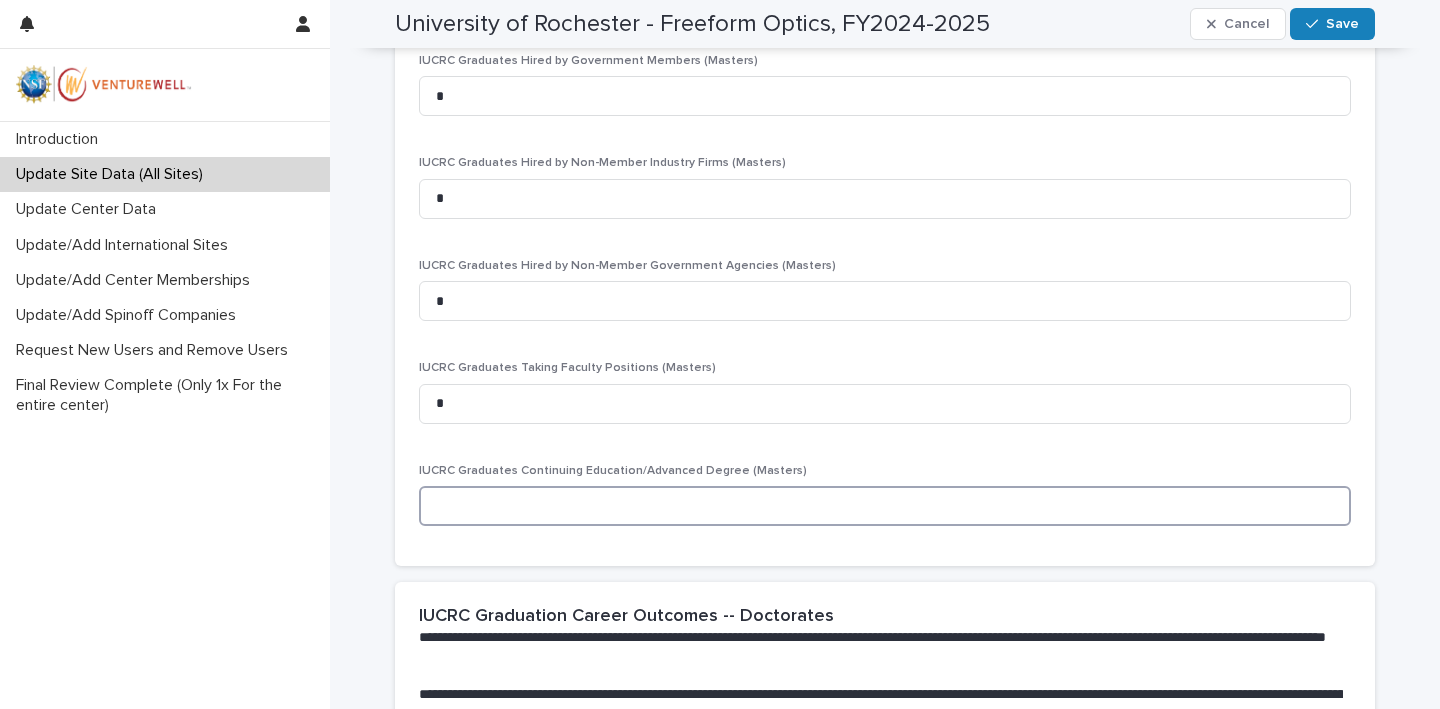 click at bounding box center [885, 506] 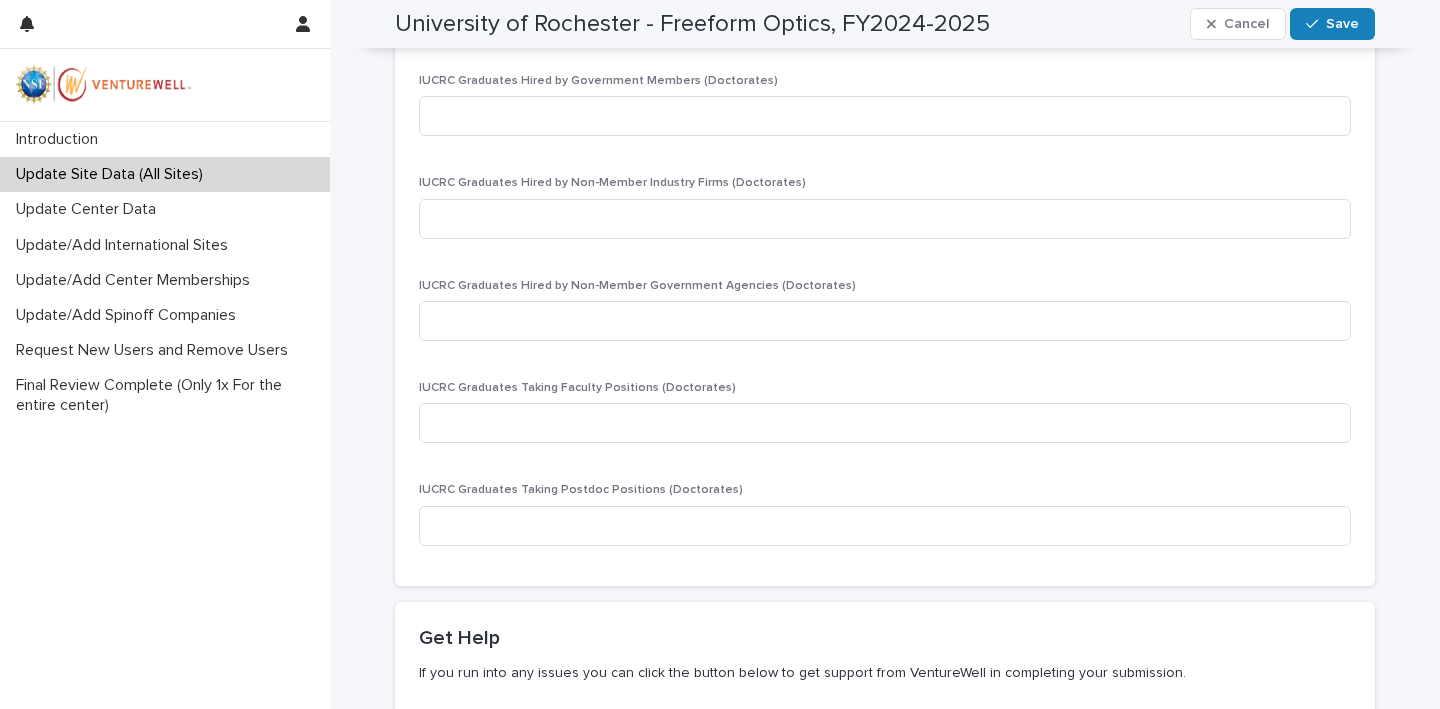 scroll, scrollTop: 3714, scrollLeft: 0, axis: vertical 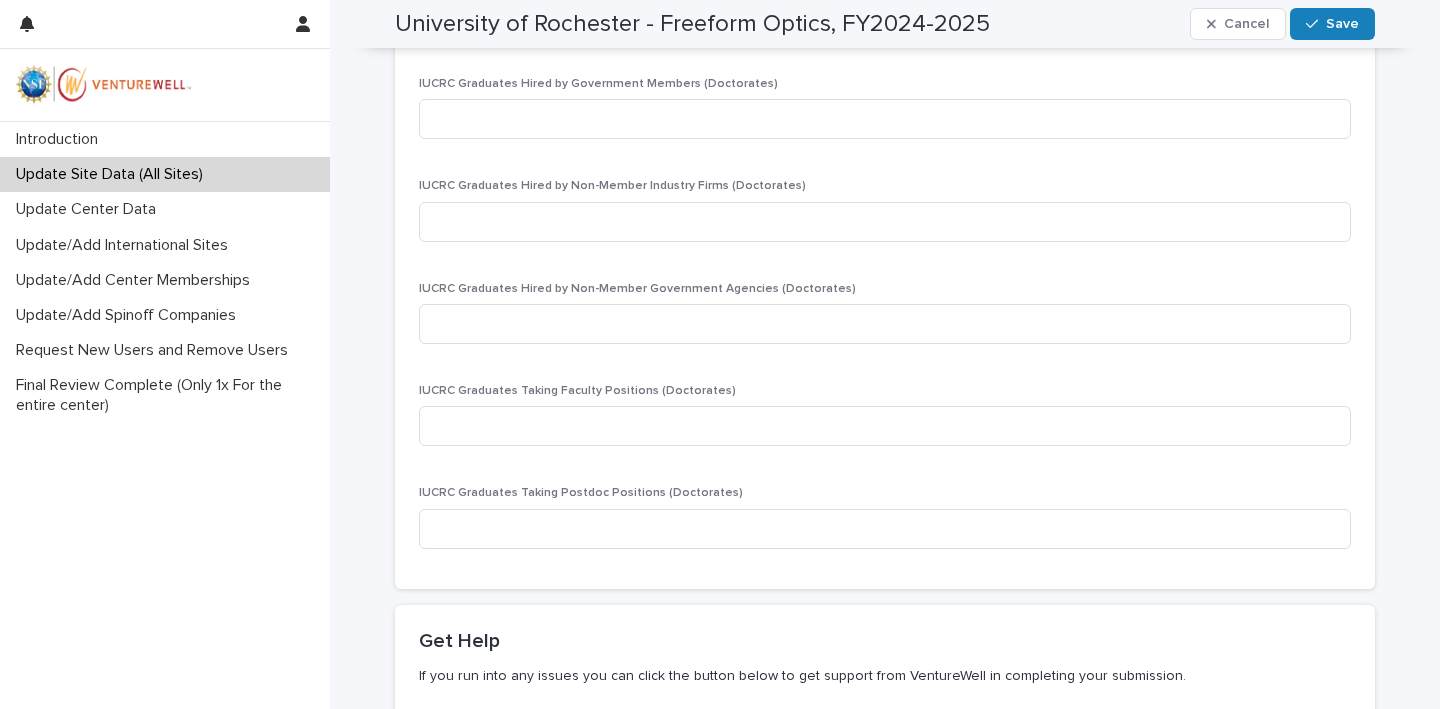 type on "*" 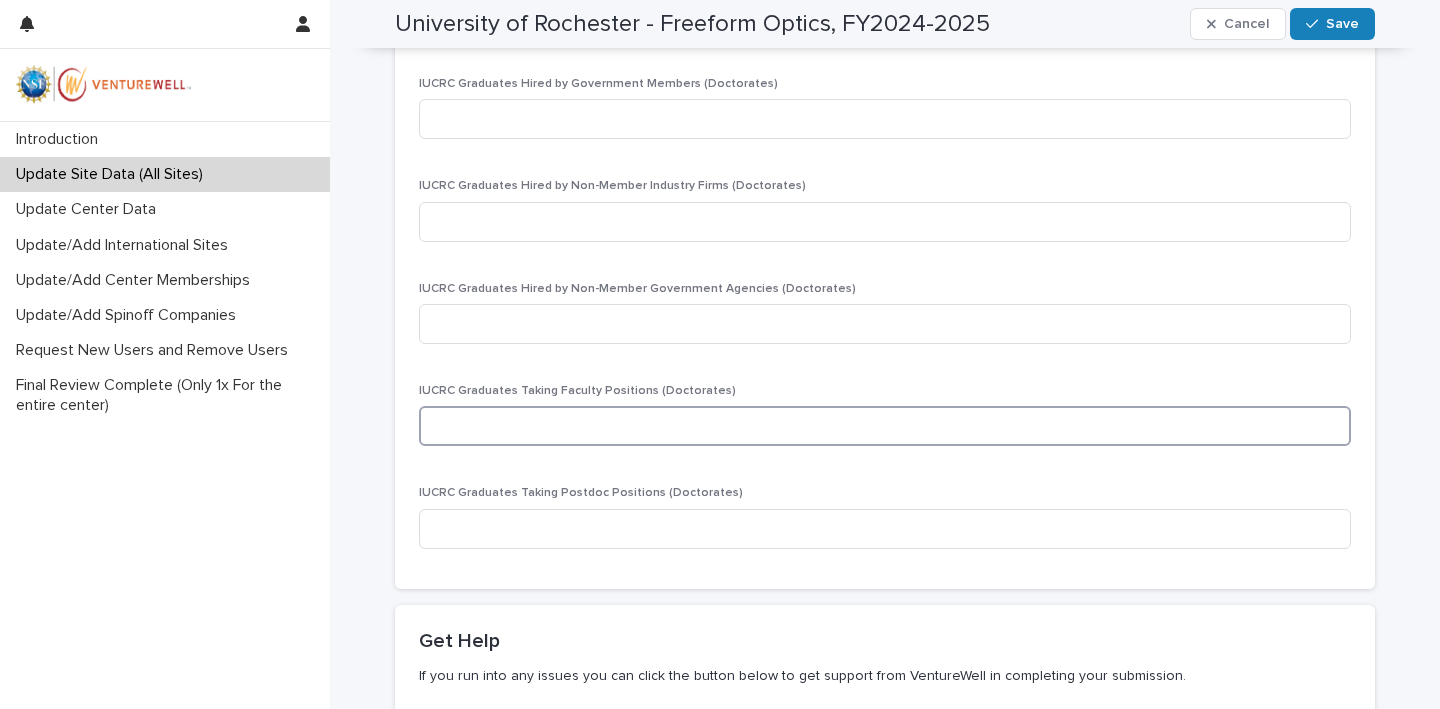 click at bounding box center [885, 426] 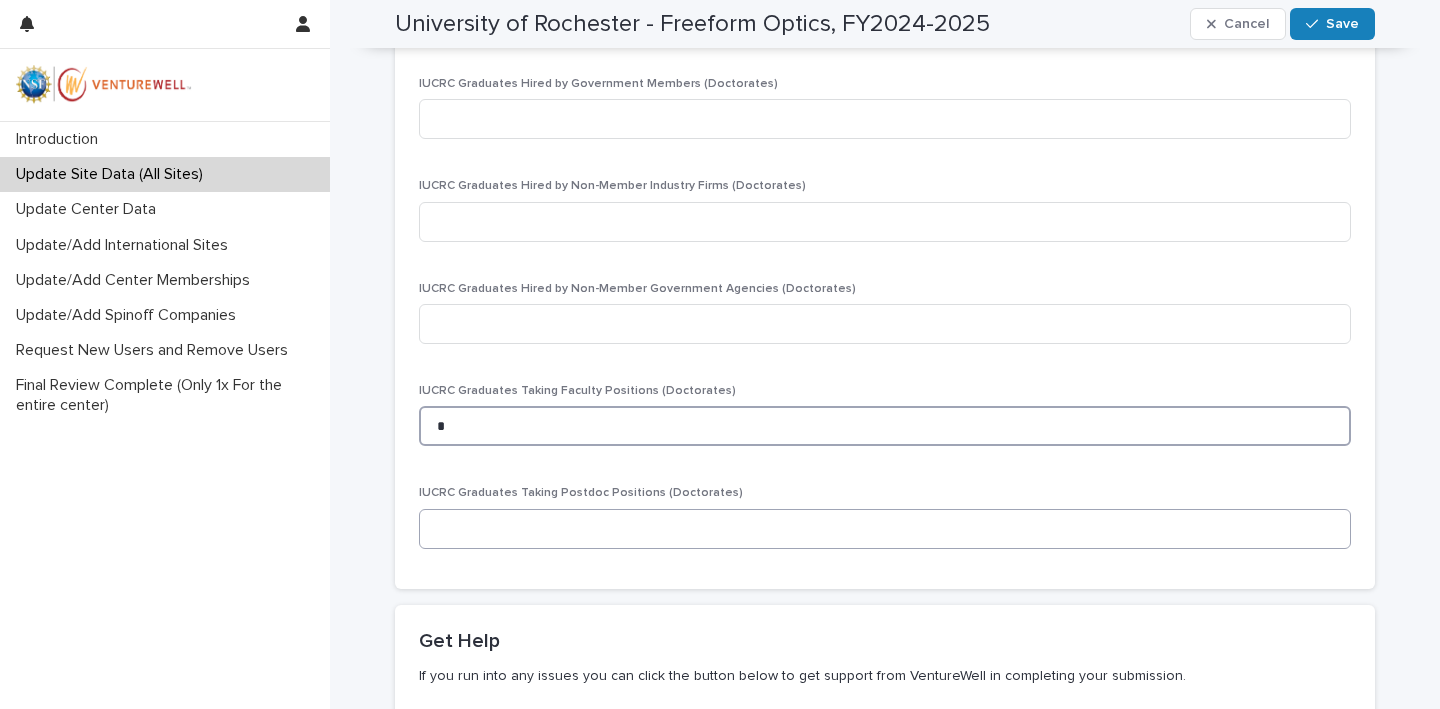 type on "*" 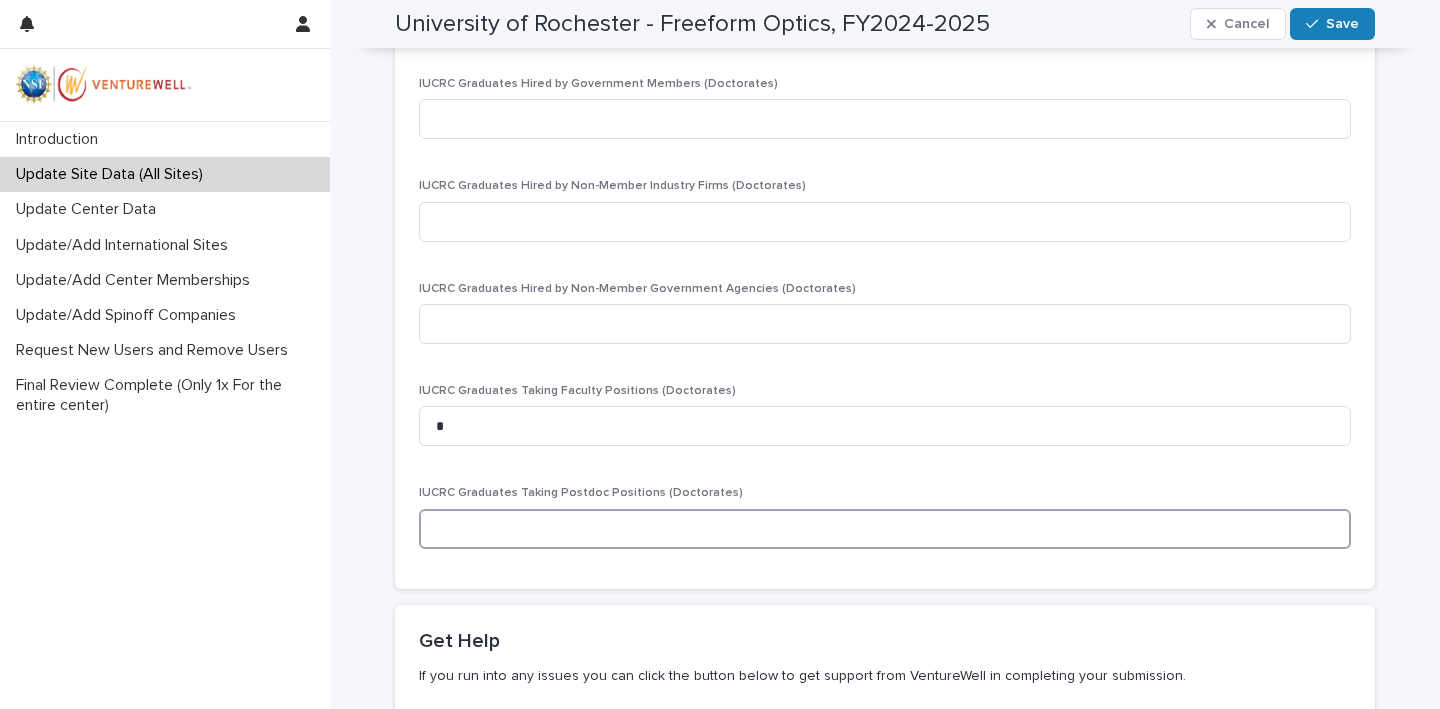 click at bounding box center [885, 529] 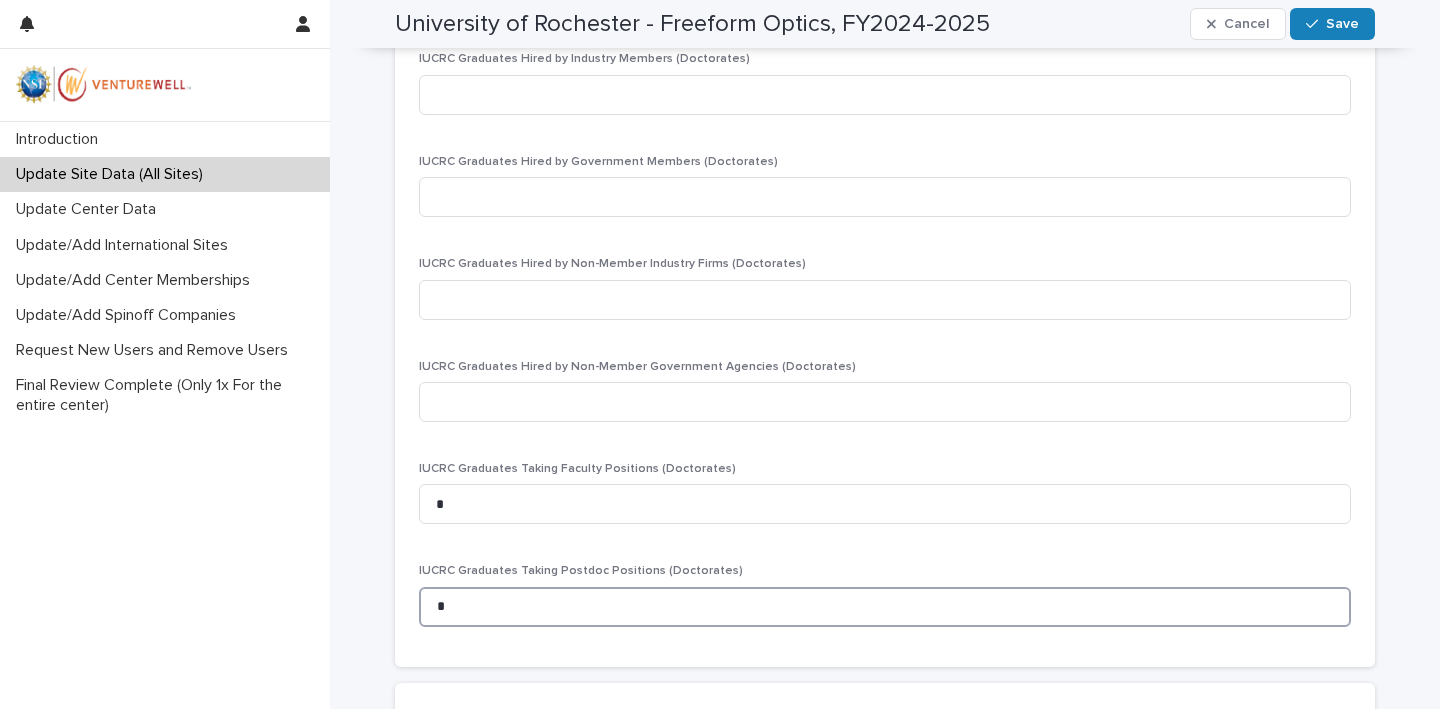 scroll, scrollTop: 3627, scrollLeft: 0, axis: vertical 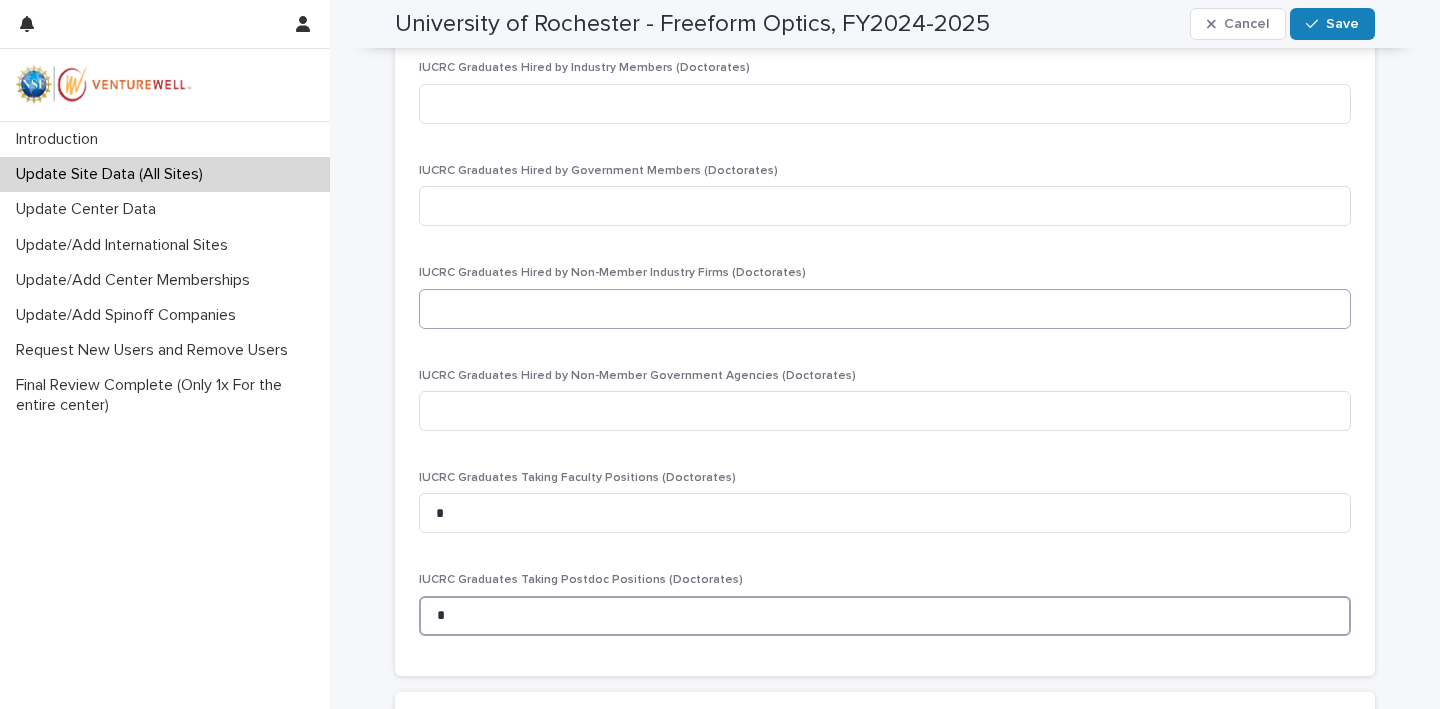 type on "*" 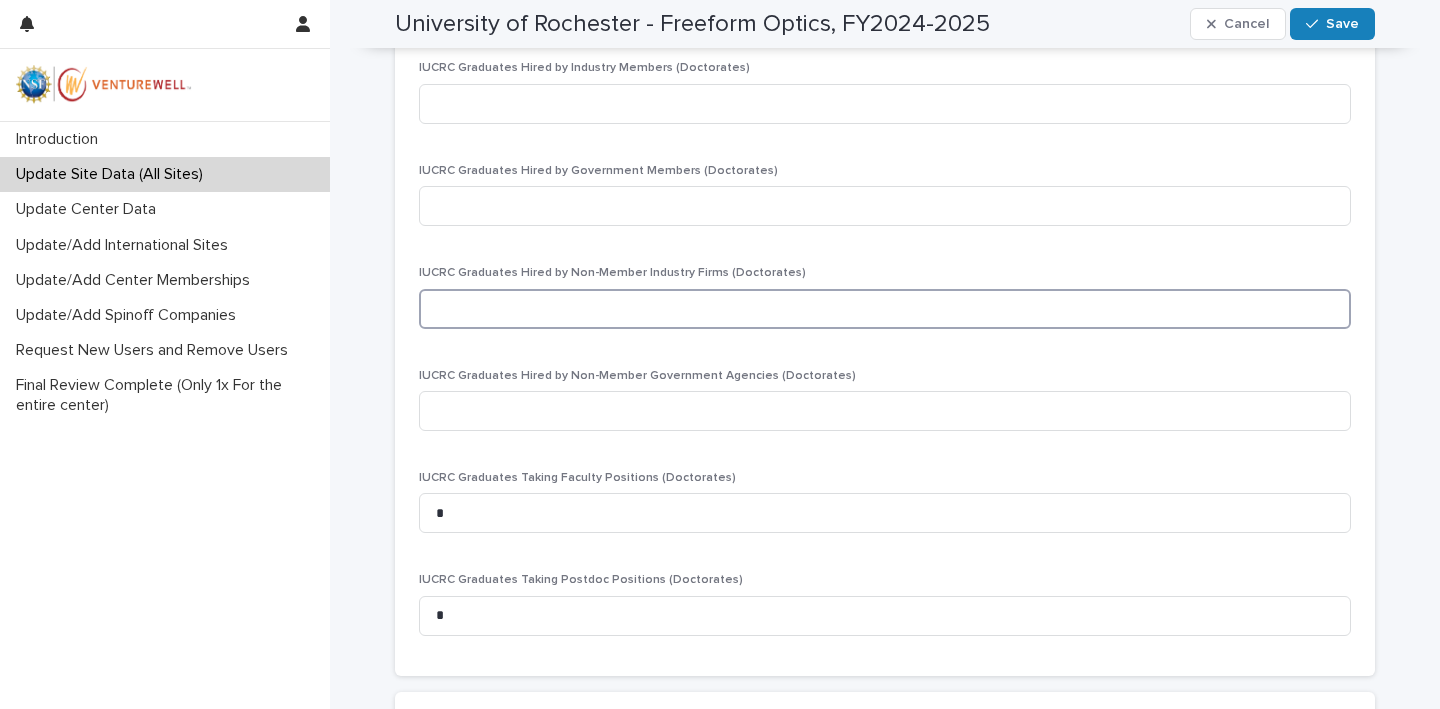 click at bounding box center [885, 309] 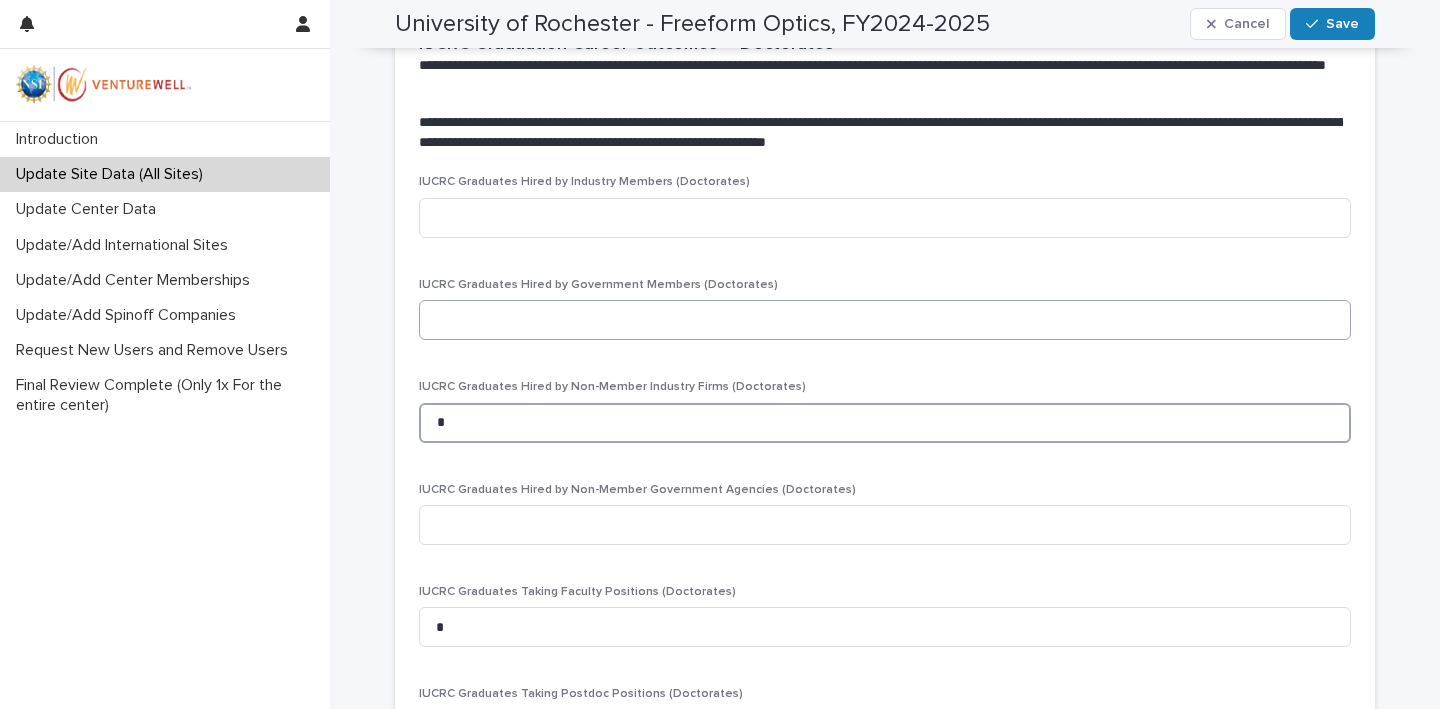 scroll, scrollTop: 3508, scrollLeft: 0, axis: vertical 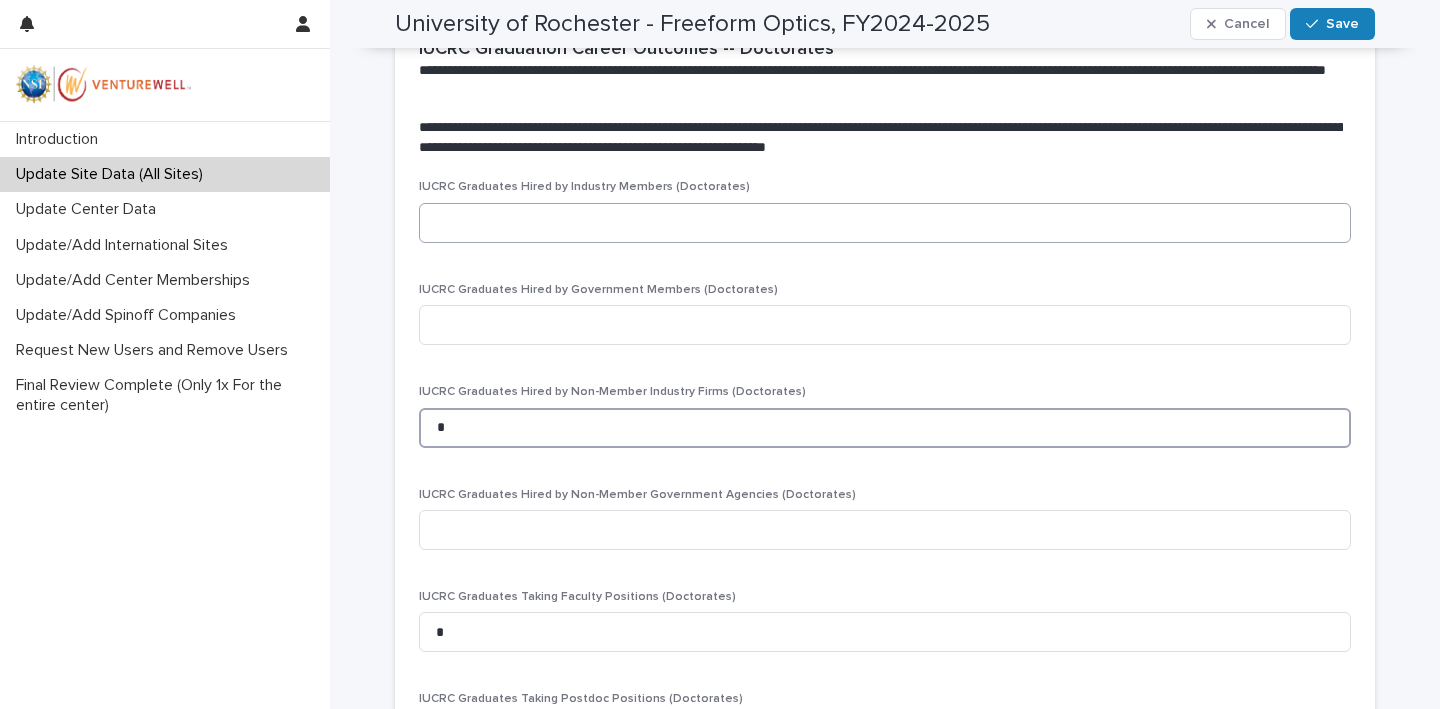 type on "*" 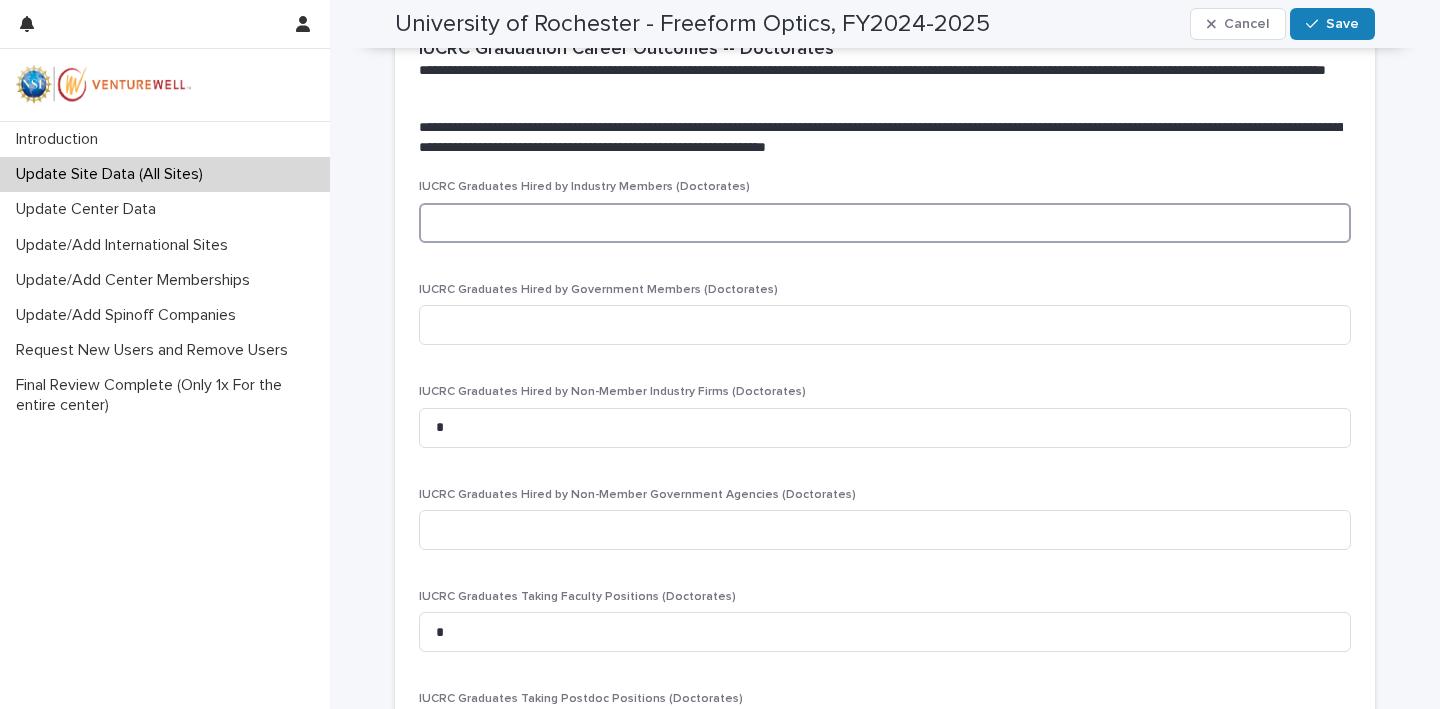 click at bounding box center (885, 223) 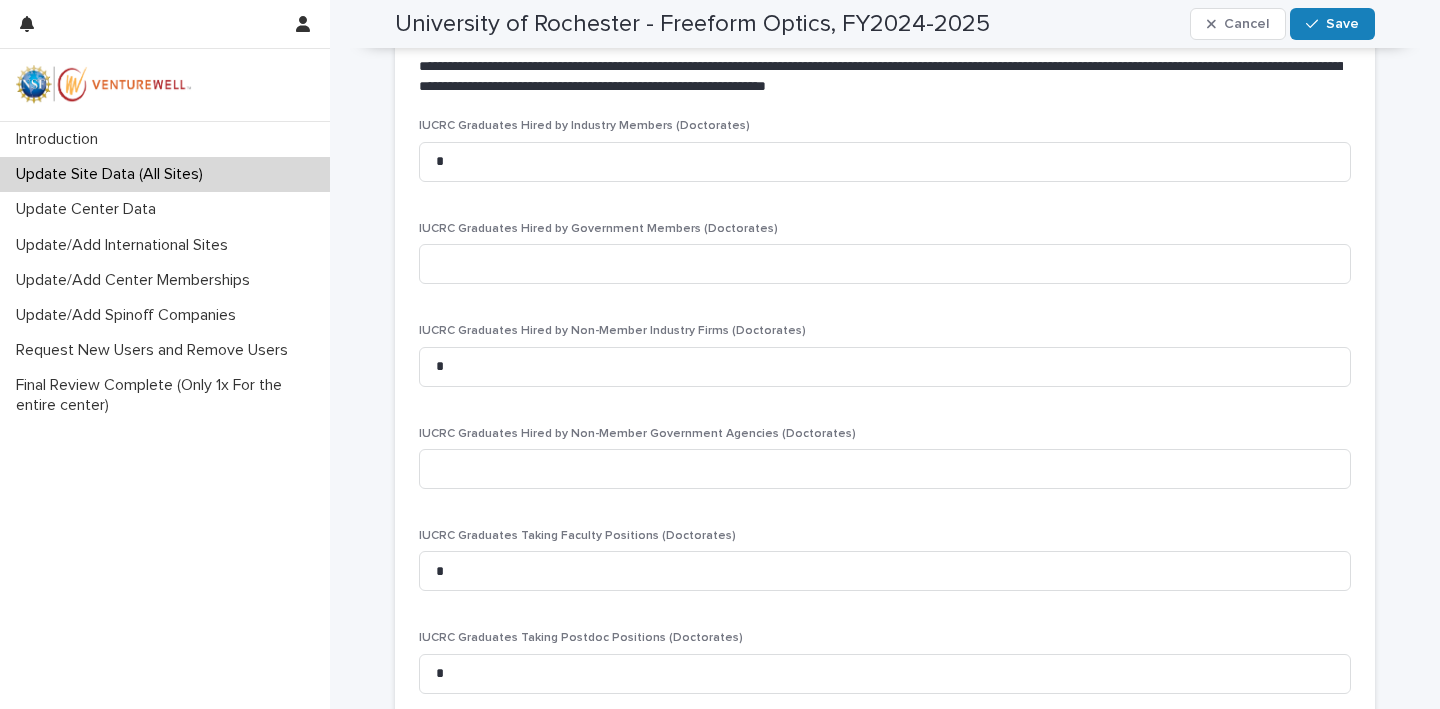 scroll, scrollTop: 3576, scrollLeft: 0, axis: vertical 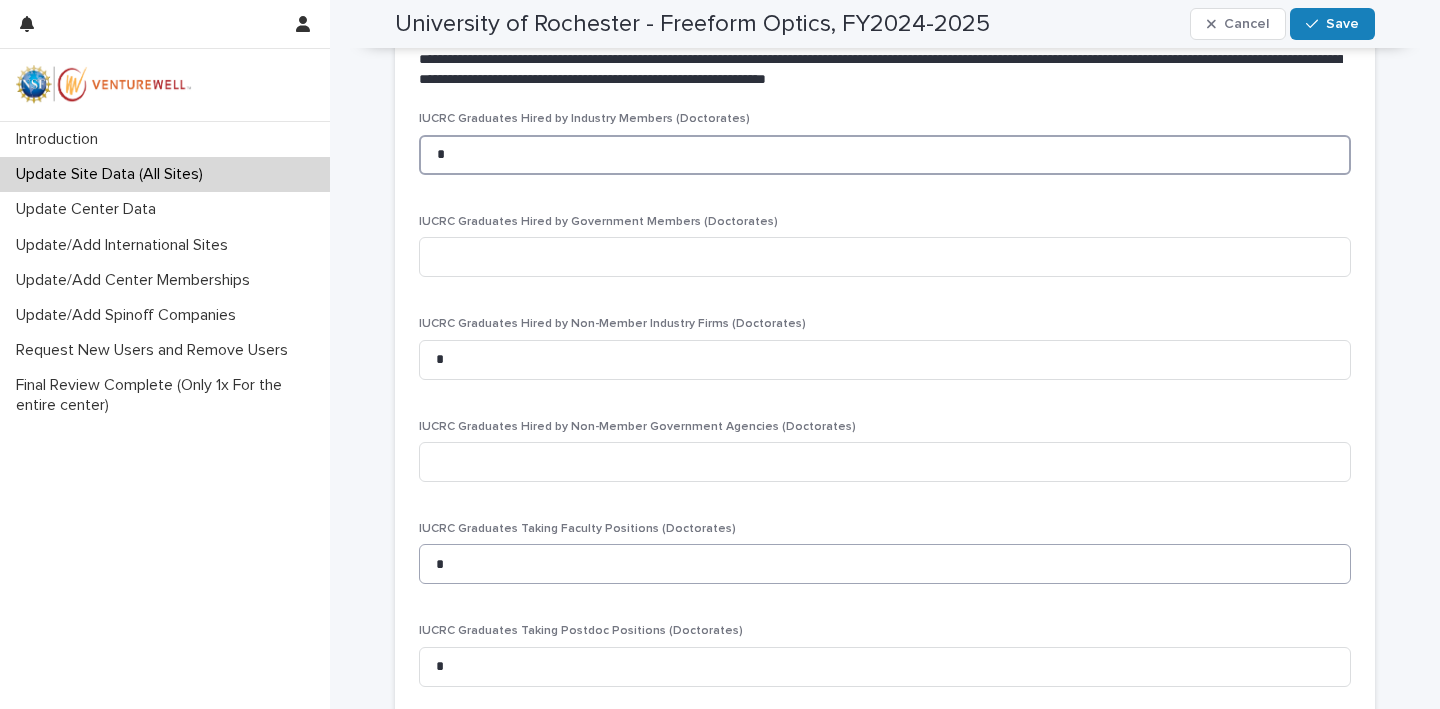 type on "*" 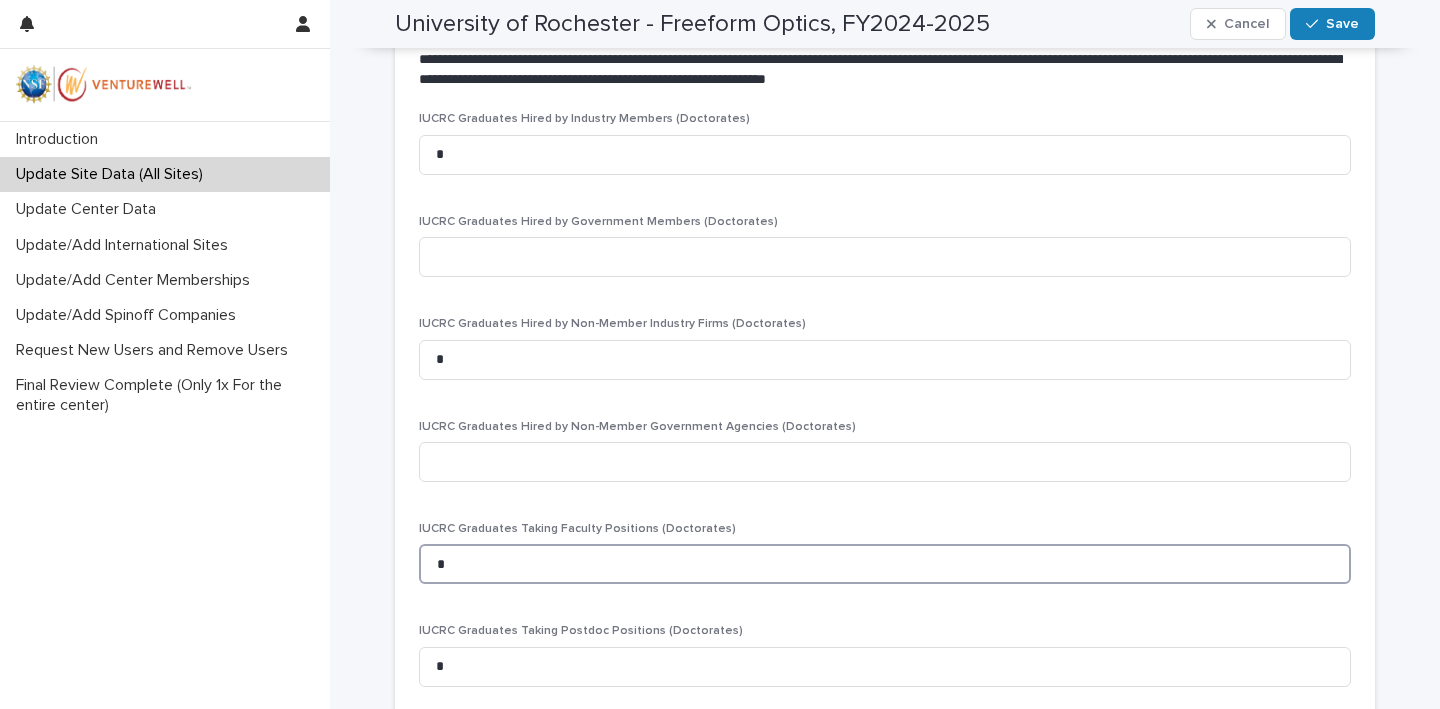 click on "*" at bounding box center [885, 564] 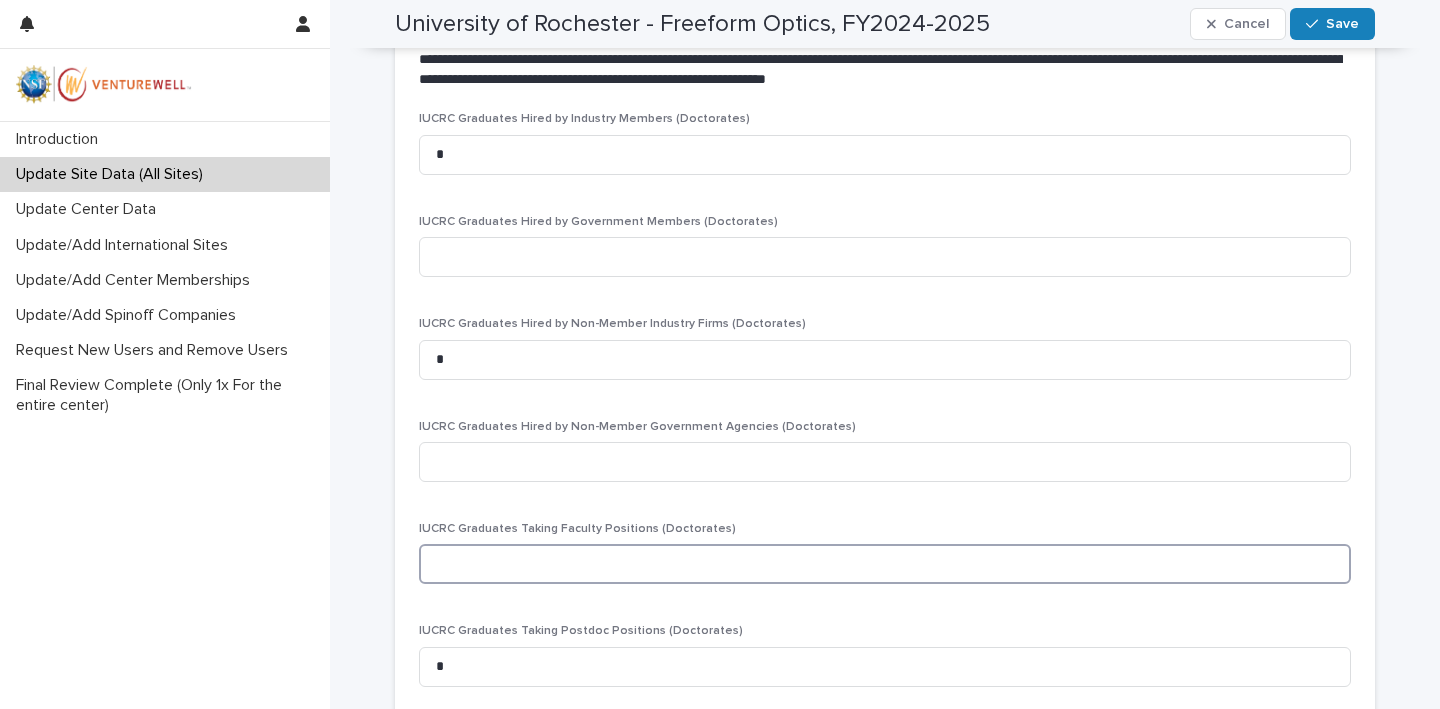 type on "*" 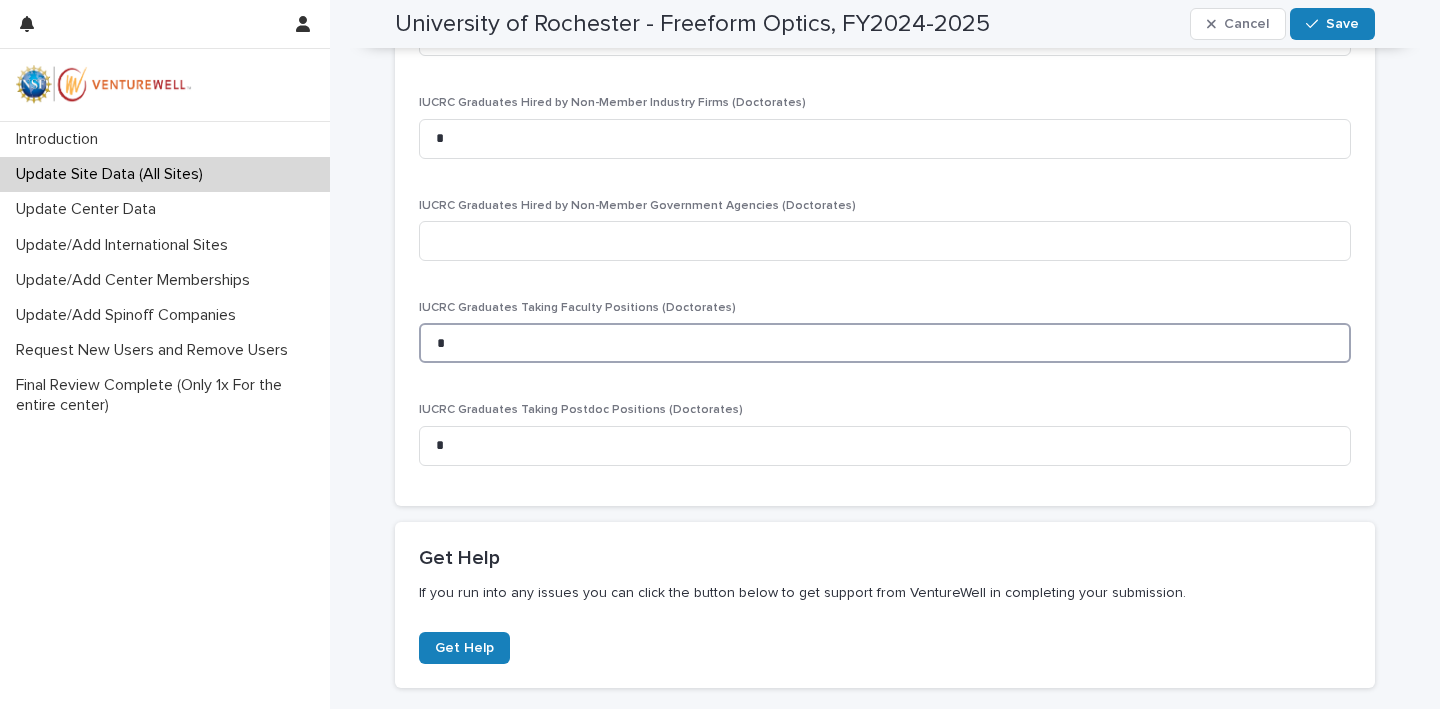 scroll, scrollTop: 3790, scrollLeft: 0, axis: vertical 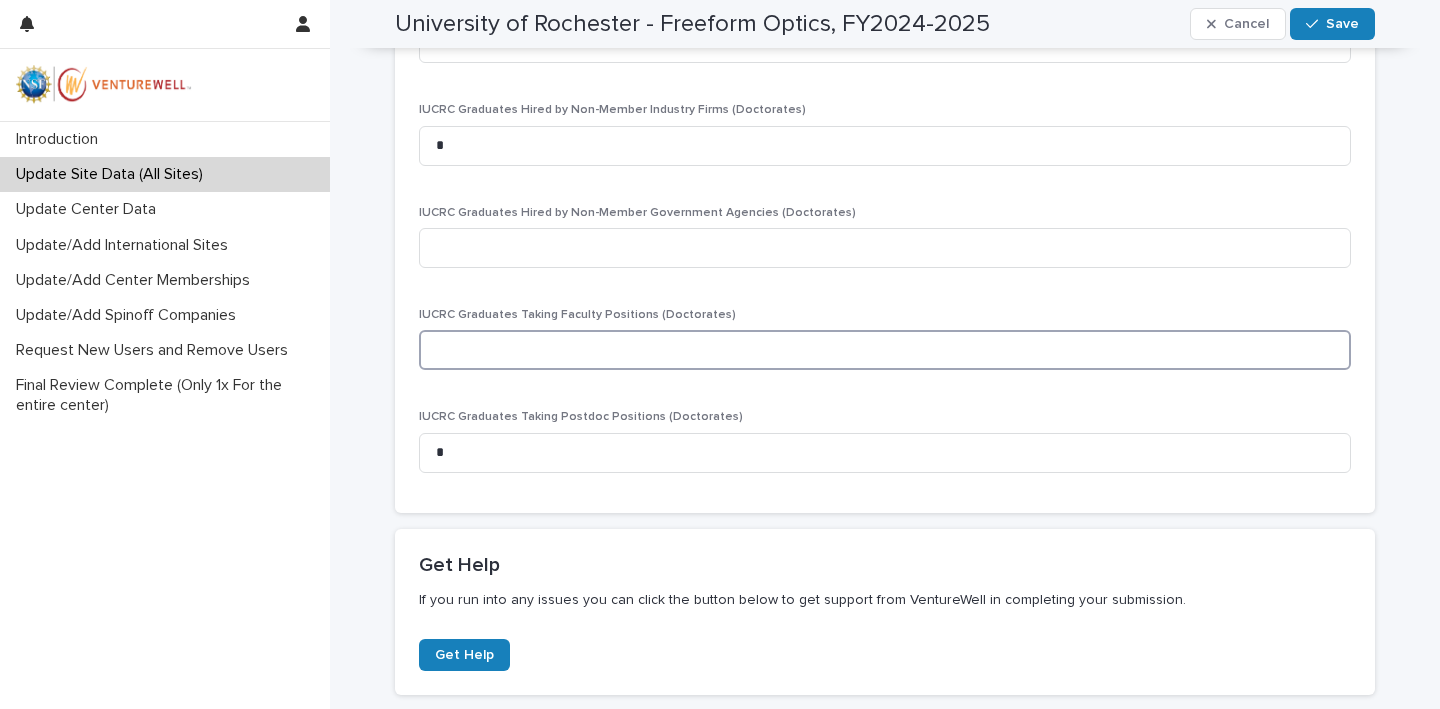 type on "*" 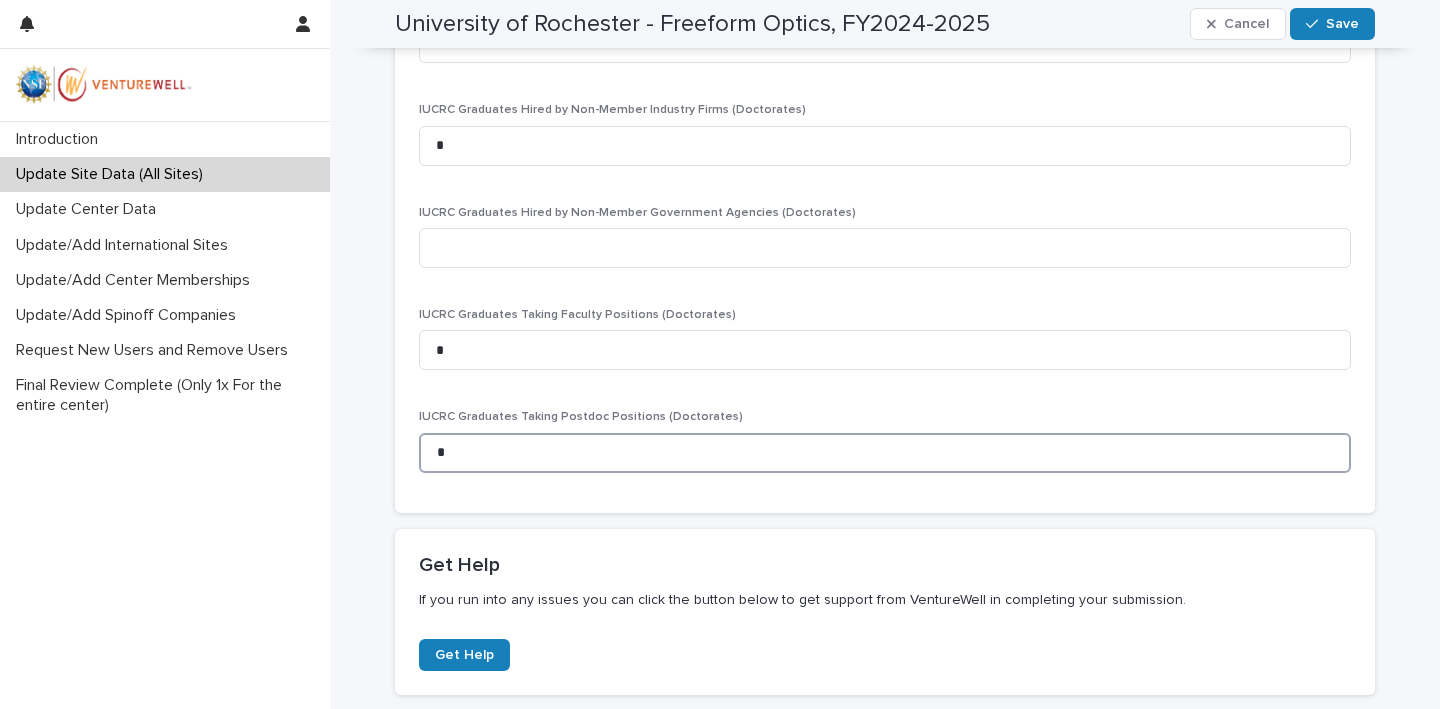 drag, startPoint x: 465, startPoint y: 425, endPoint x: 397, endPoint y: 429, distance: 68.117546 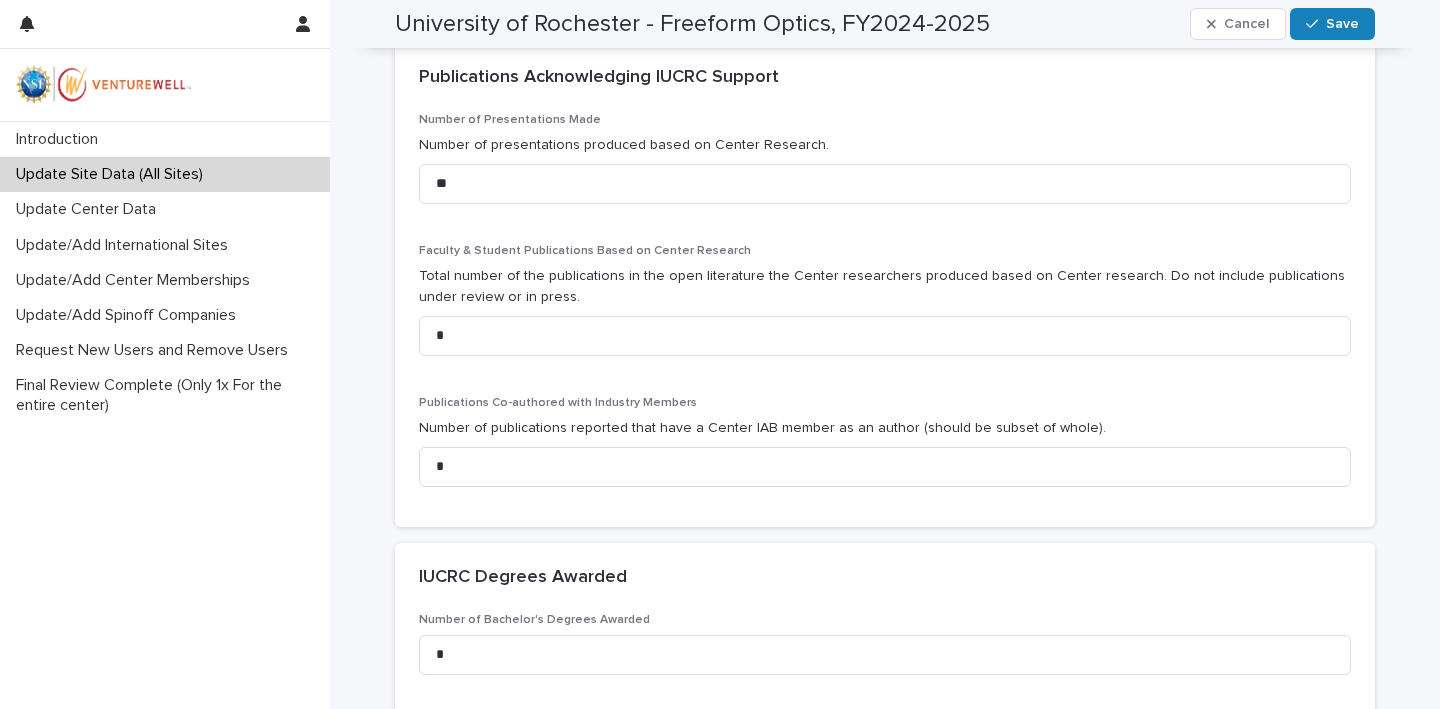 scroll, scrollTop: 990, scrollLeft: 0, axis: vertical 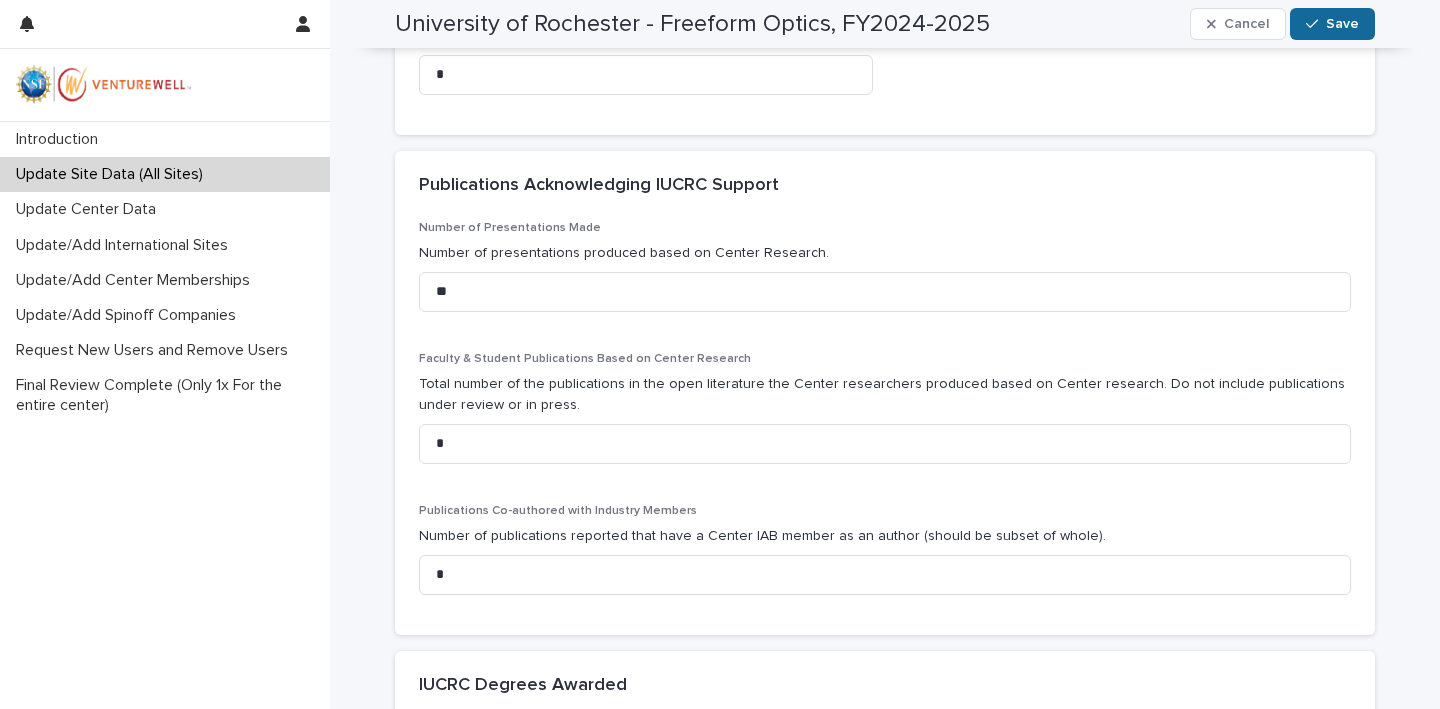 type on "*" 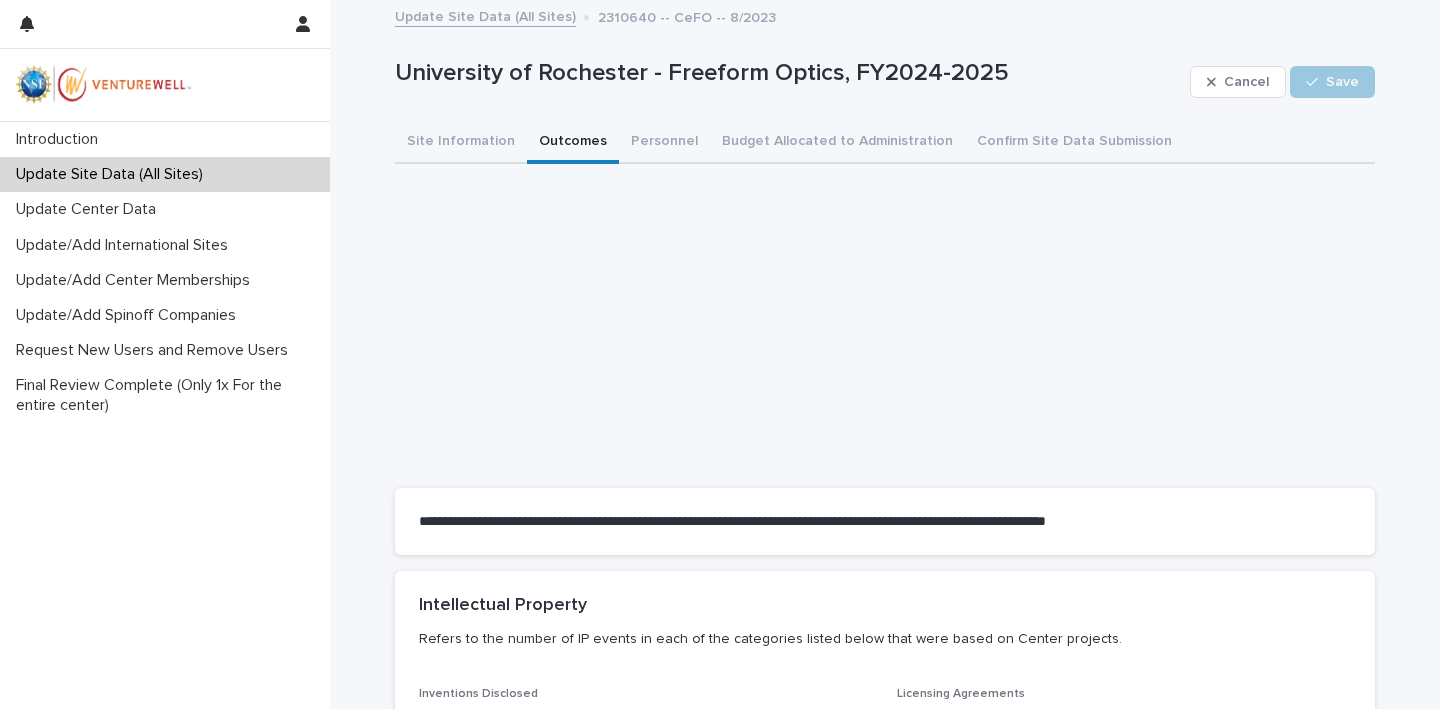 scroll, scrollTop: 0, scrollLeft: 0, axis: both 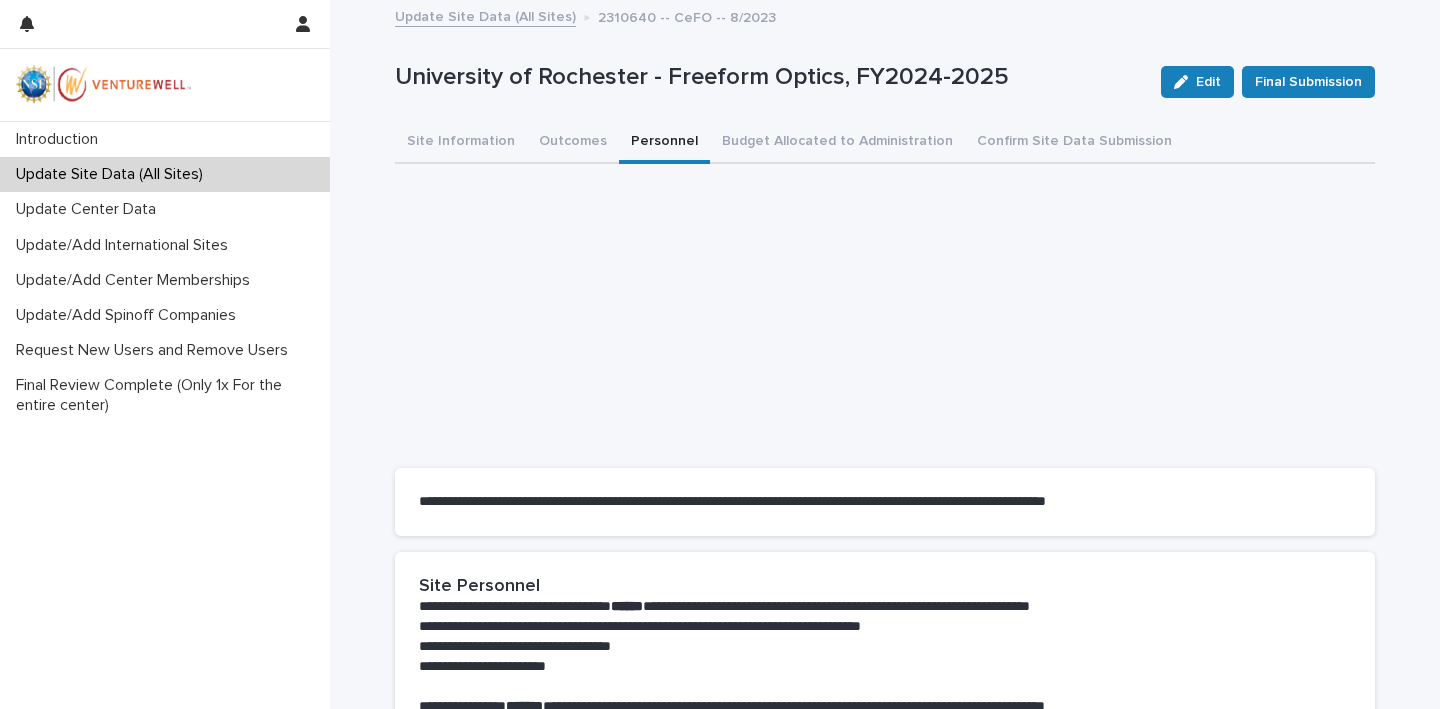 click on "Personnel" at bounding box center [664, 143] 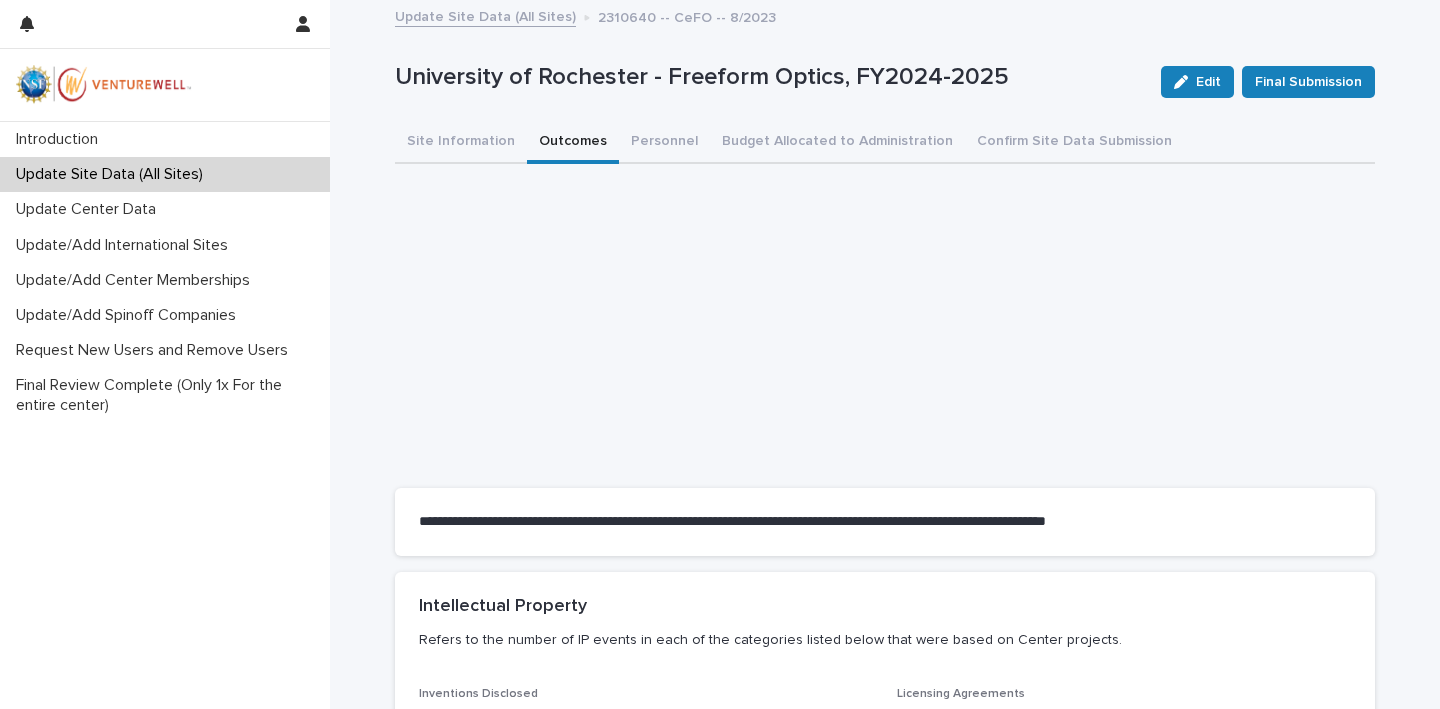 click on "Outcomes" at bounding box center [573, 143] 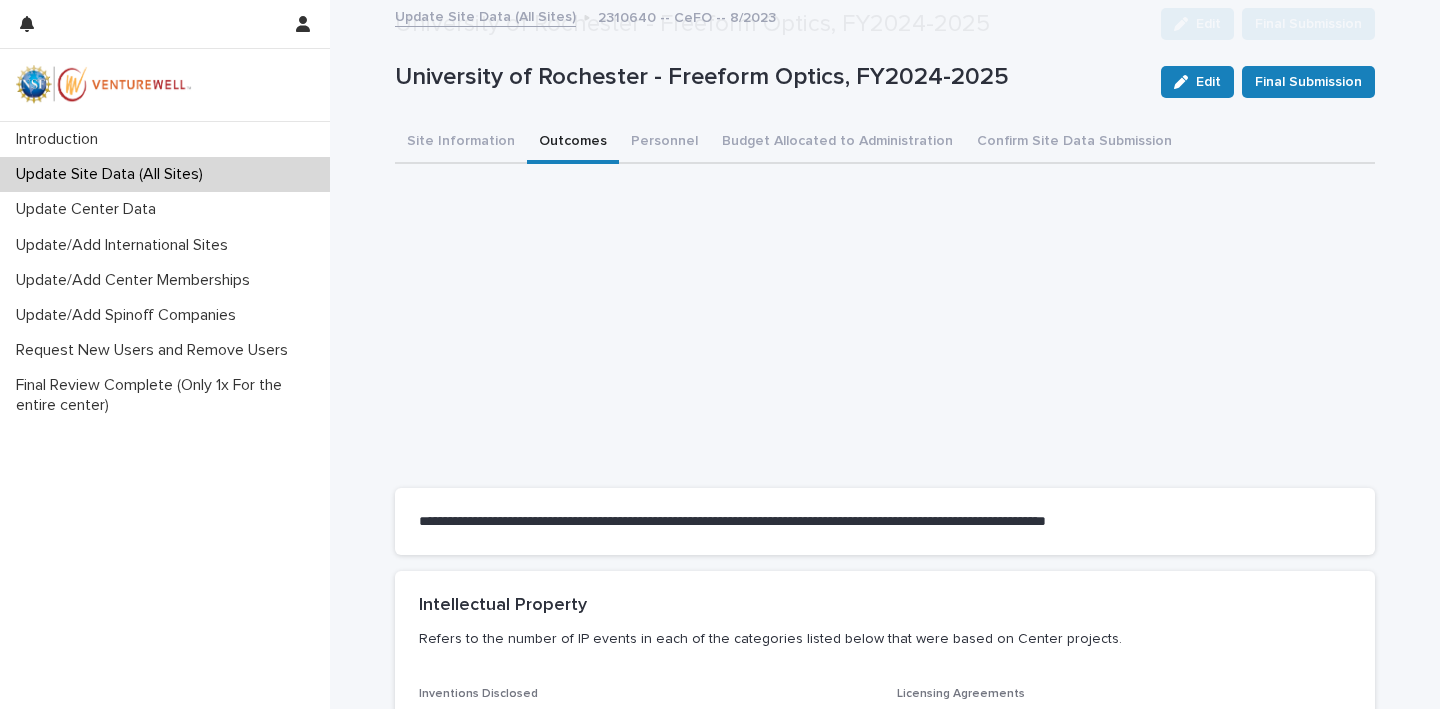 scroll, scrollTop: 1038, scrollLeft: 0, axis: vertical 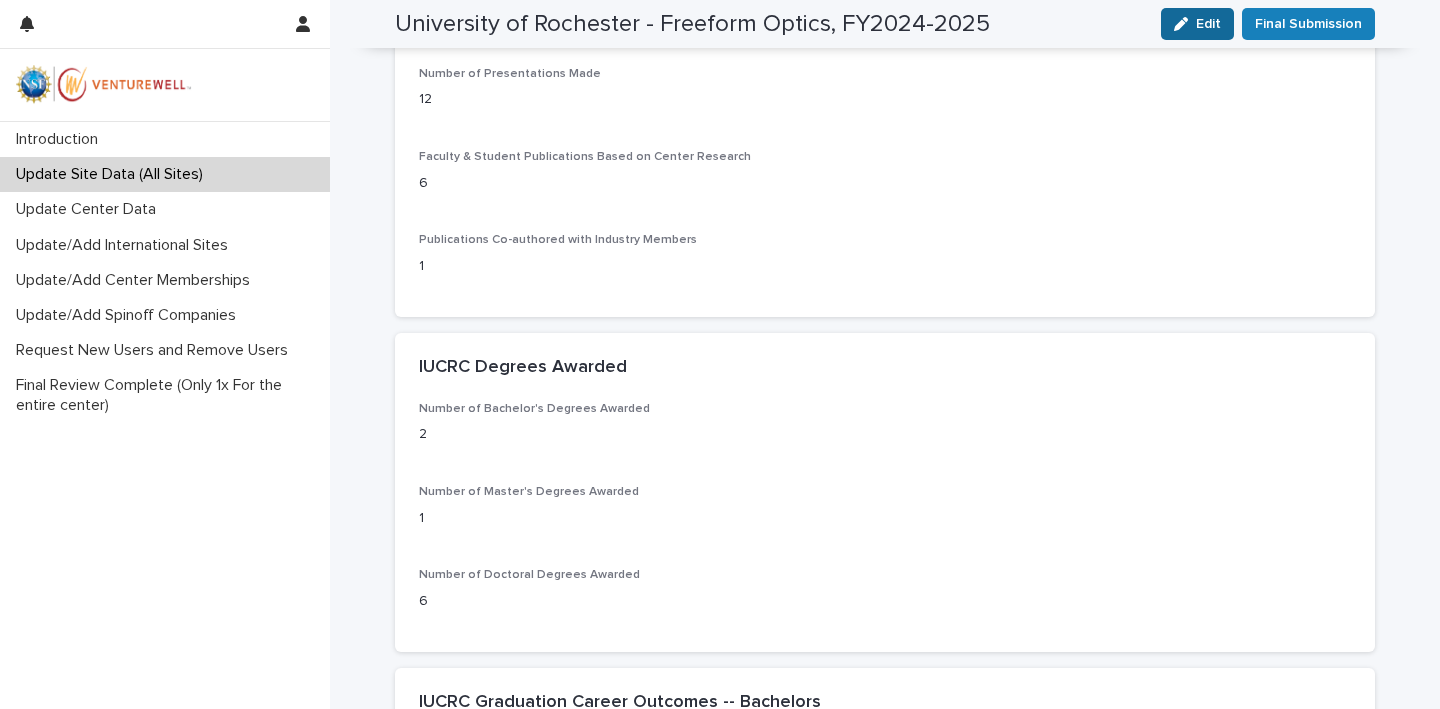click on "Edit" at bounding box center [1208, 24] 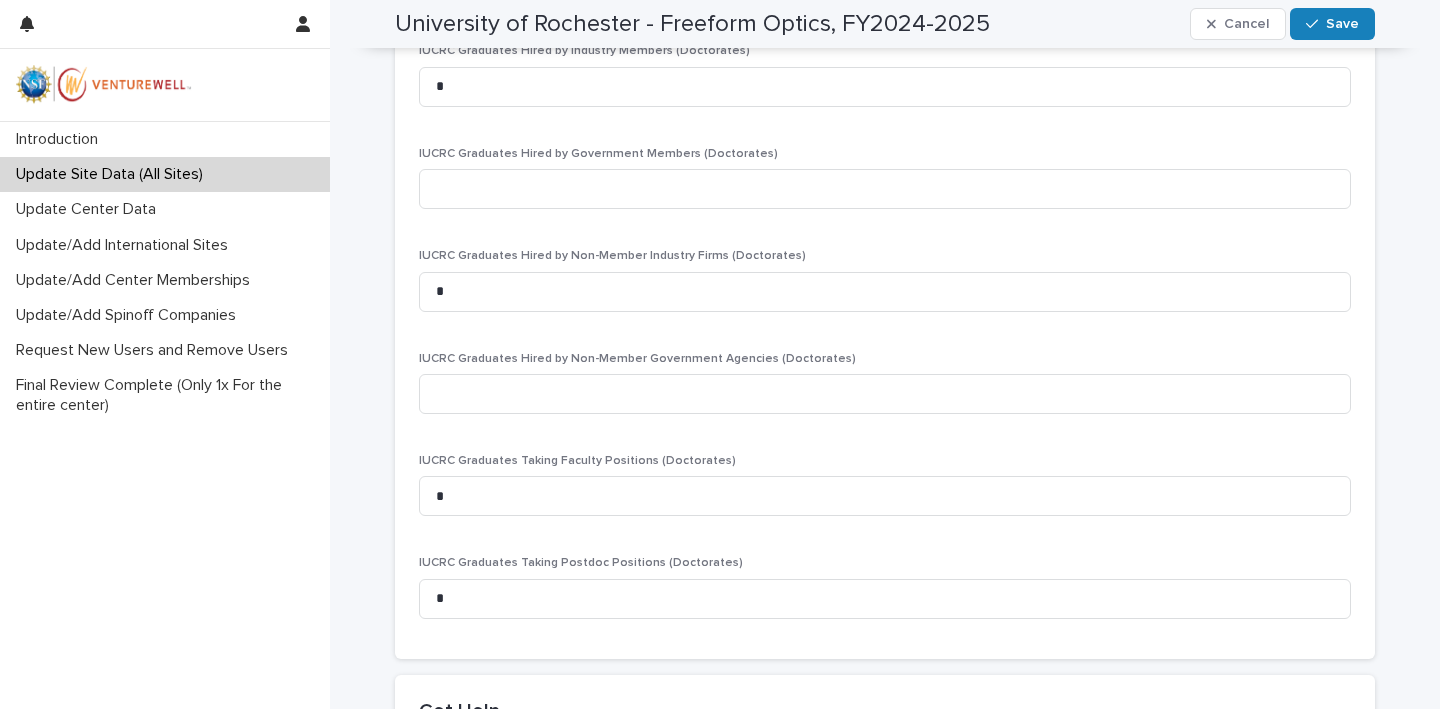 scroll, scrollTop: 3645, scrollLeft: 0, axis: vertical 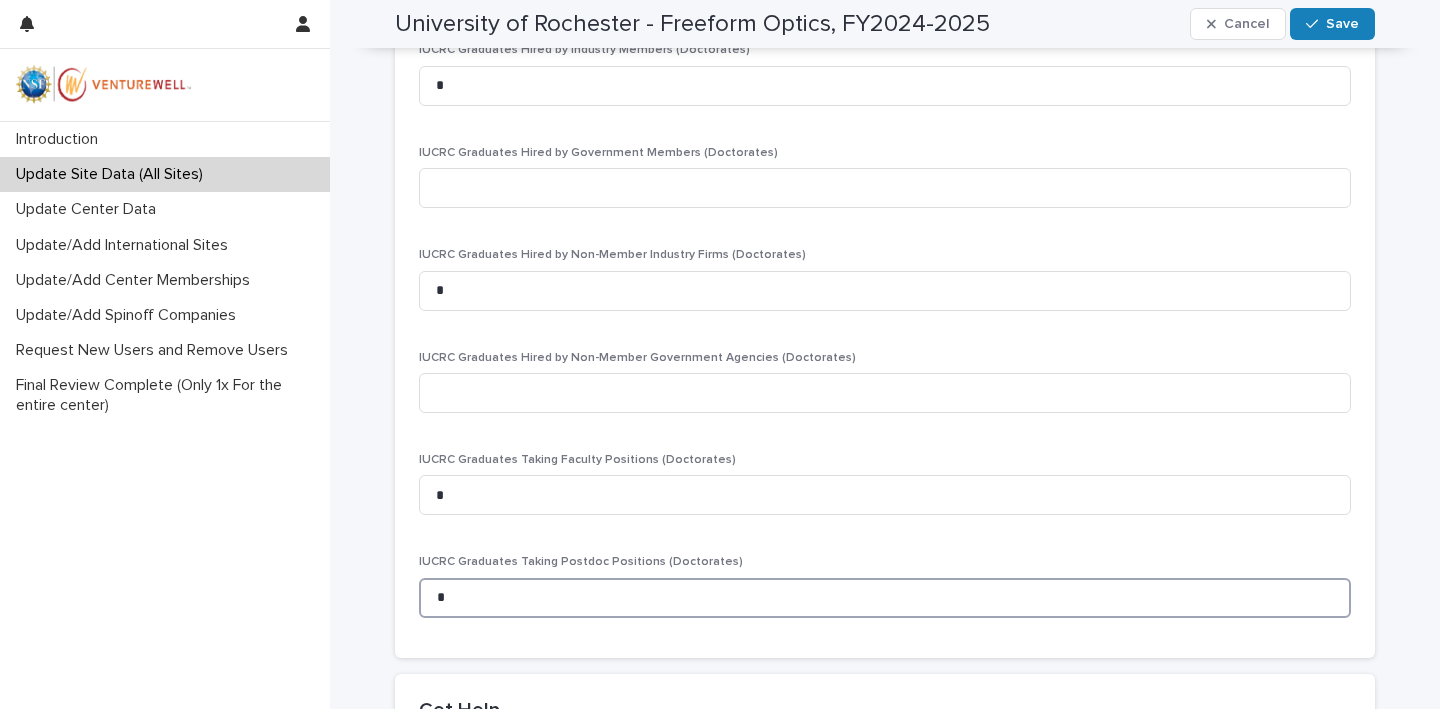 drag, startPoint x: 506, startPoint y: 579, endPoint x: 408, endPoint y: 571, distance: 98.32599 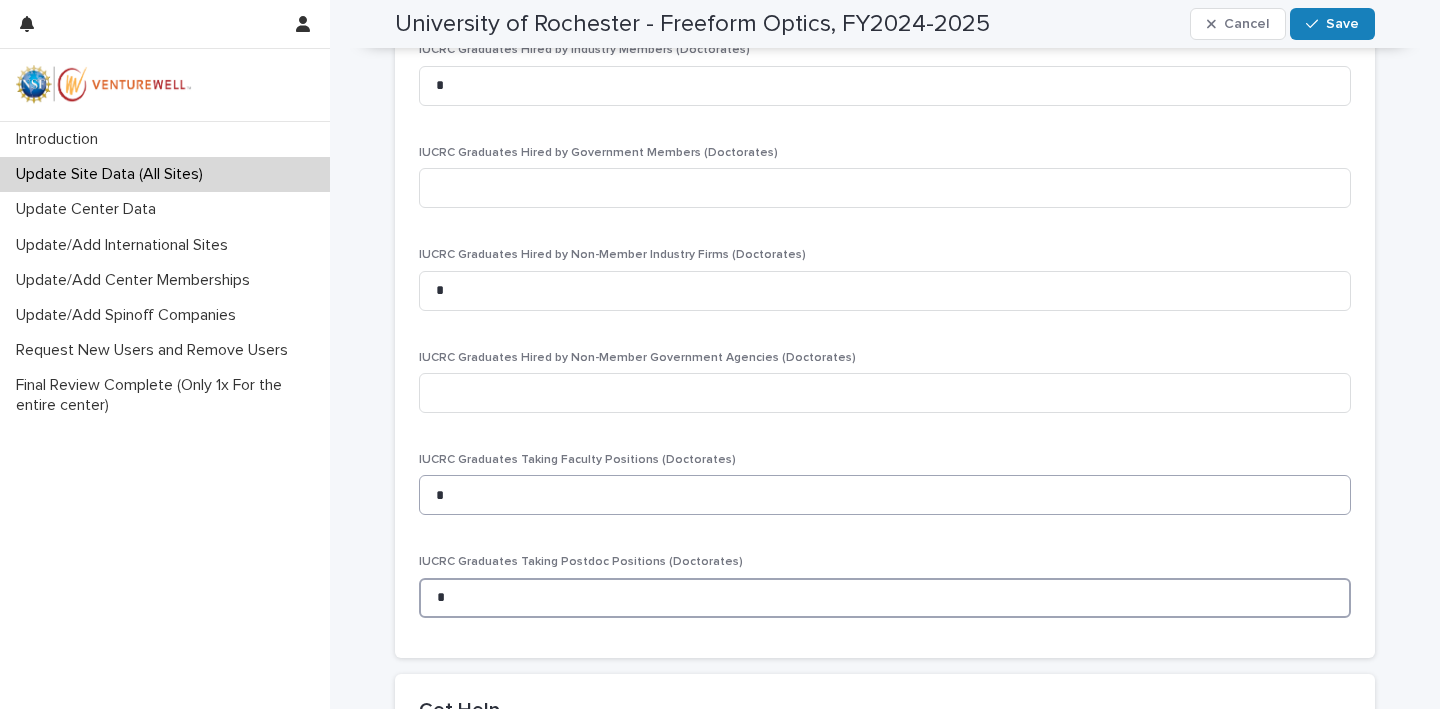 type on "*" 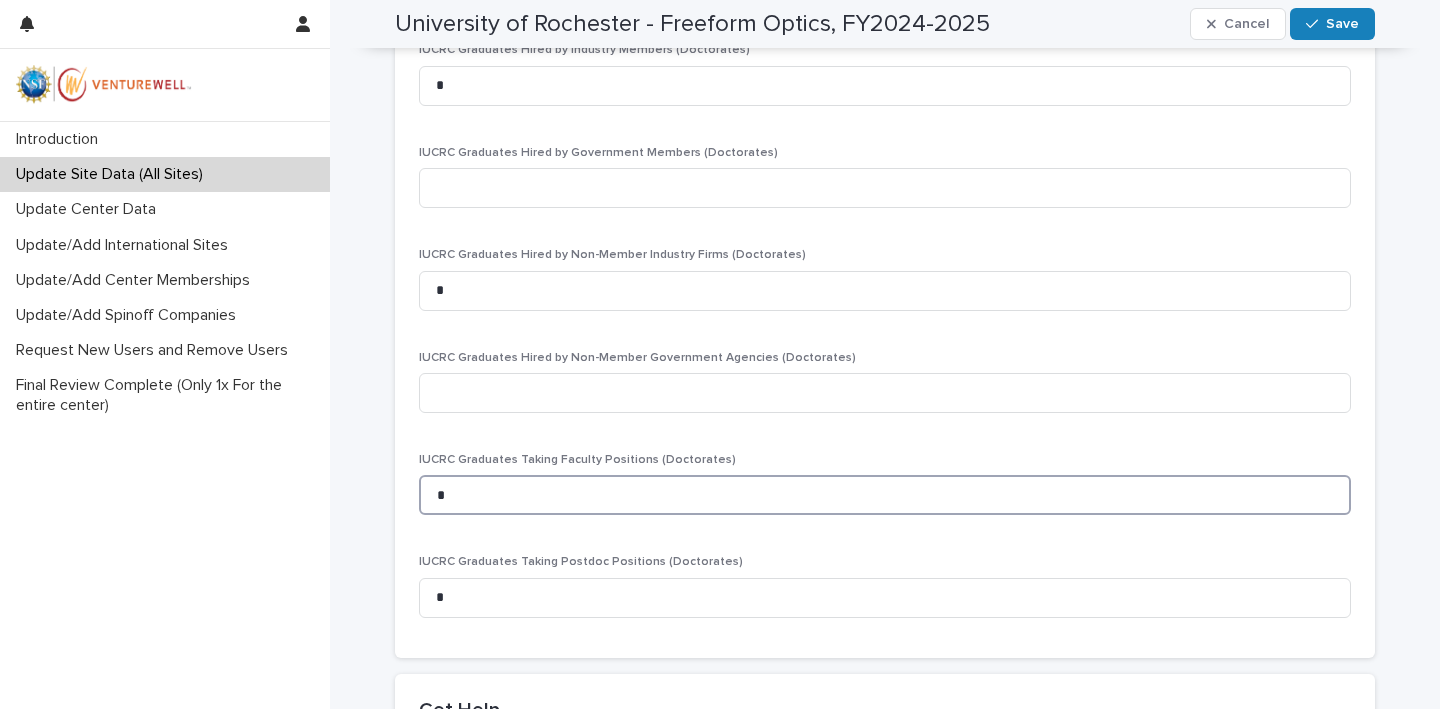 click on "*" at bounding box center [885, 495] 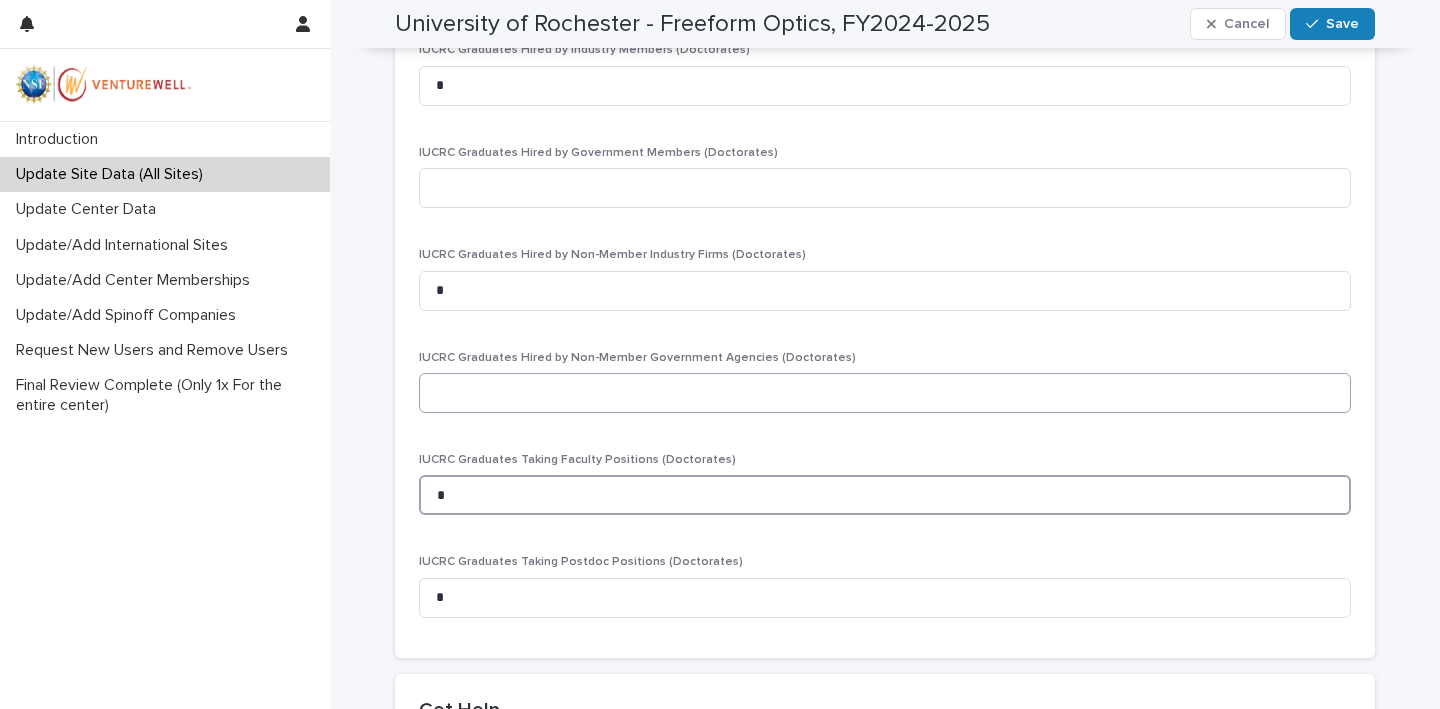type on "*" 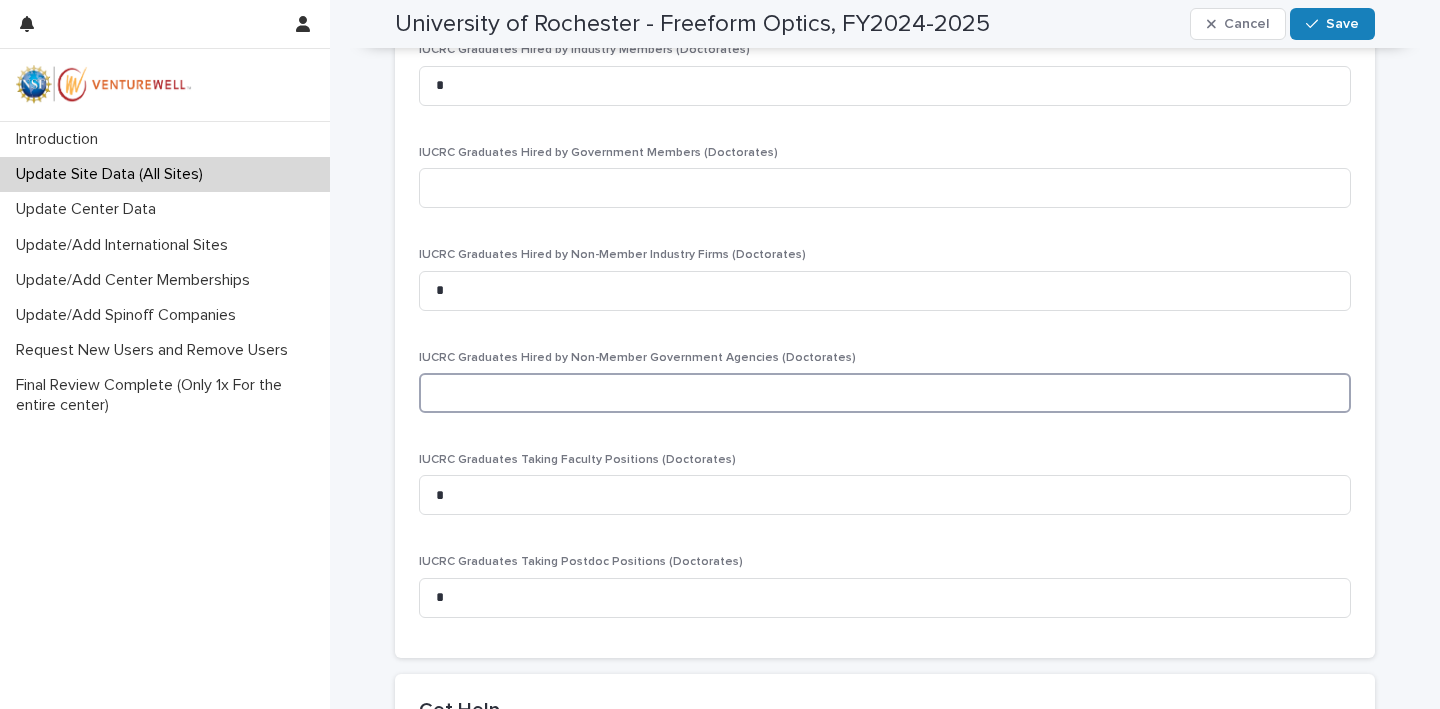 click at bounding box center (885, 393) 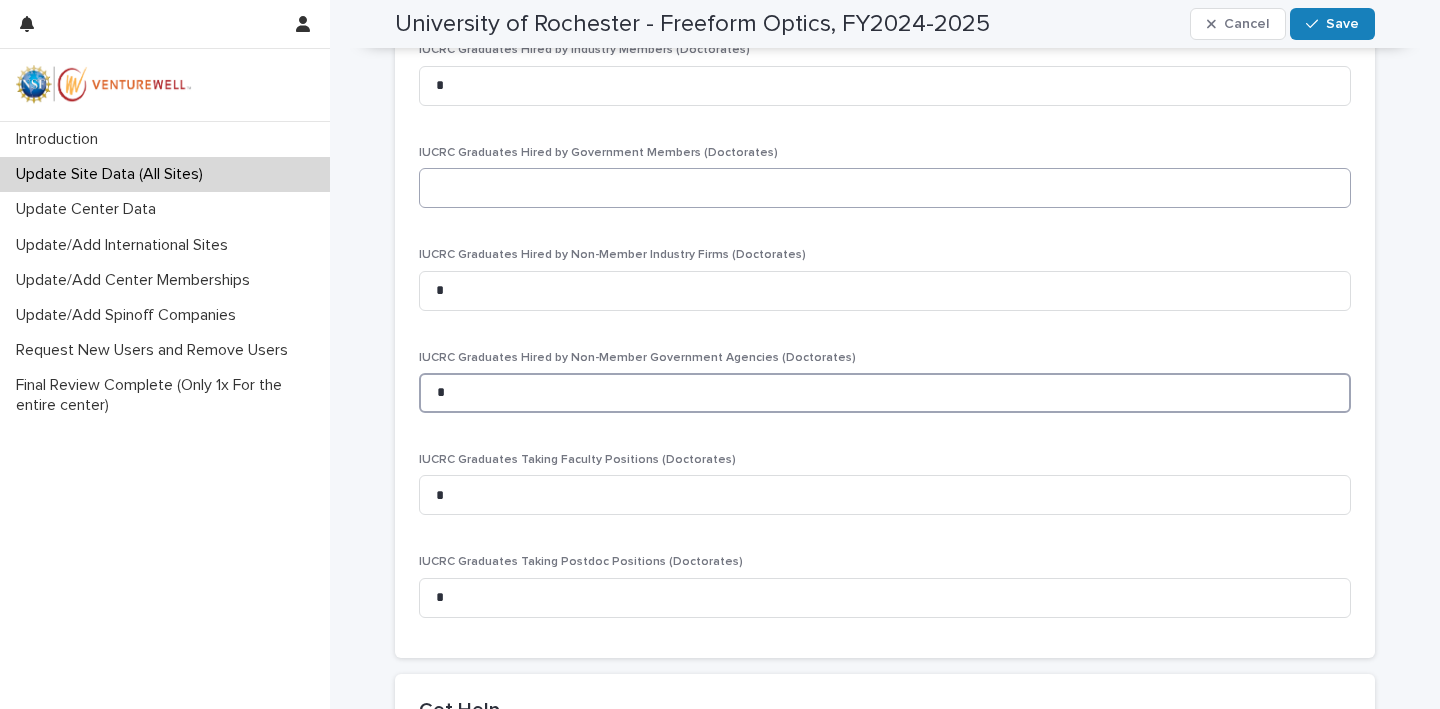 type on "*" 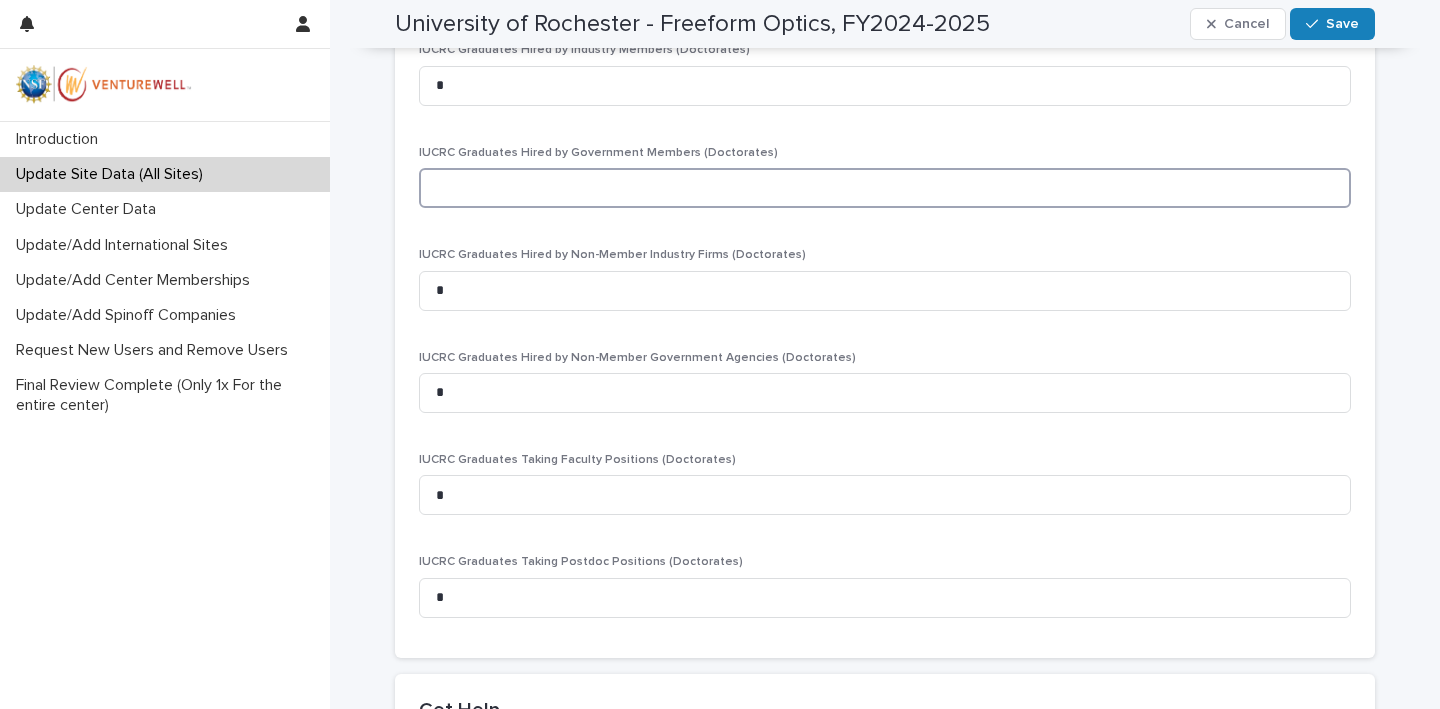 click at bounding box center (885, 188) 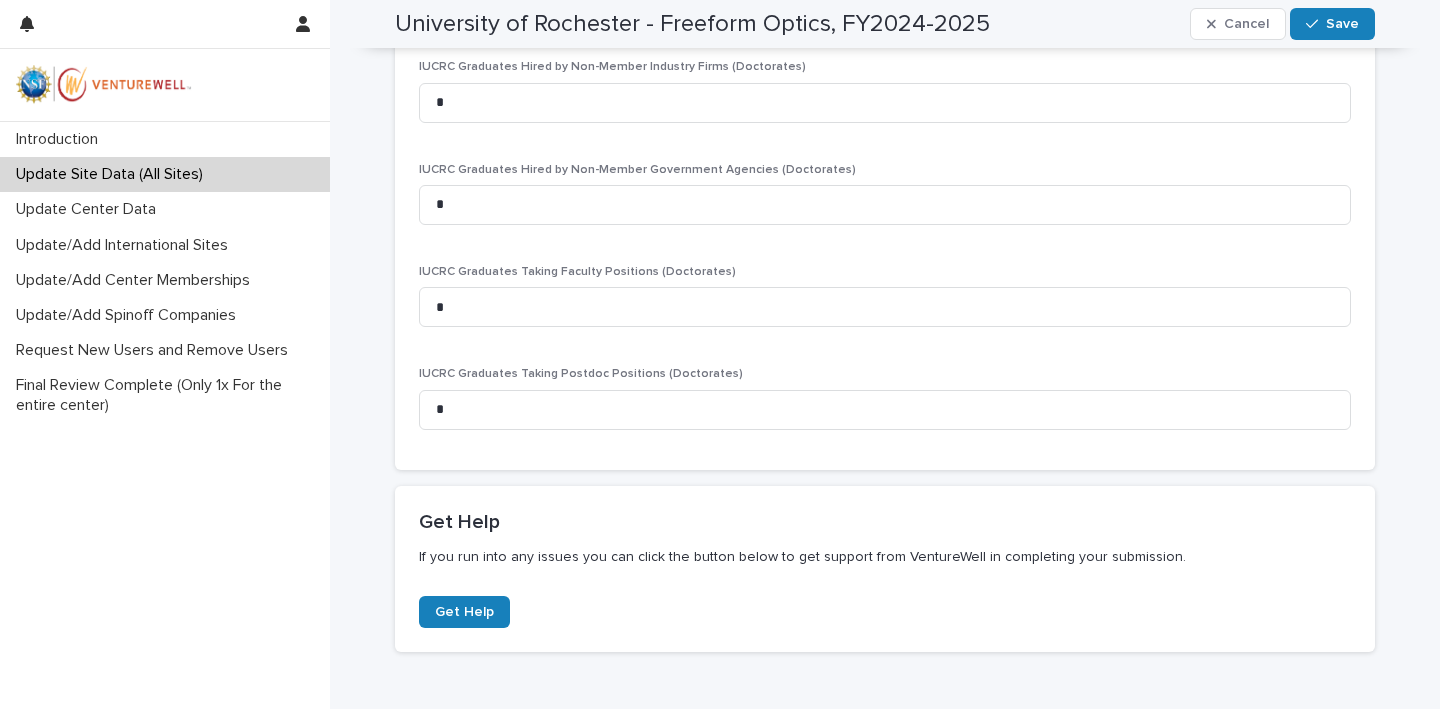 scroll, scrollTop: 3835, scrollLeft: 0, axis: vertical 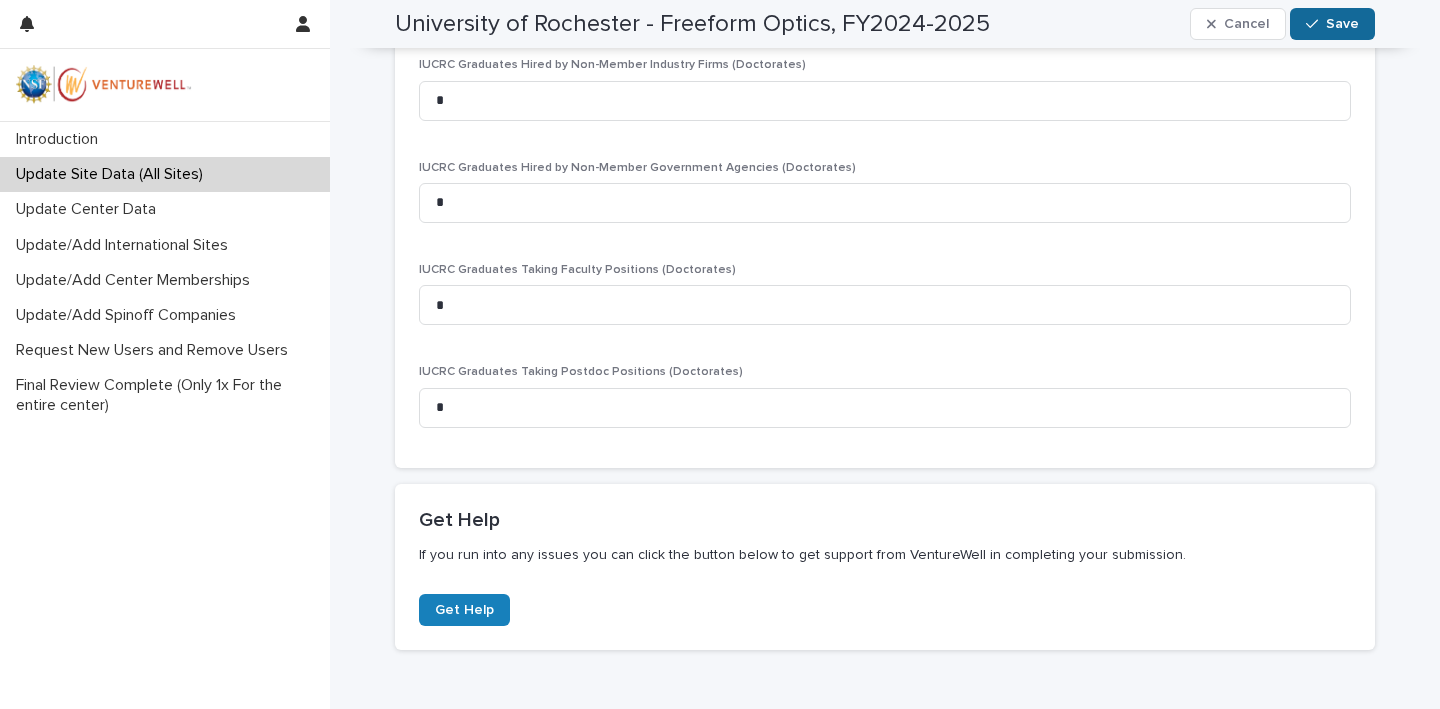 type on "*" 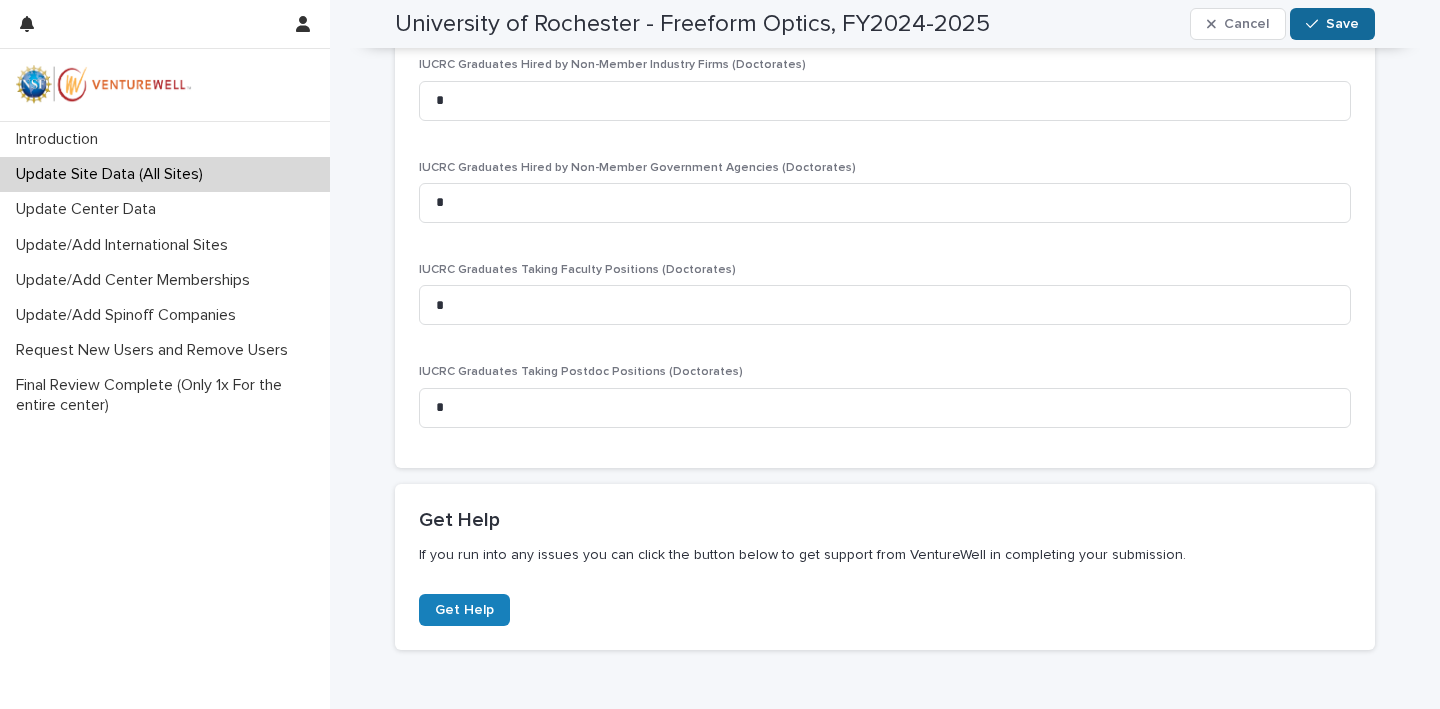 click on "Save" at bounding box center [1342, 24] 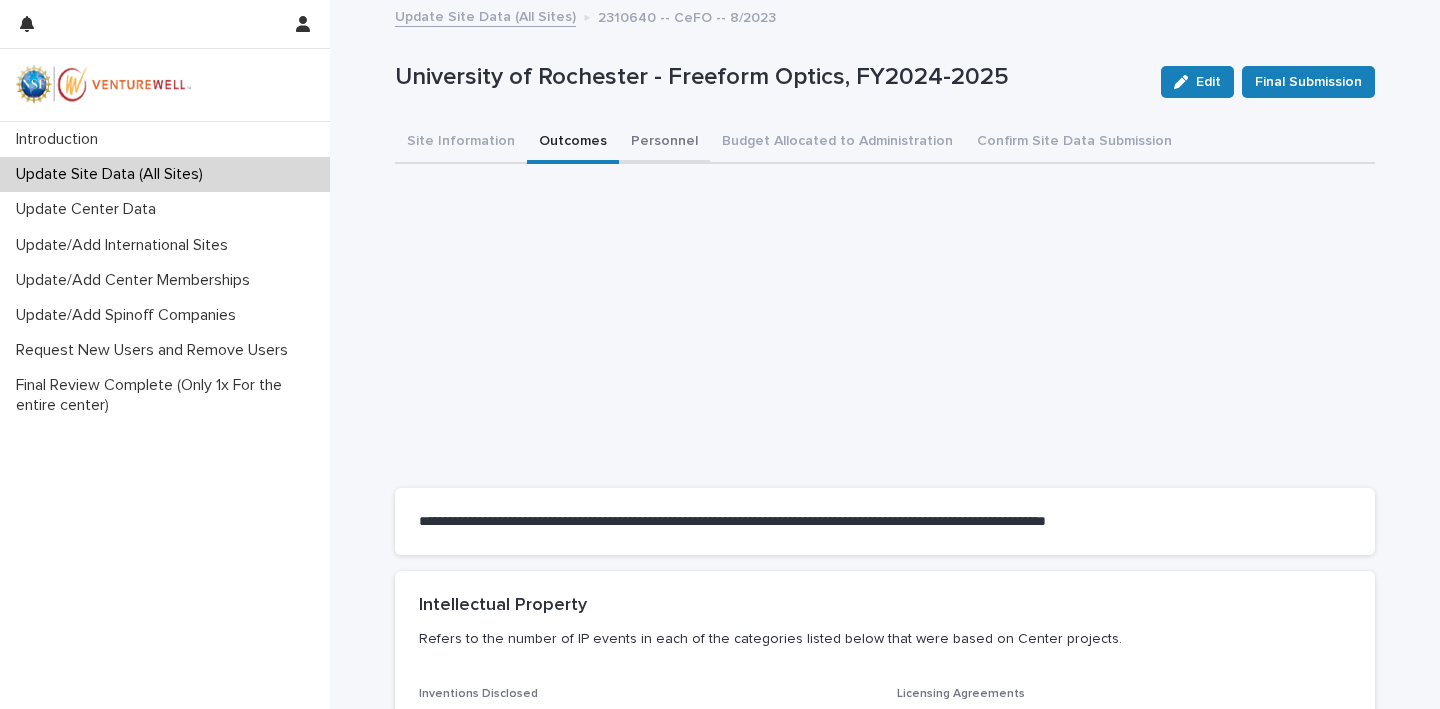 scroll, scrollTop: 0, scrollLeft: 0, axis: both 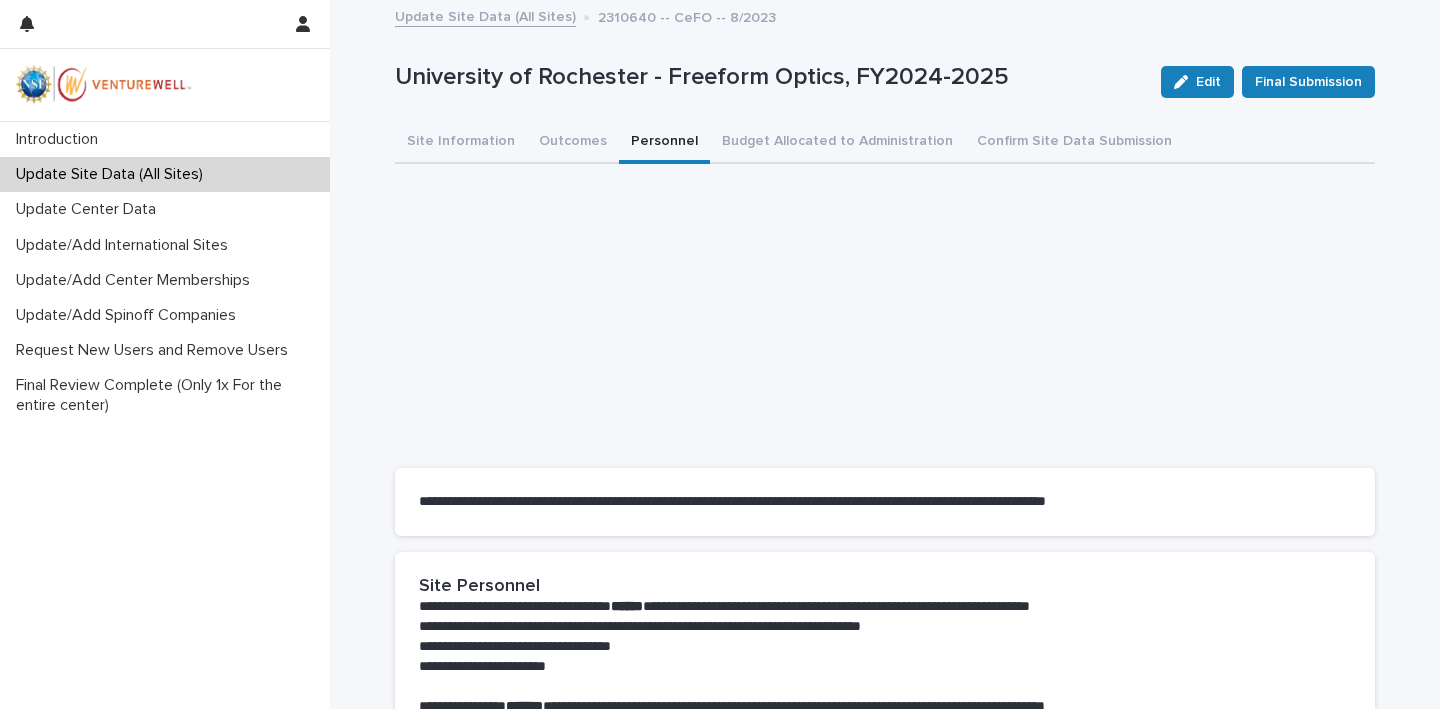 click on "Personnel" at bounding box center [664, 143] 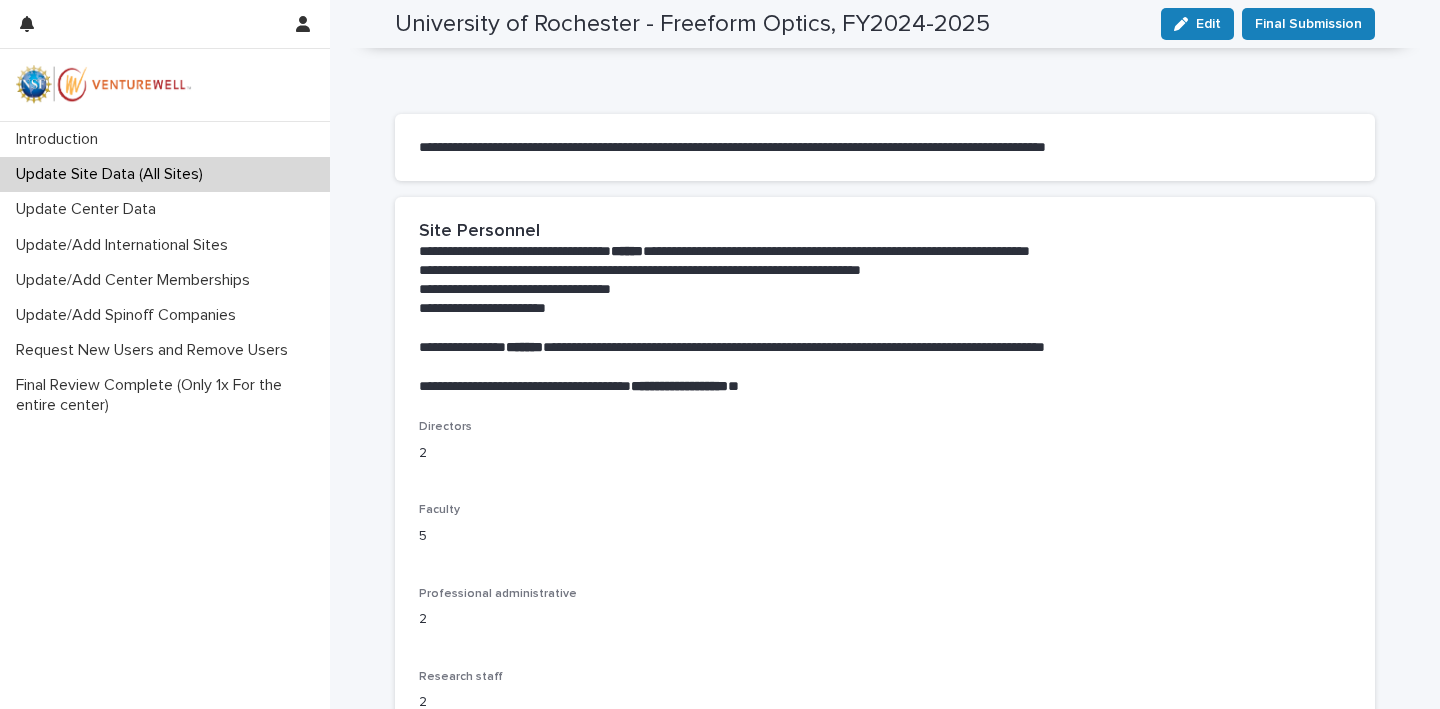 scroll, scrollTop: 392, scrollLeft: 0, axis: vertical 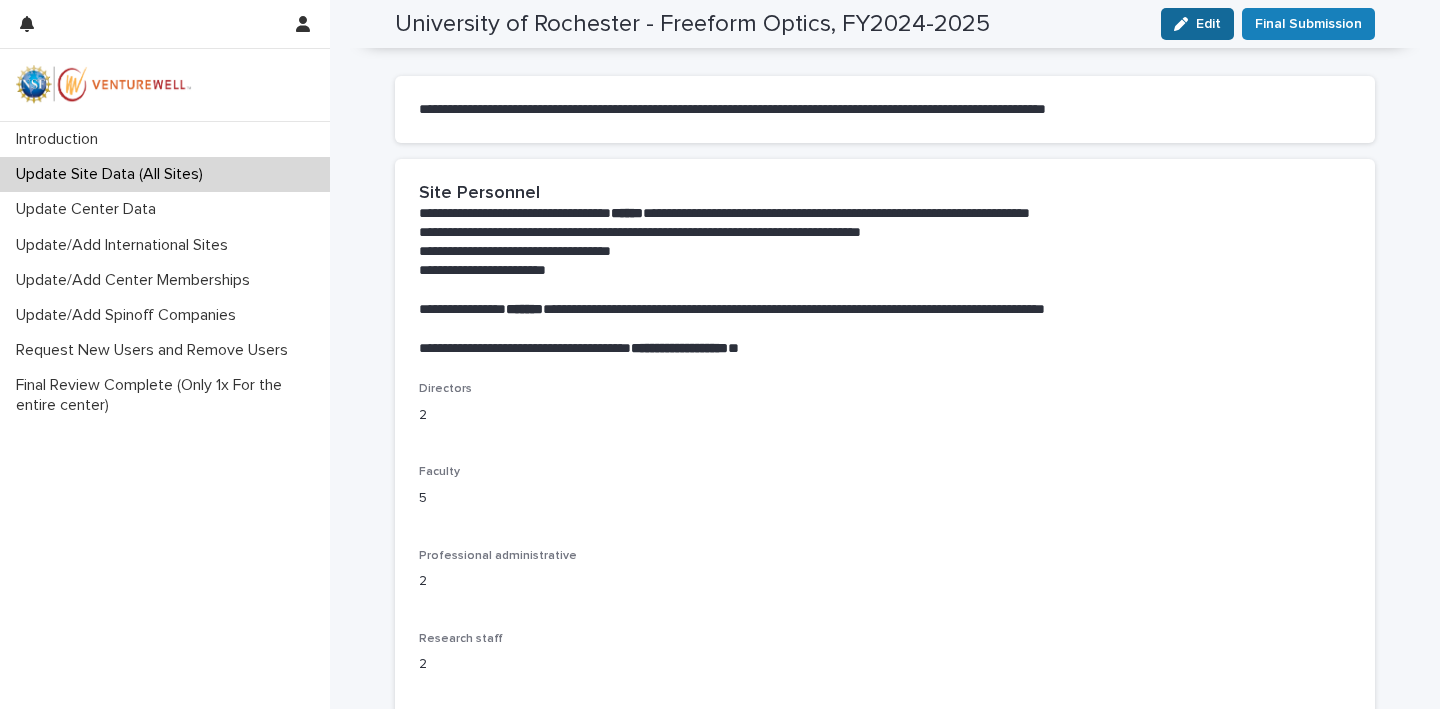 click on "Edit" at bounding box center (1208, 24) 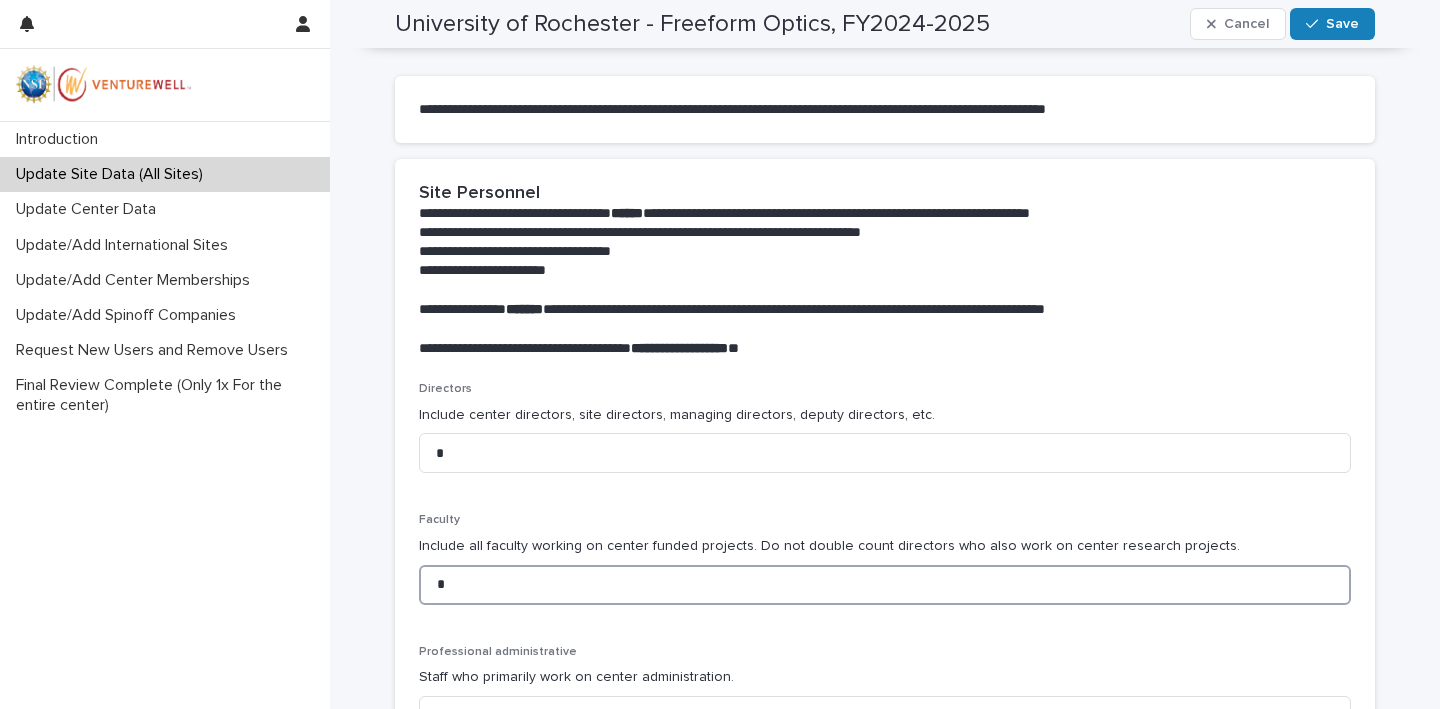 click on "*" at bounding box center [885, 585] 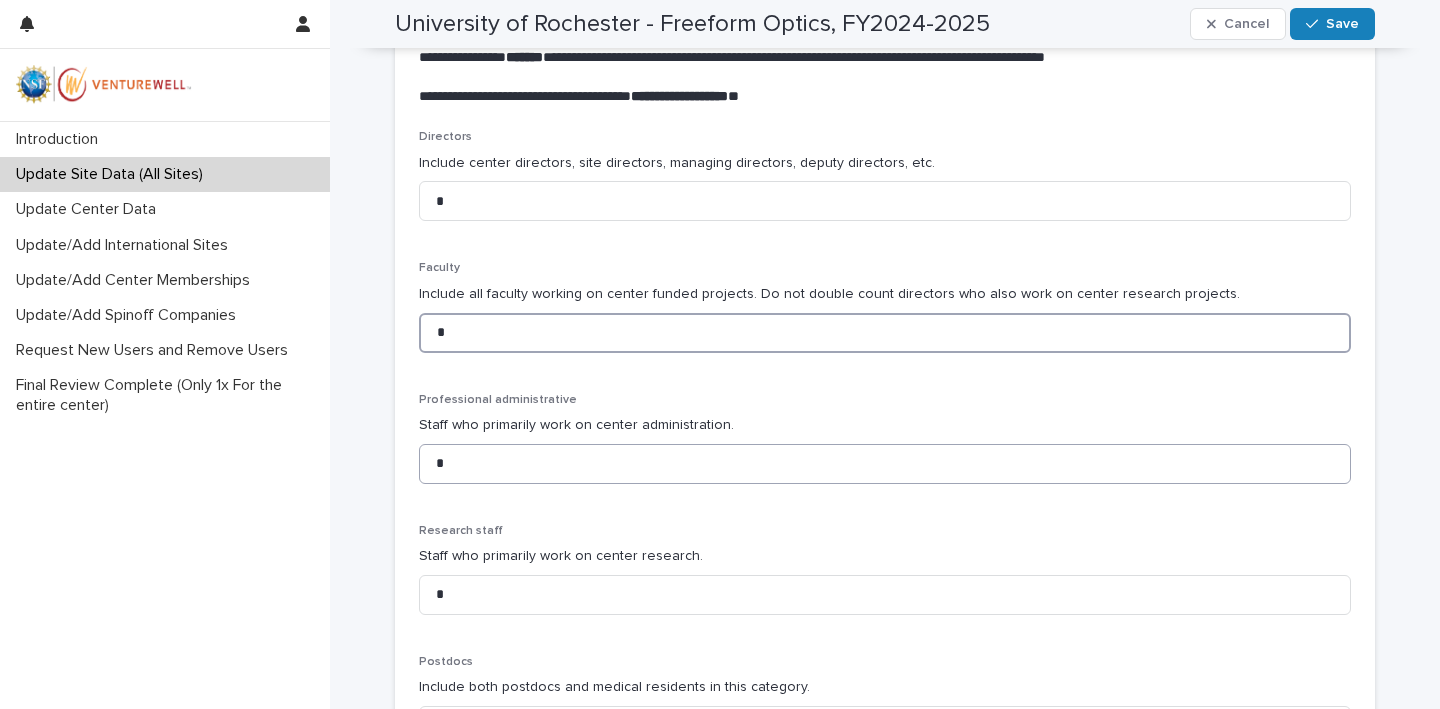 scroll, scrollTop: 656, scrollLeft: 0, axis: vertical 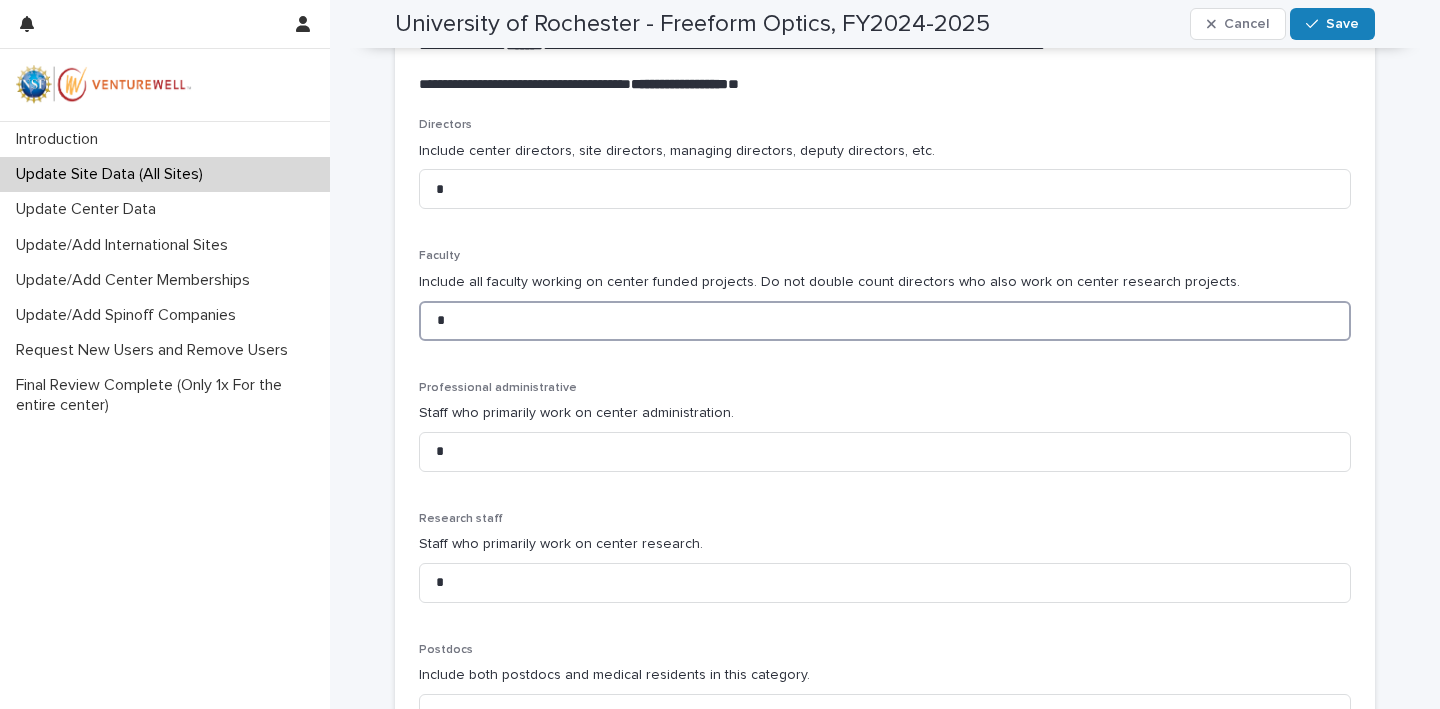 drag, startPoint x: 450, startPoint y: 315, endPoint x: 388, endPoint y: 307, distance: 62.514 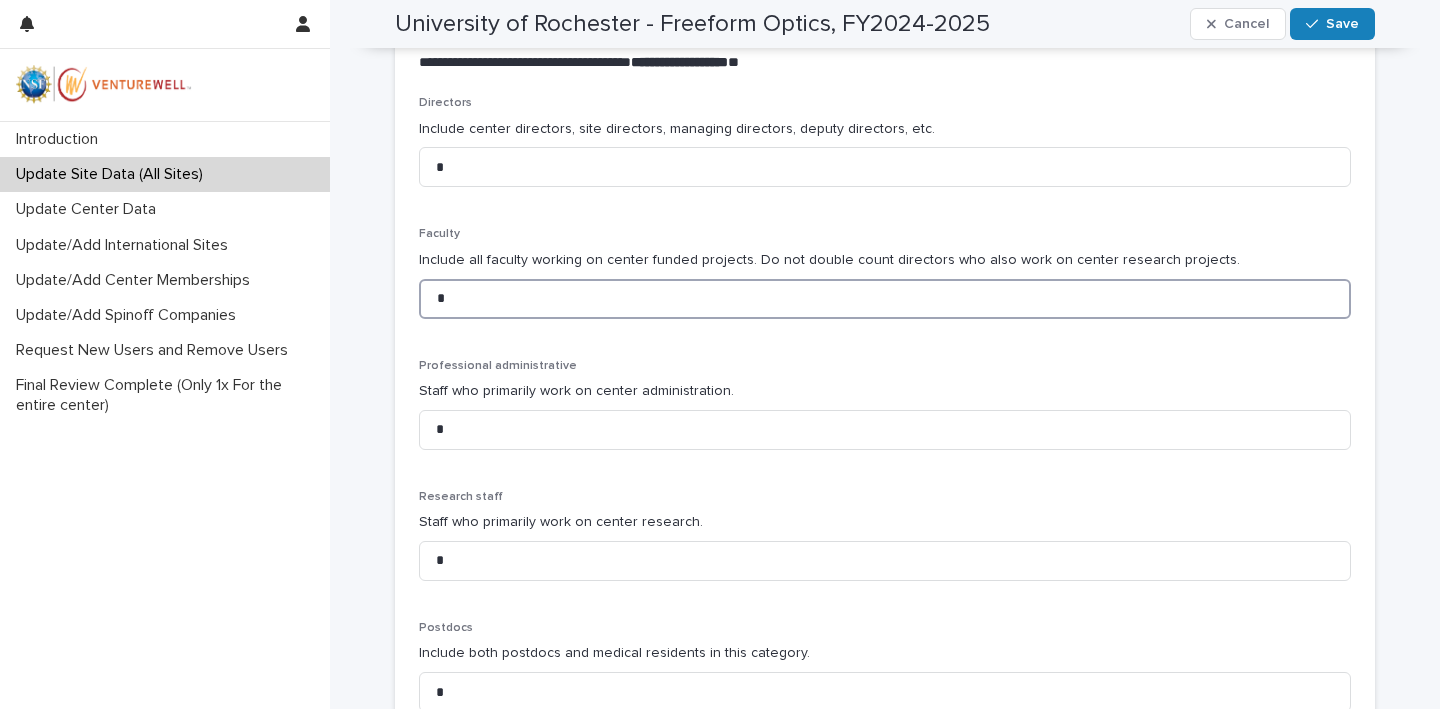 scroll, scrollTop: 680, scrollLeft: 0, axis: vertical 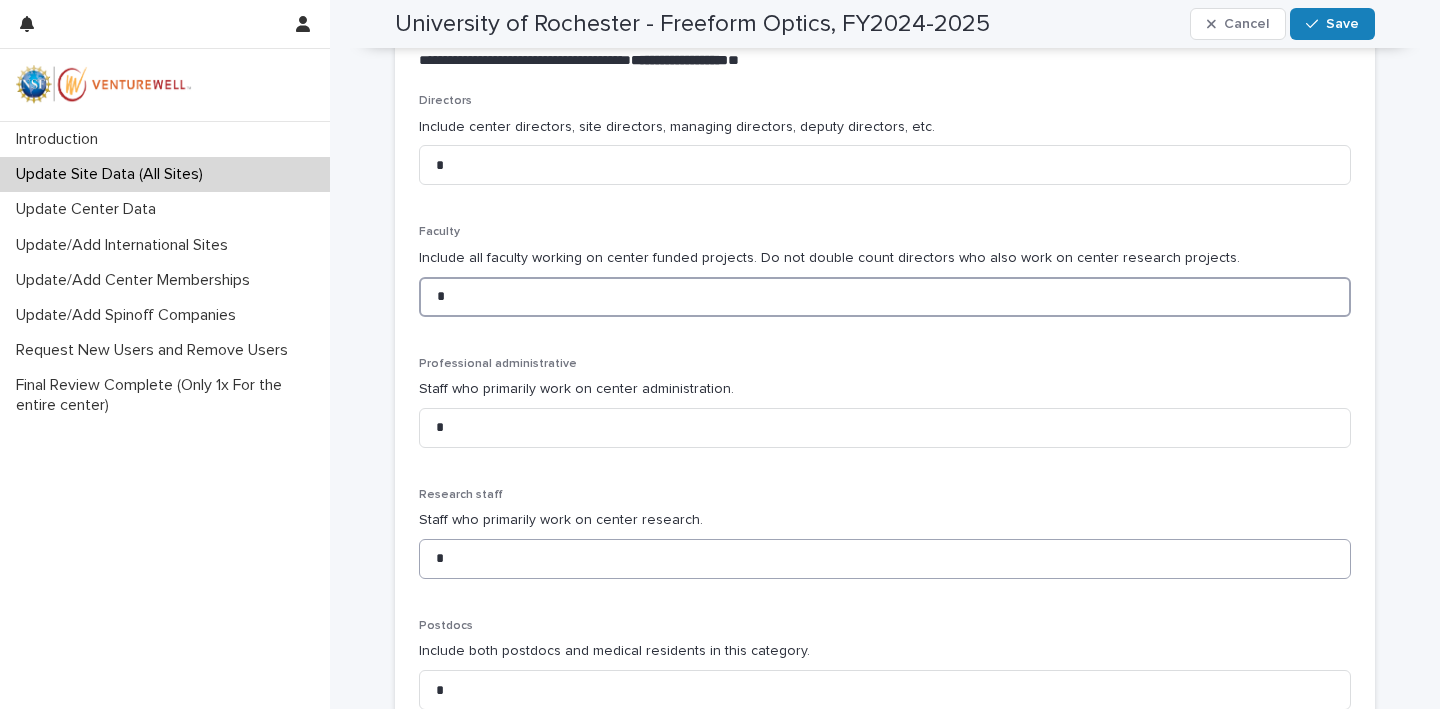 type on "*" 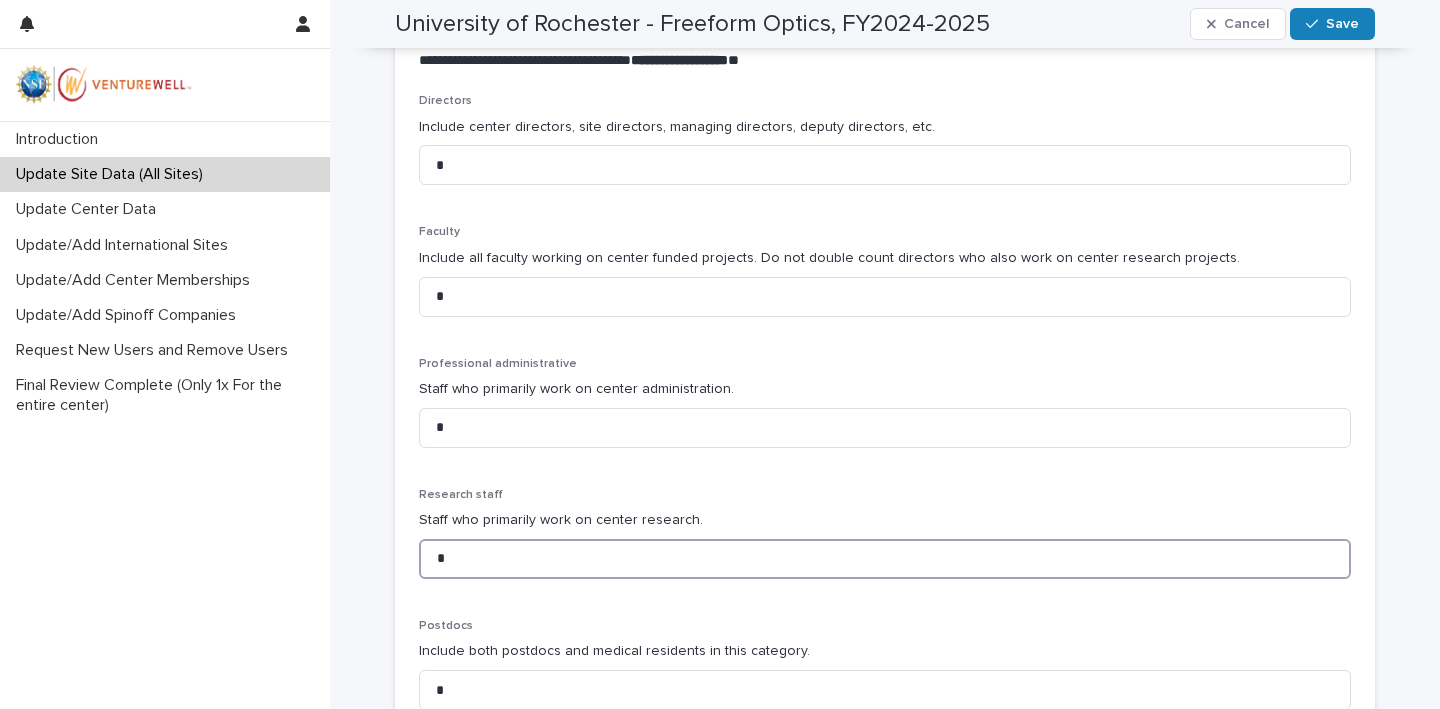 drag, startPoint x: 472, startPoint y: 558, endPoint x: 409, endPoint y: 546, distance: 64.132675 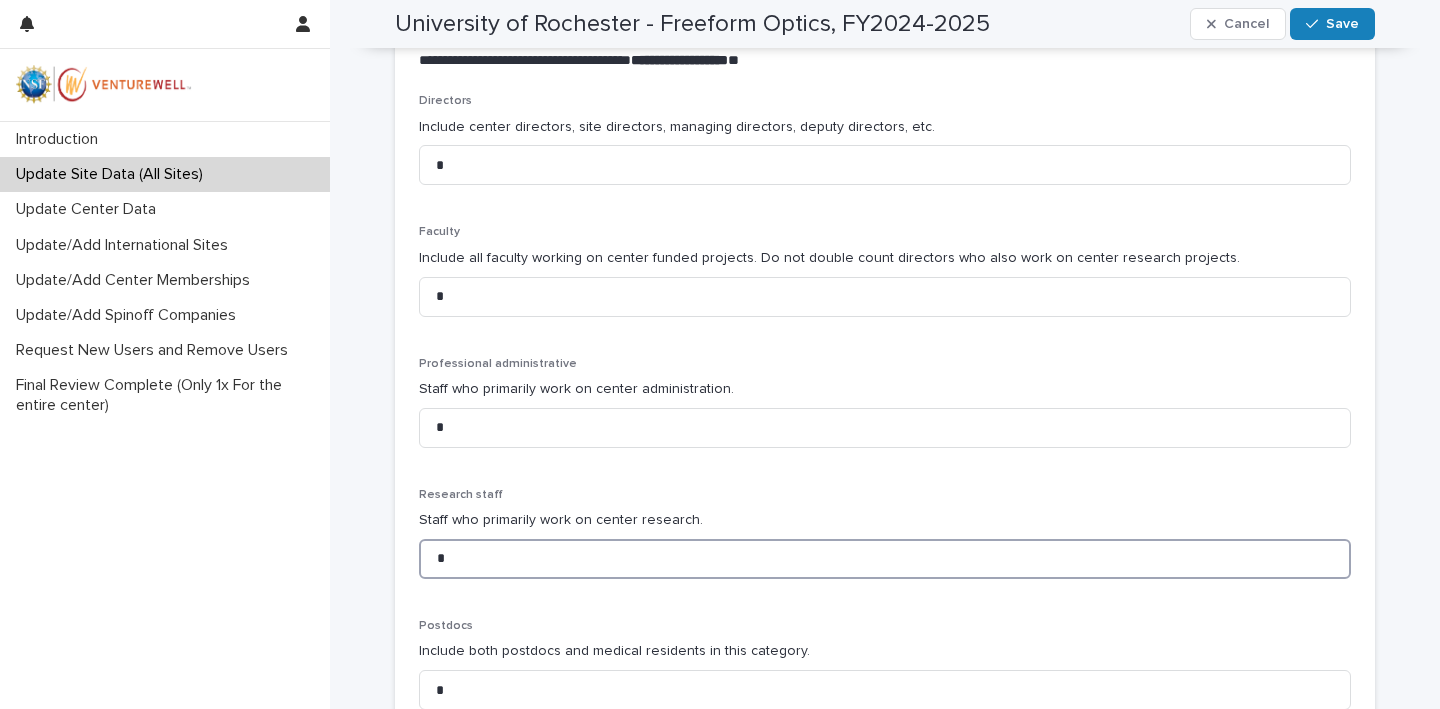 click on "Directors Include center directors, site directors, managing directors, deputy directors, etc. * Faculty Include all faculty working on center funded projects.  Do not double count directors who also work on center research projects. * Professional administrative Staff who primarily work on center administration. * Research staff Staff who primarily work on center research. * Postdocs Include both postdocs and medical residents in this category. * Doctoral students Master's students Undergraduate students" at bounding box center (885, 575) 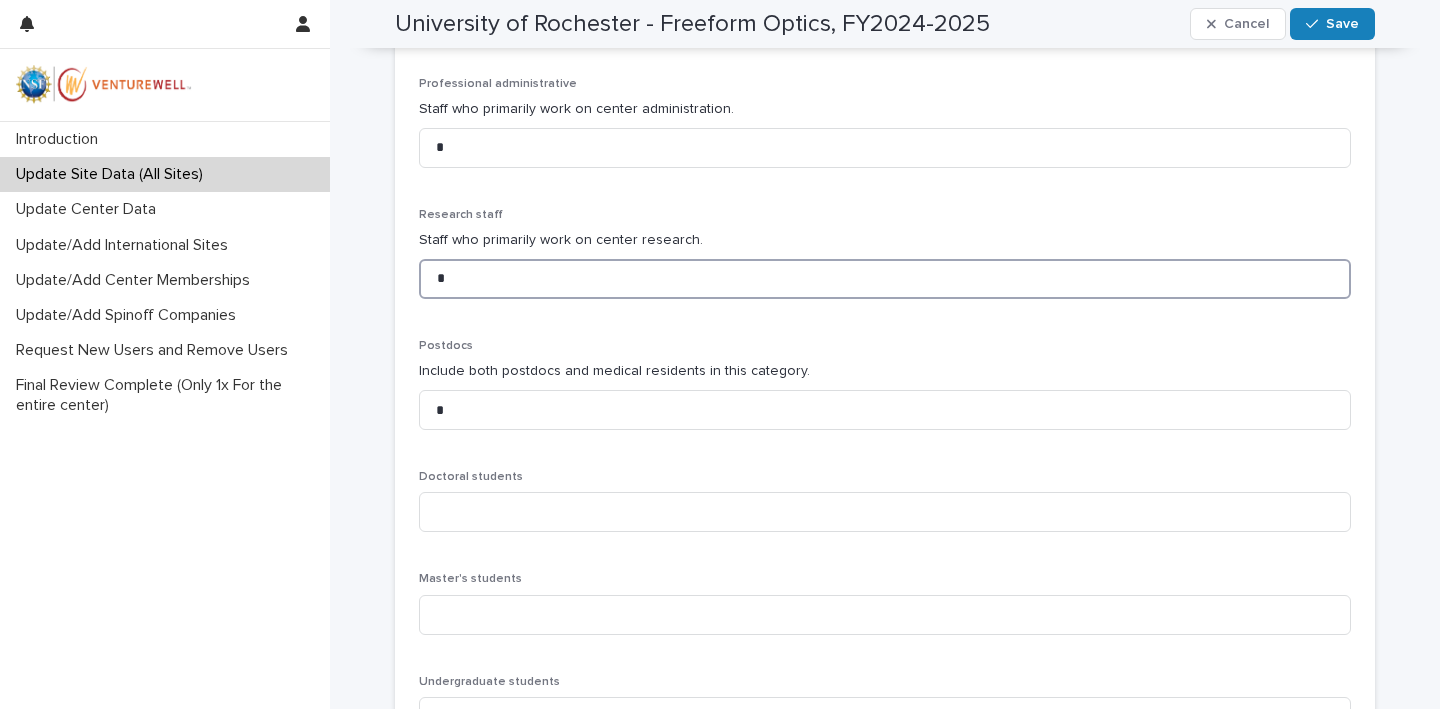 scroll, scrollTop: 966, scrollLeft: 0, axis: vertical 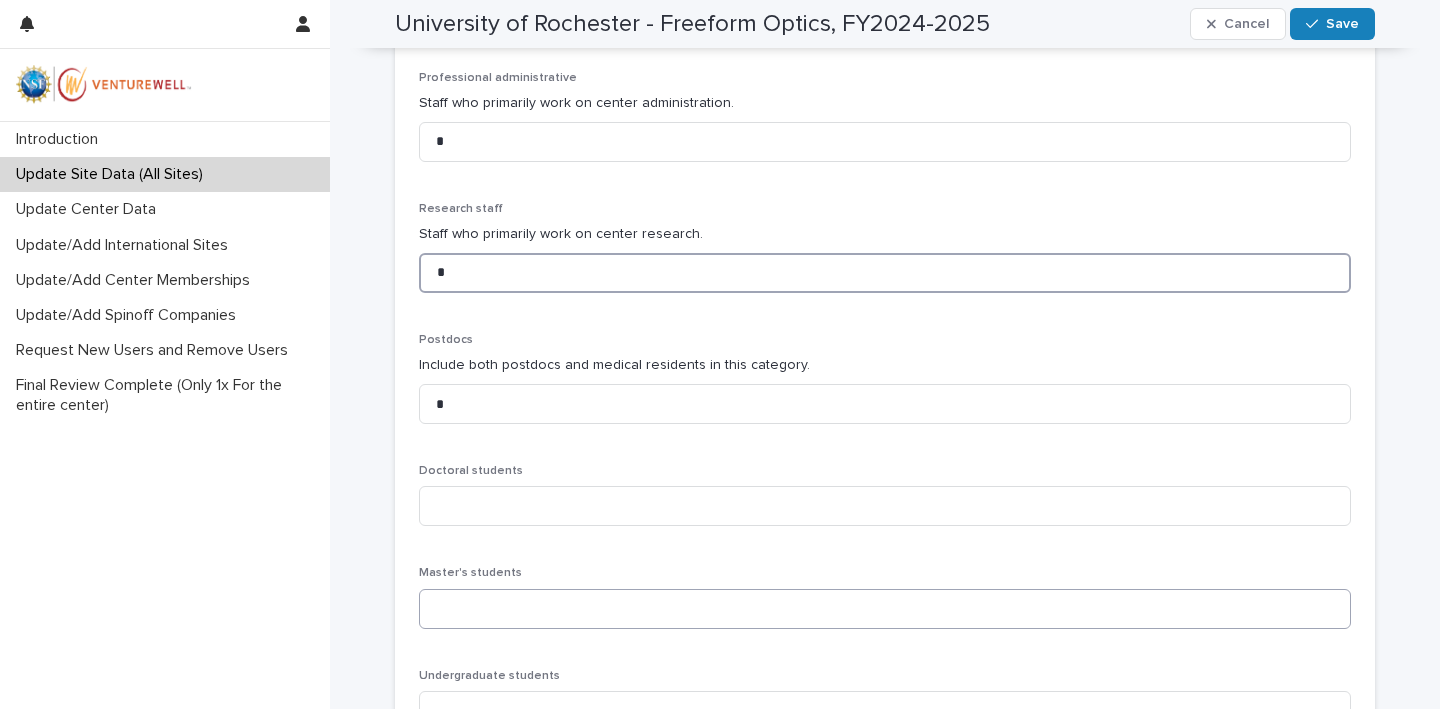 type on "*" 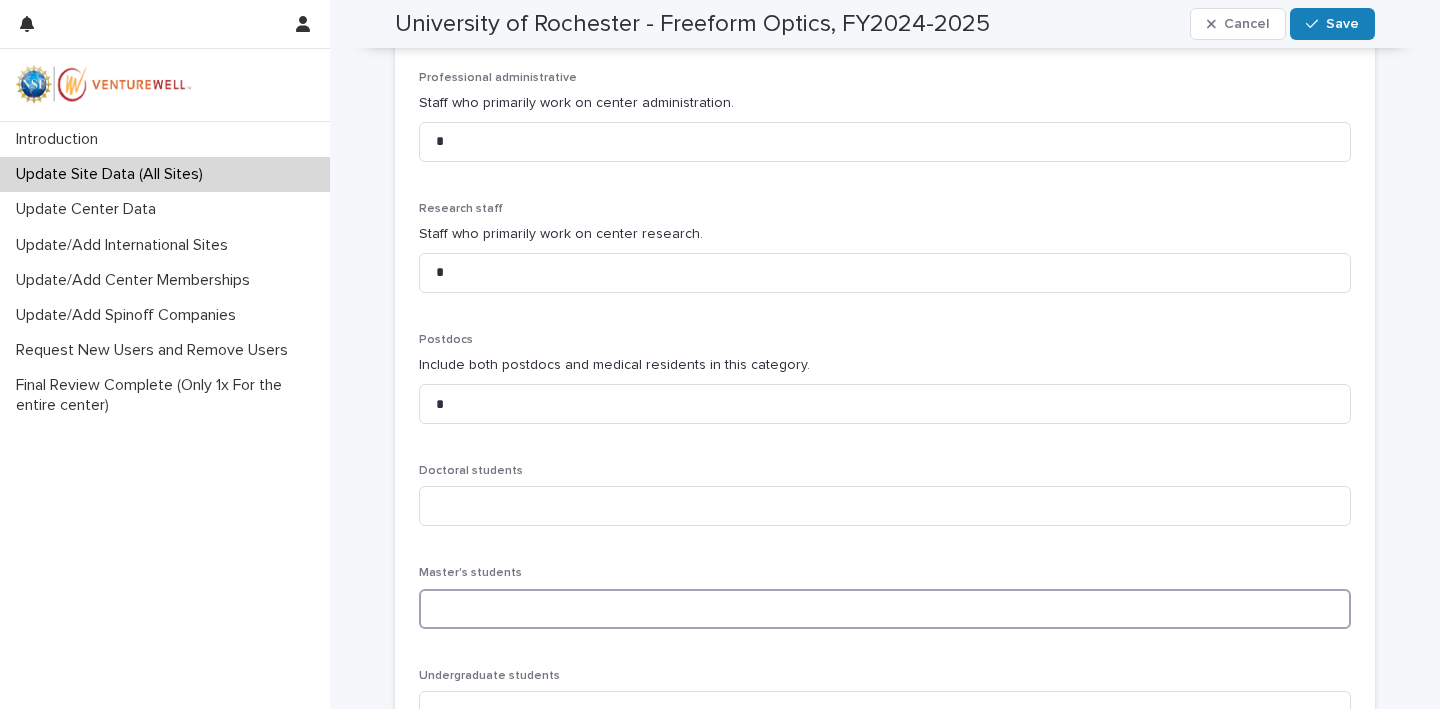 click at bounding box center [885, 609] 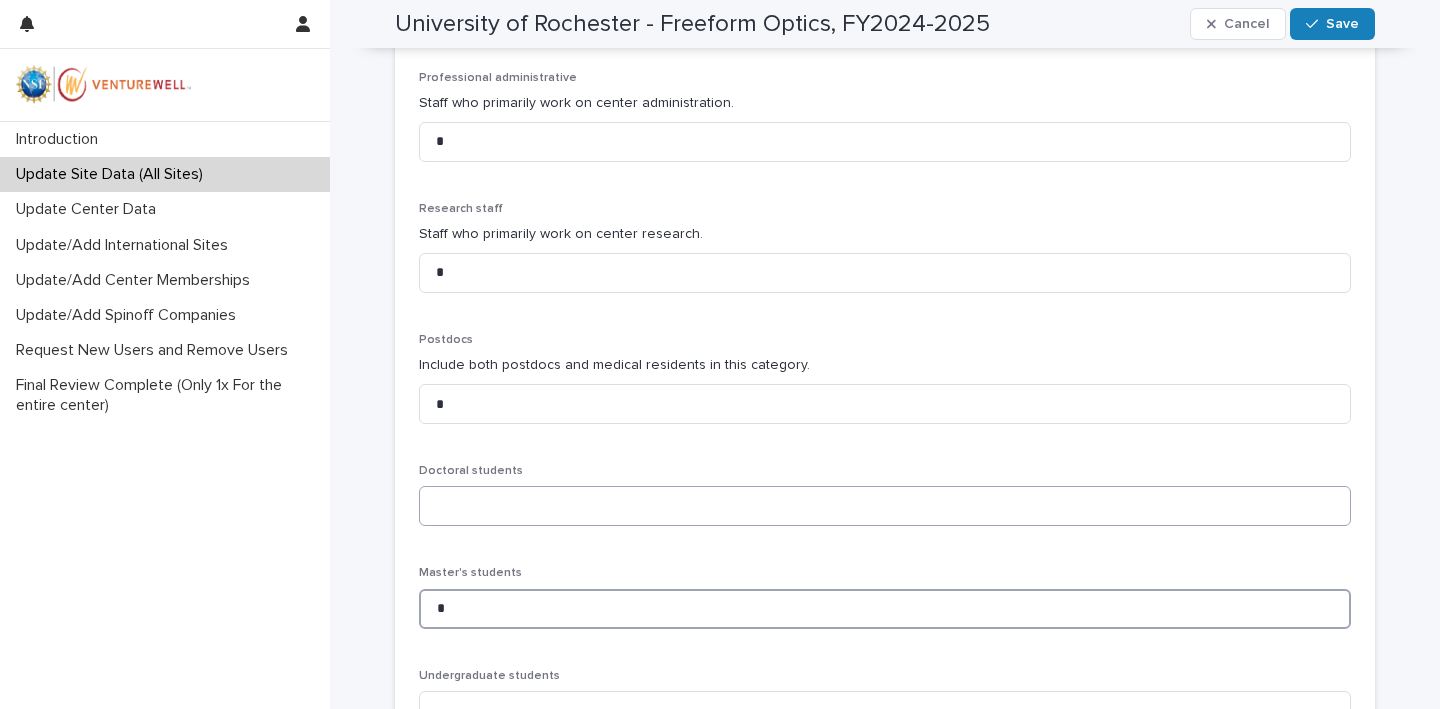 type on "*" 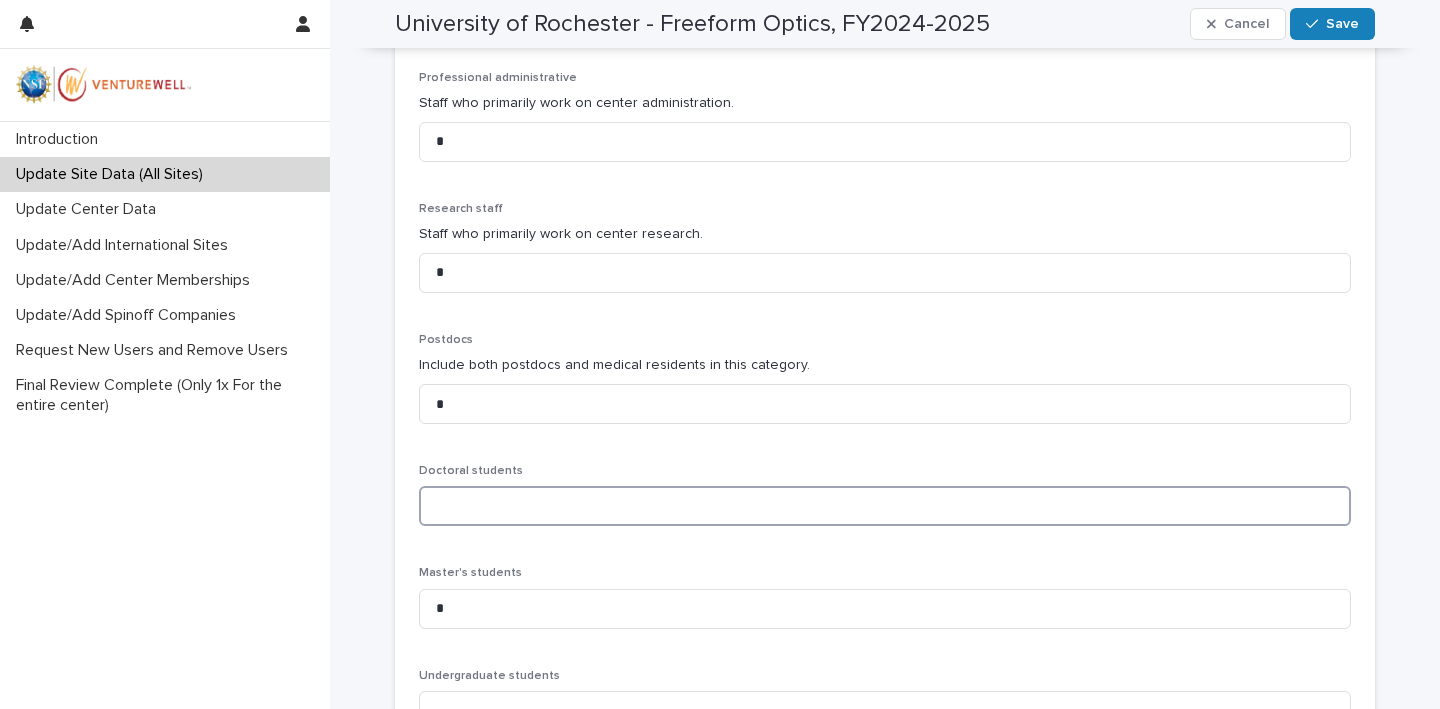 click at bounding box center (885, 506) 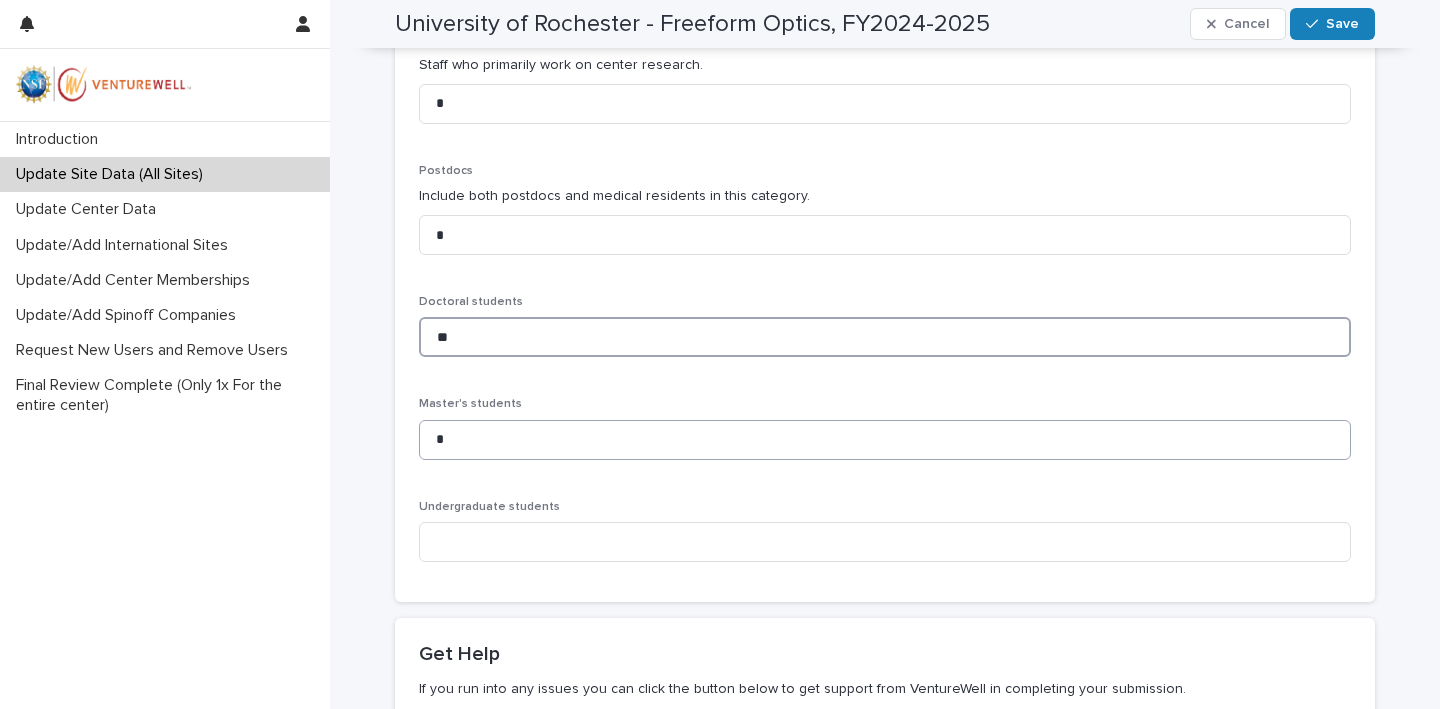 scroll, scrollTop: 1180, scrollLeft: 0, axis: vertical 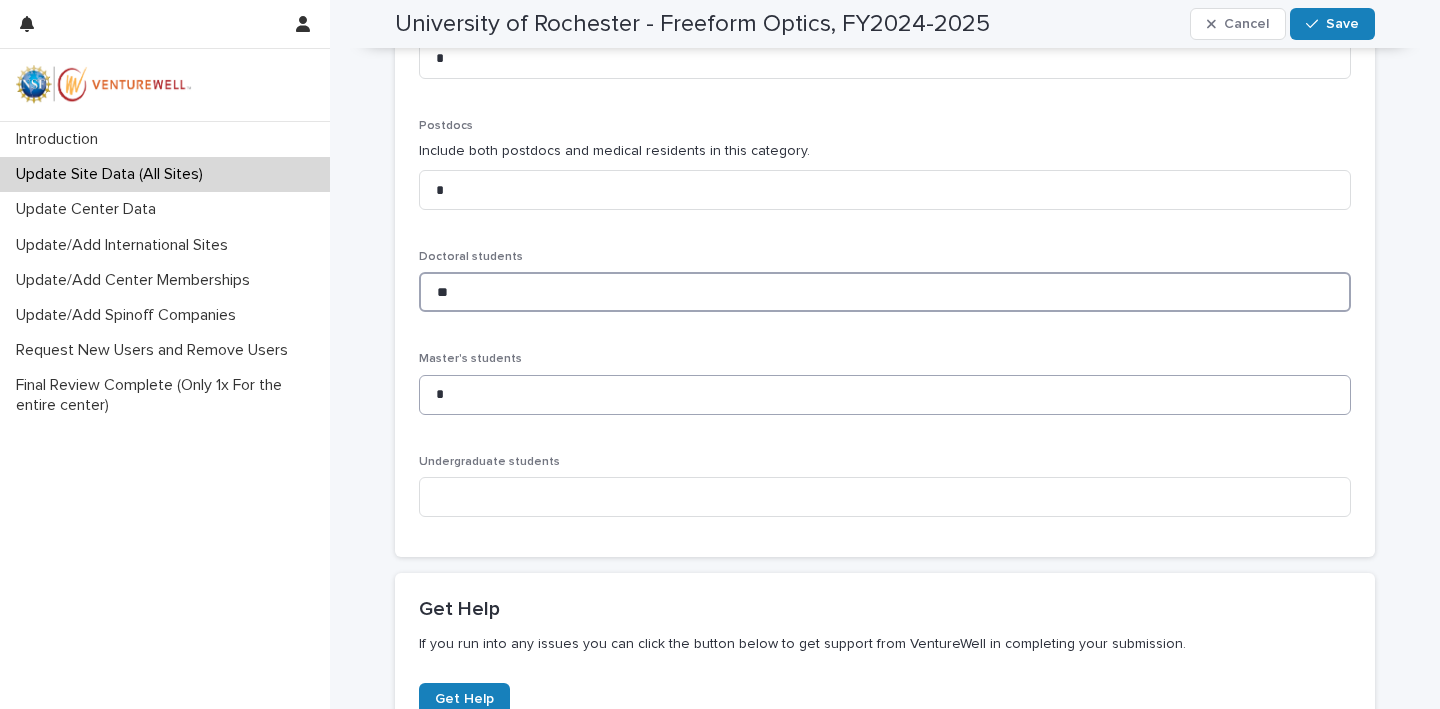 type on "**" 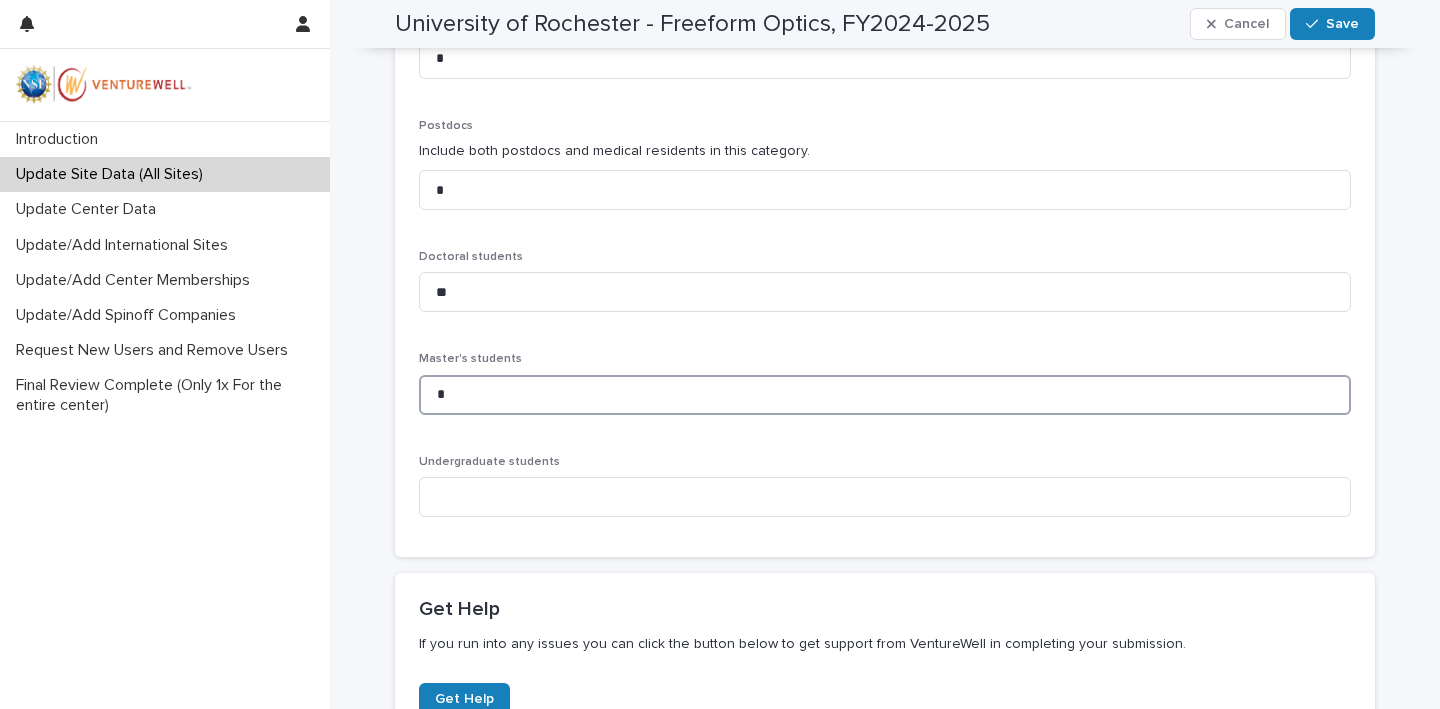 drag, startPoint x: 450, startPoint y: 380, endPoint x: 414, endPoint y: 380, distance: 36 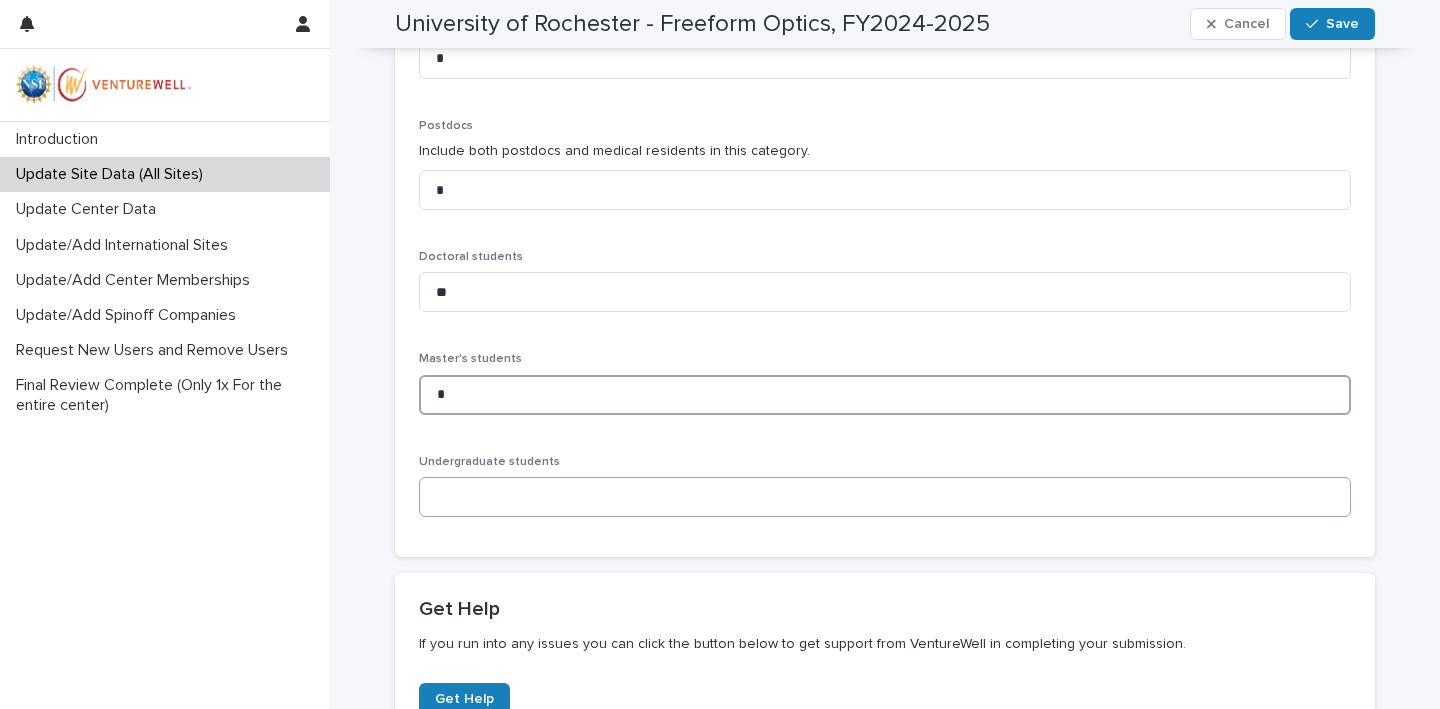 type on "*" 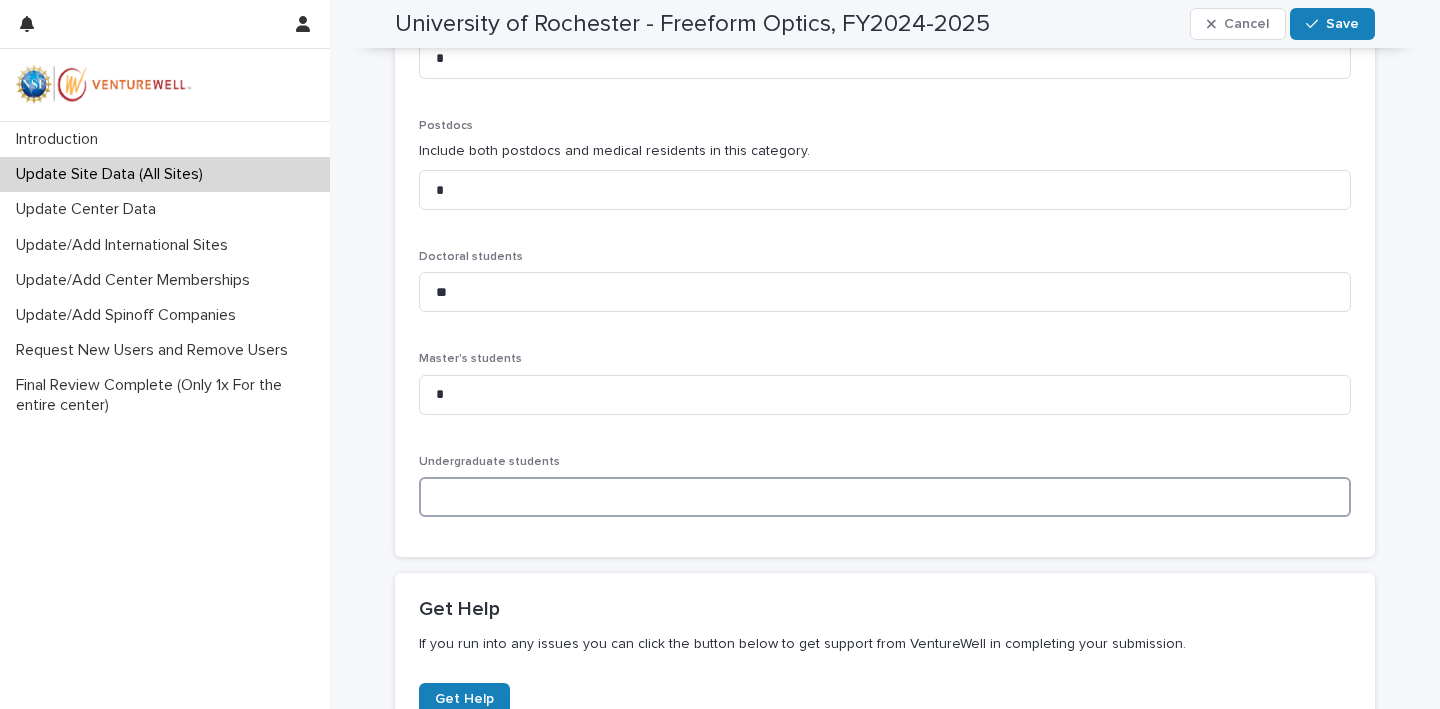 click at bounding box center (885, 497) 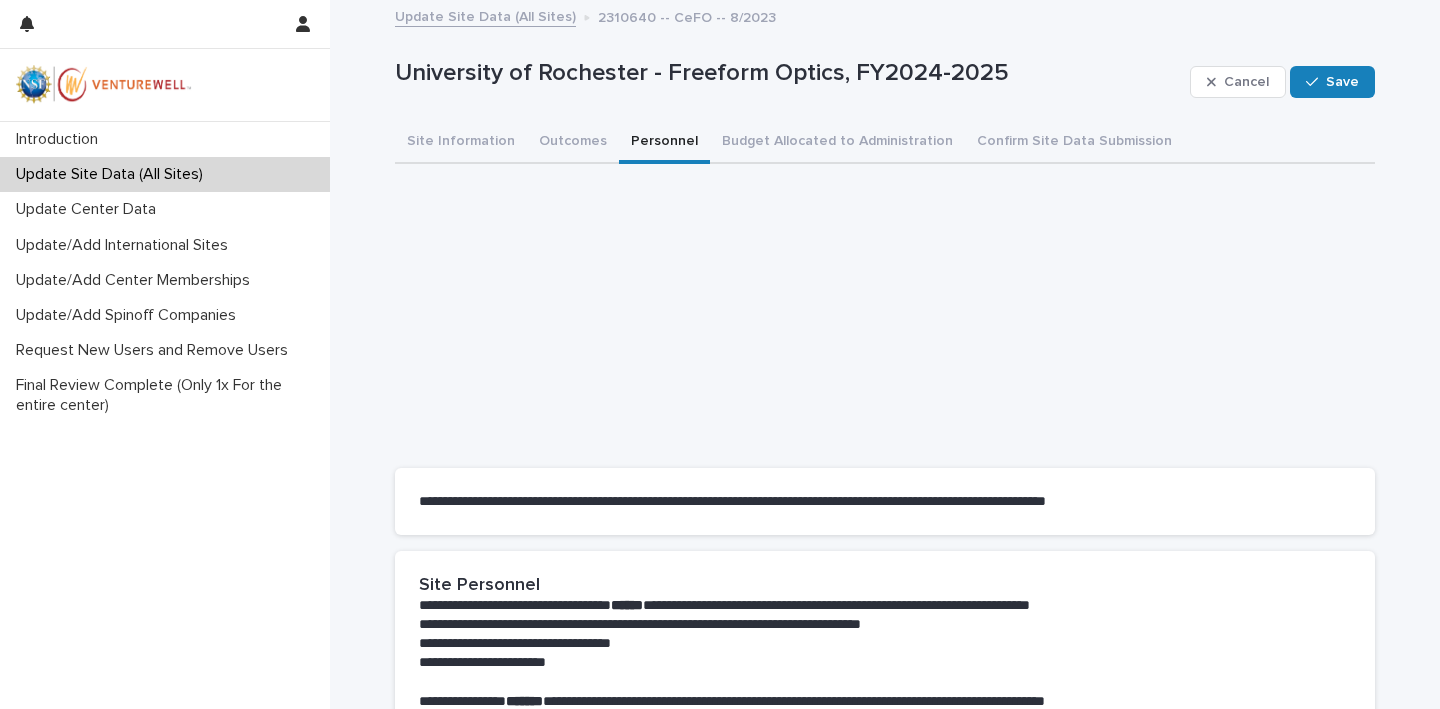 scroll, scrollTop: 0, scrollLeft: 0, axis: both 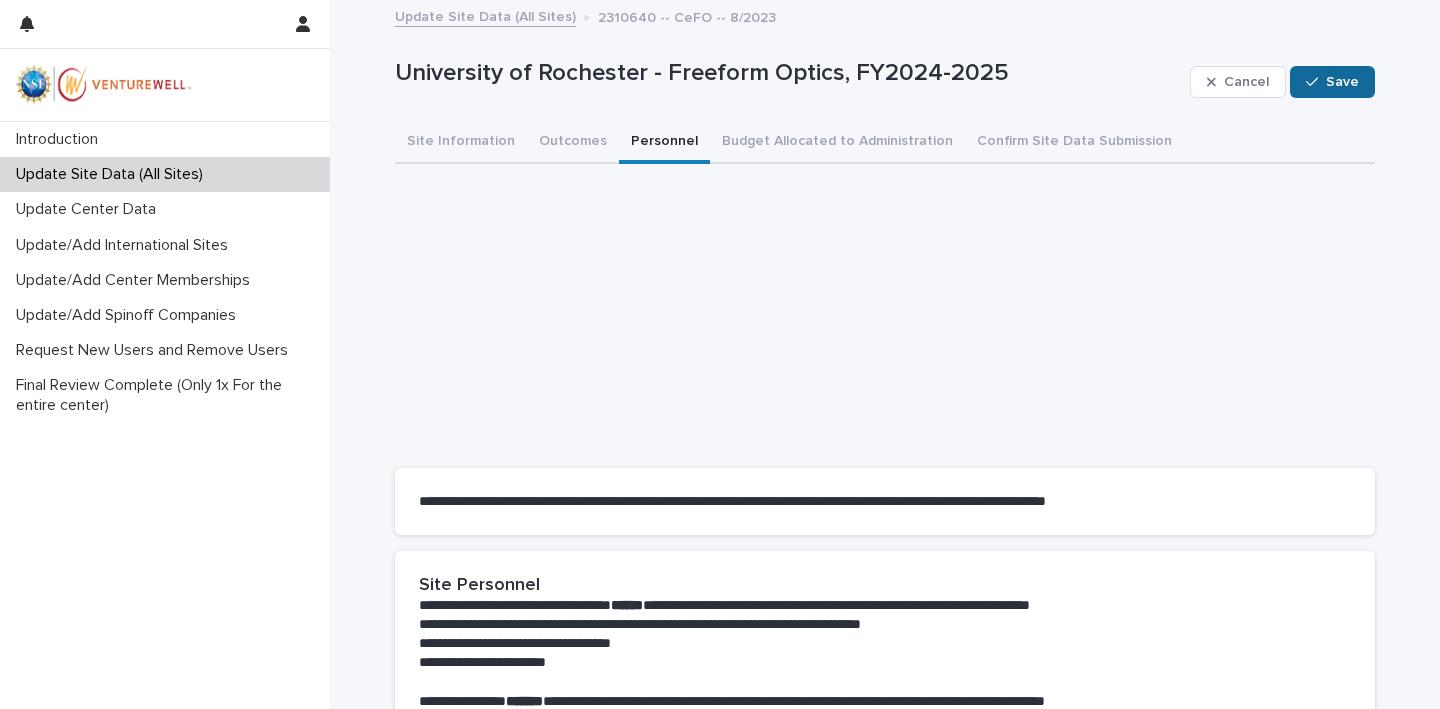 type on "*" 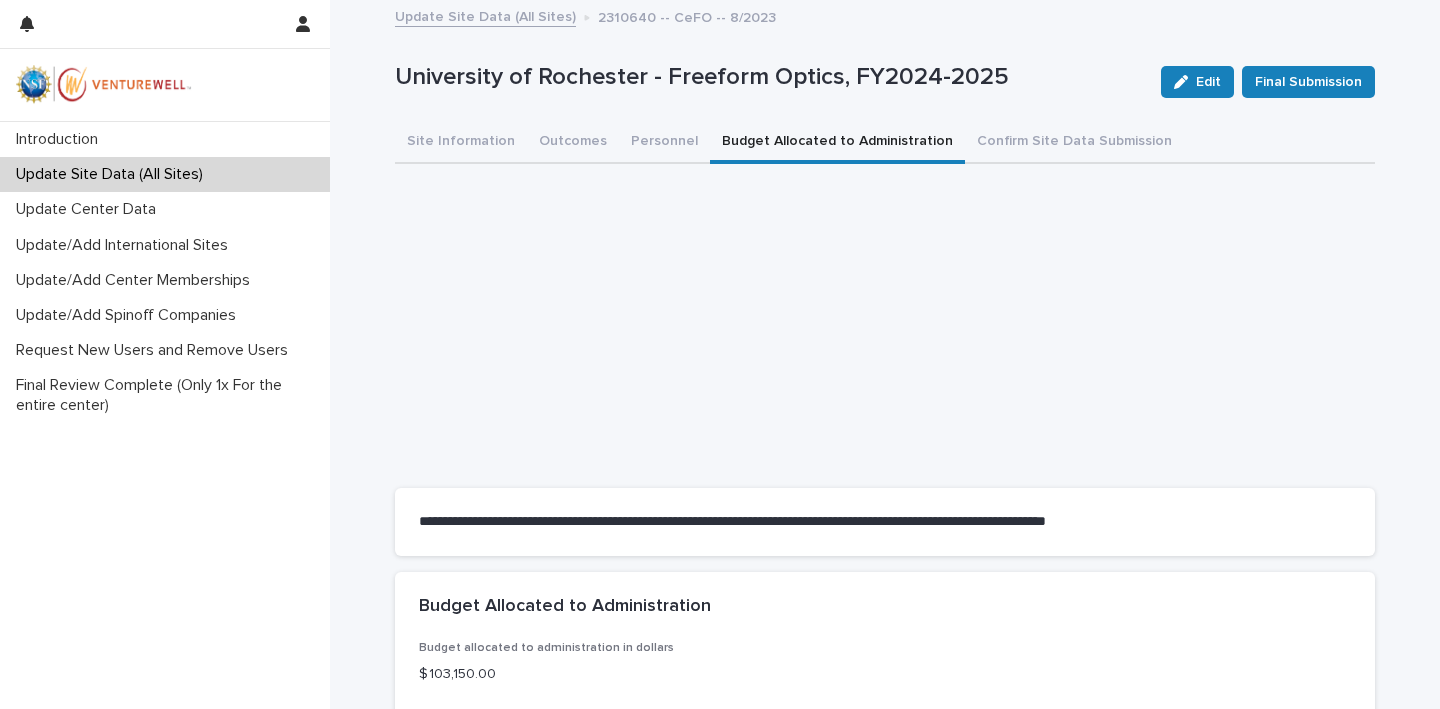 click on "Budget Allocated to Administration" at bounding box center [837, 143] 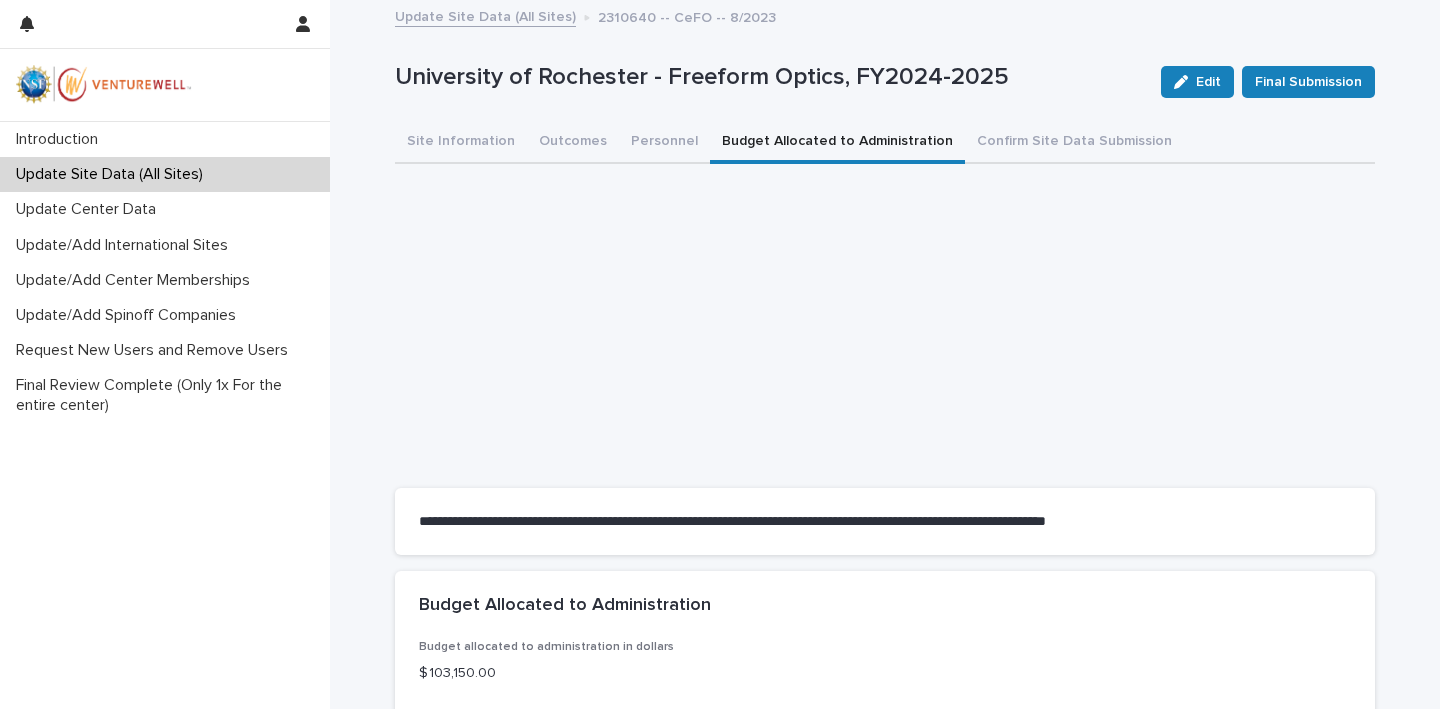 scroll, scrollTop: 0, scrollLeft: 0, axis: both 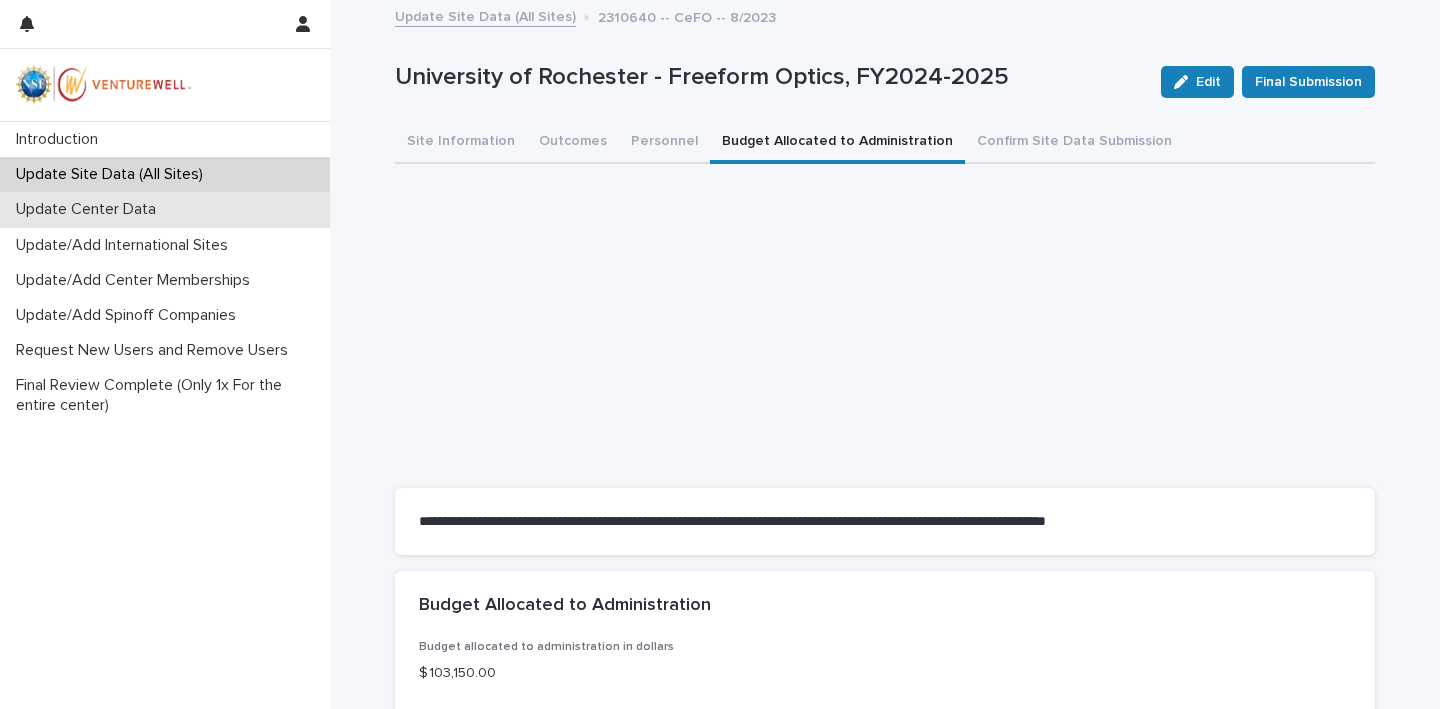 click on "Update Center Data" at bounding box center [90, 209] 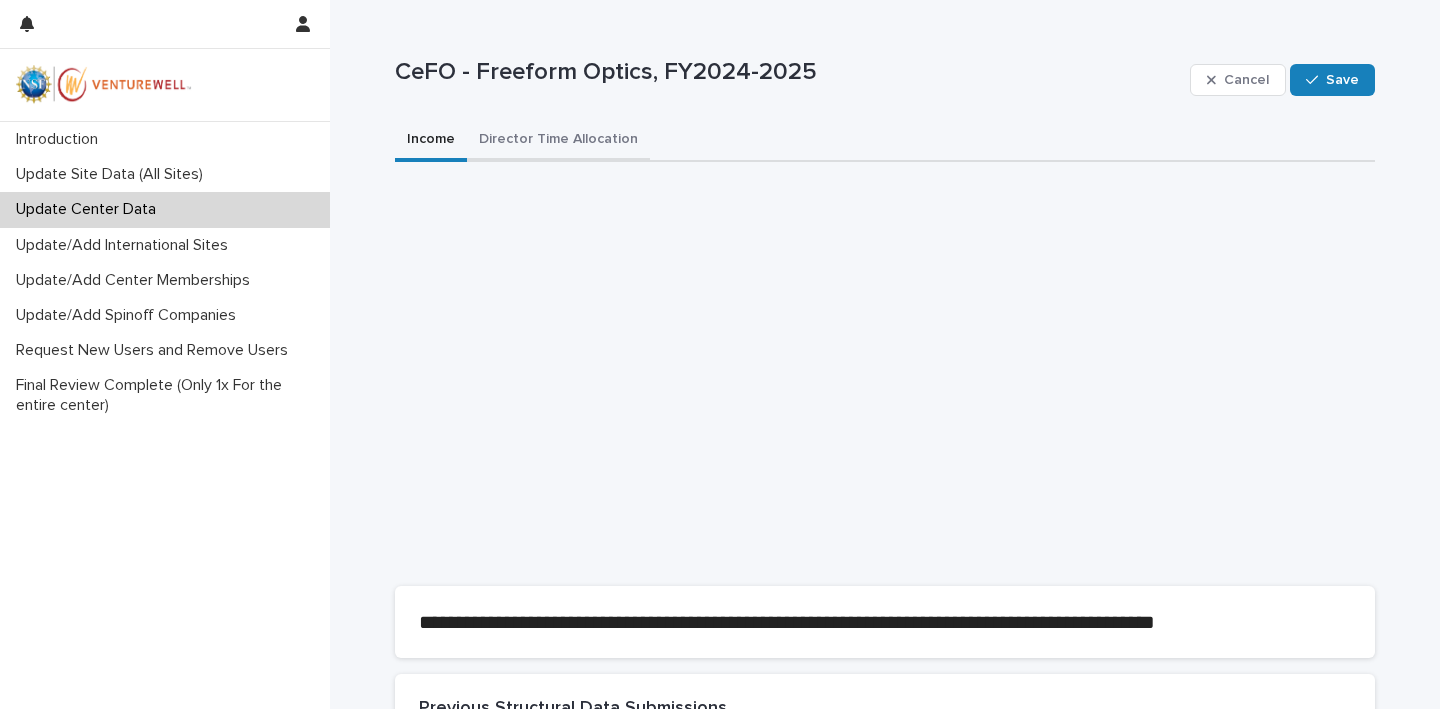scroll, scrollTop: 0, scrollLeft: 0, axis: both 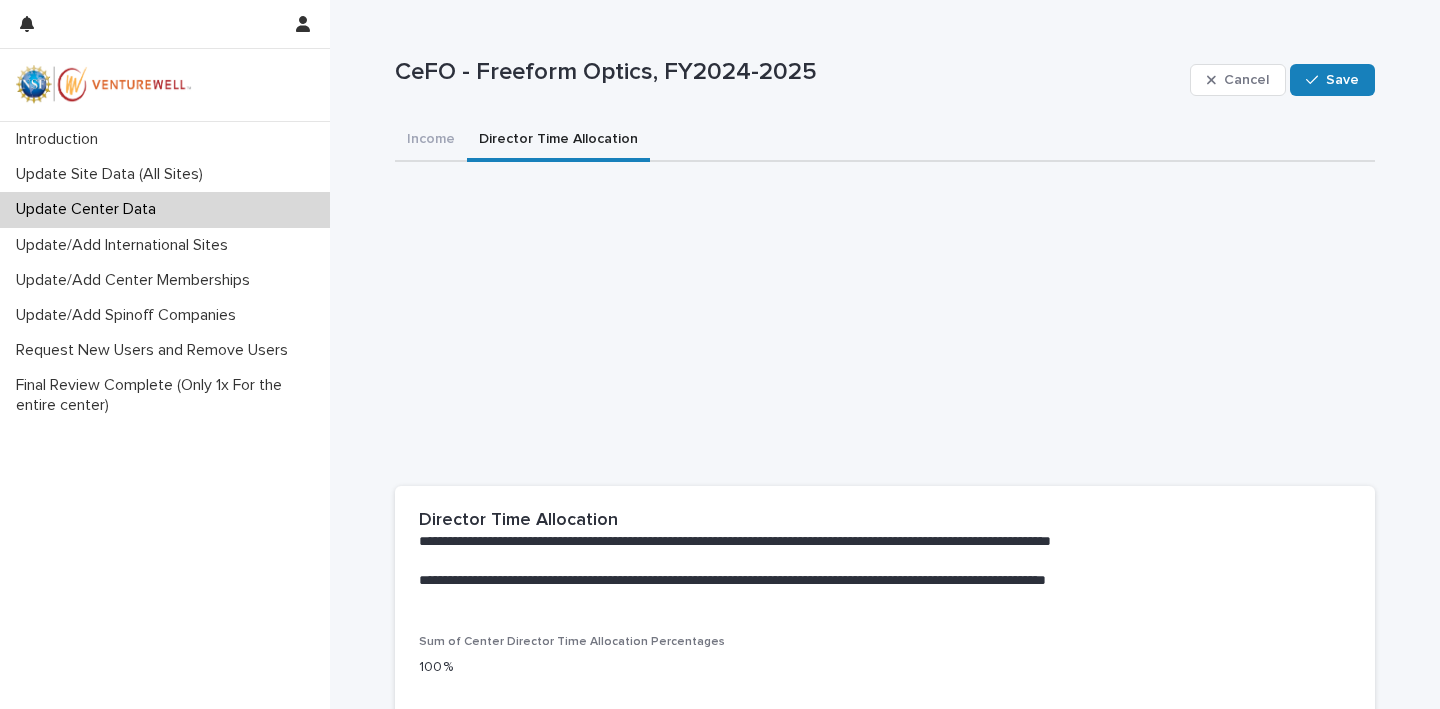 click on "Director Time Allocation" at bounding box center [558, 141] 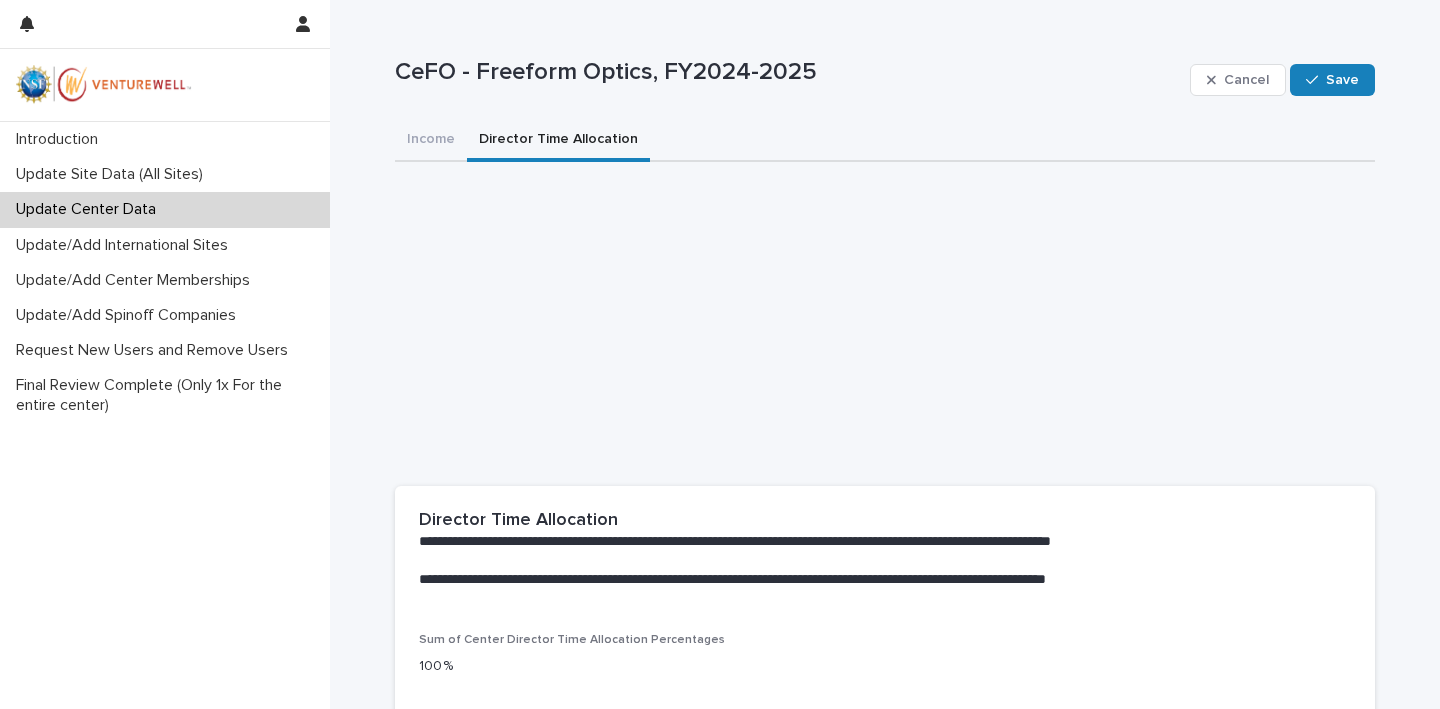 scroll, scrollTop: 0, scrollLeft: 0, axis: both 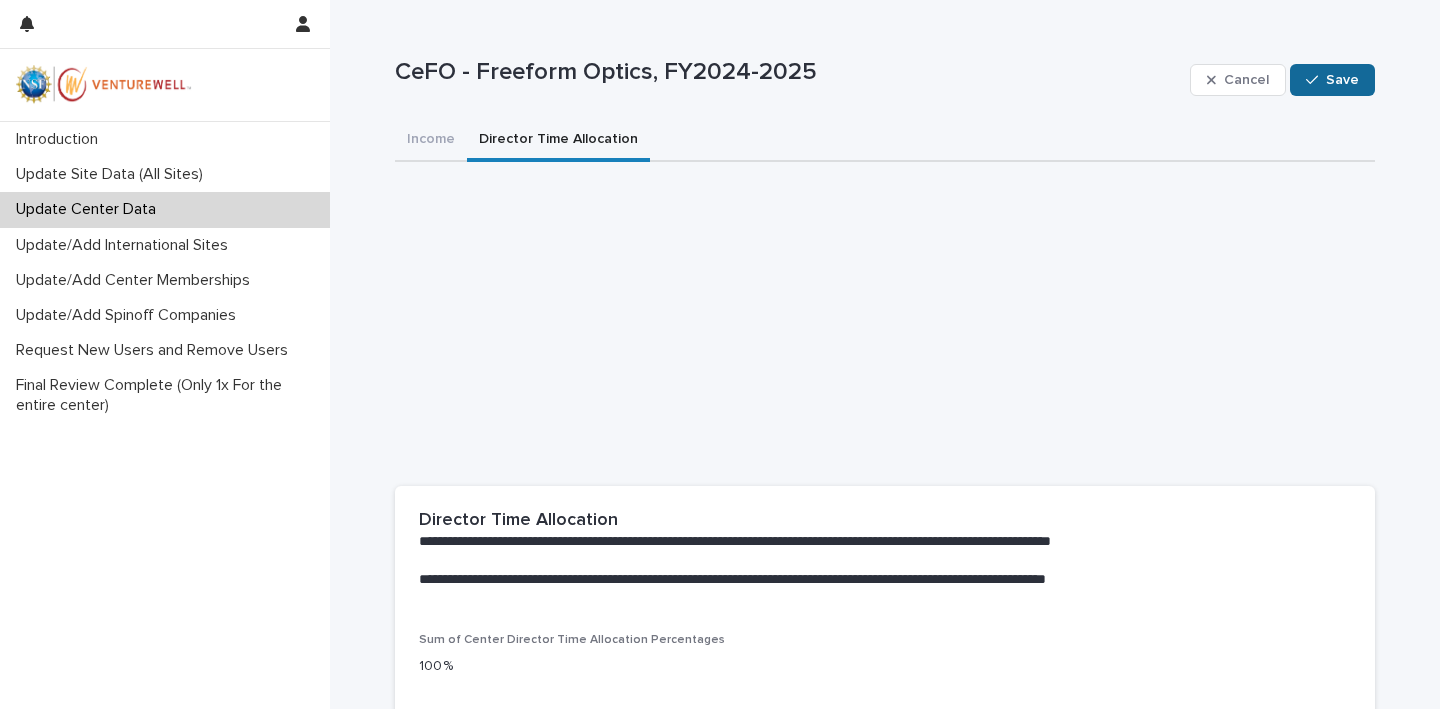 click on "Save" at bounding box center [1342, 80] 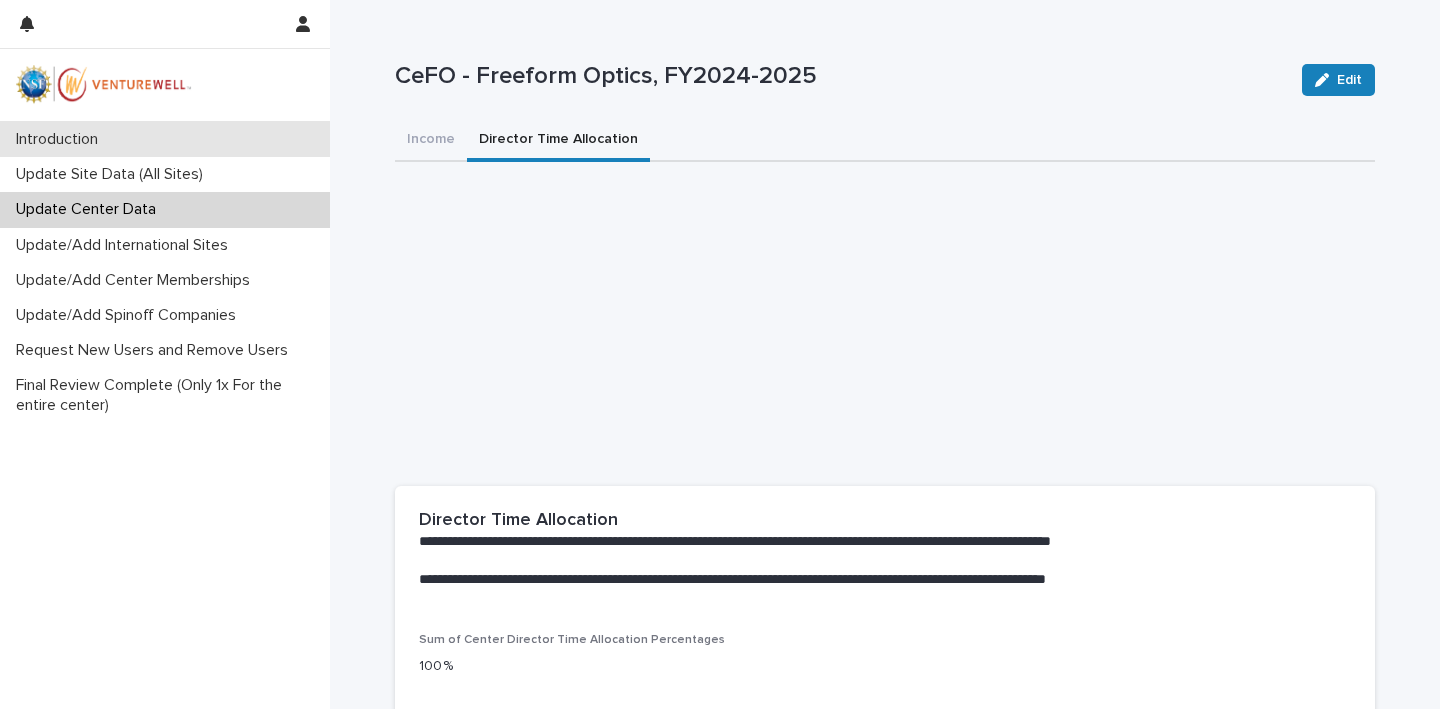 click on "Introduction" at bounding box center (61, 139) 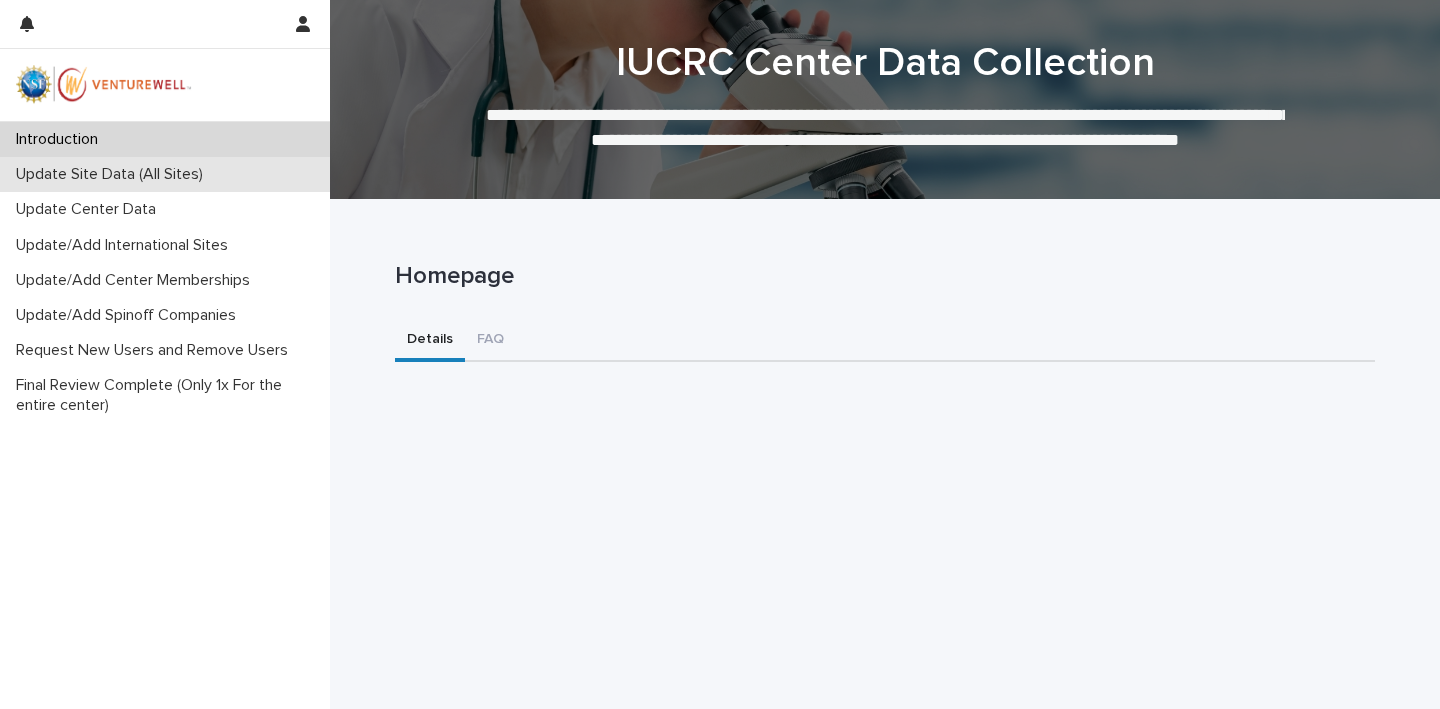 click on "Update Site Data (All Sites)" at bounding box center (113, 174) 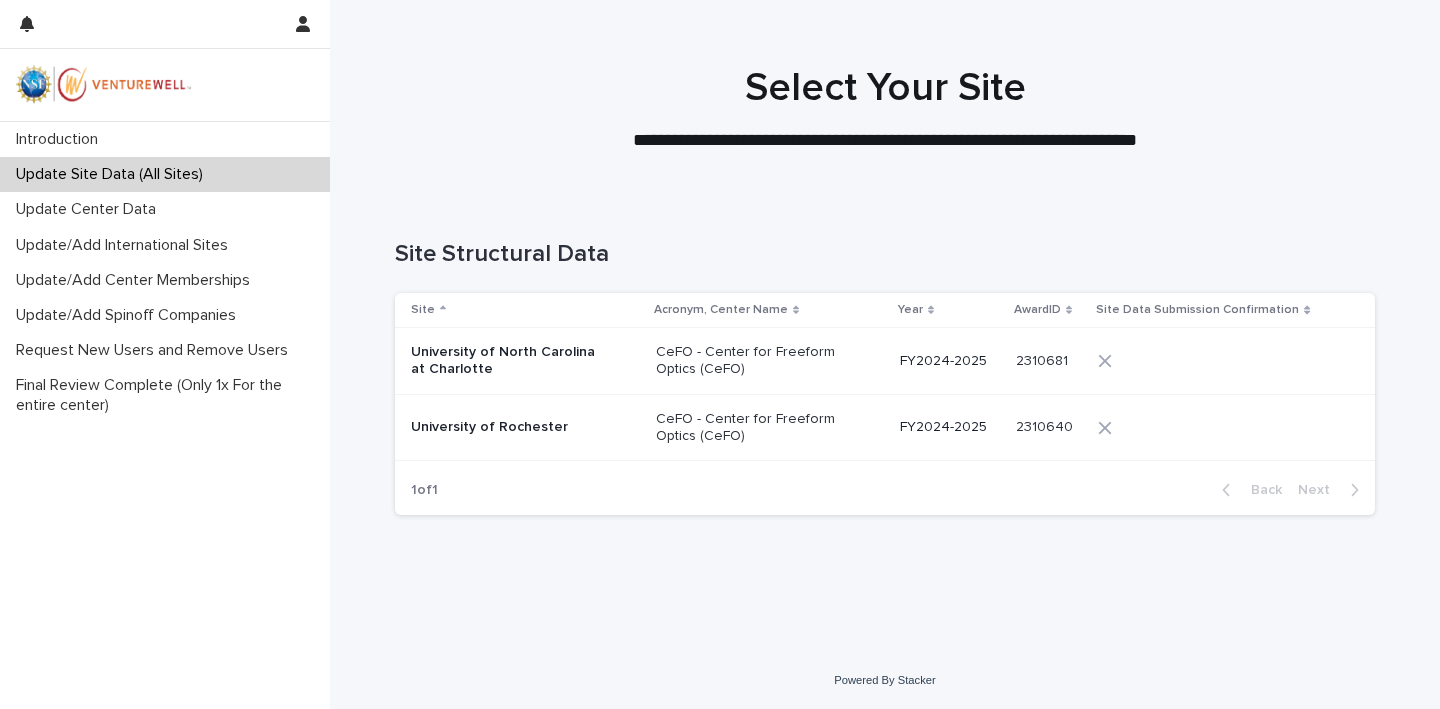 click on "University of Rochester" at bounding box center (511, 427) 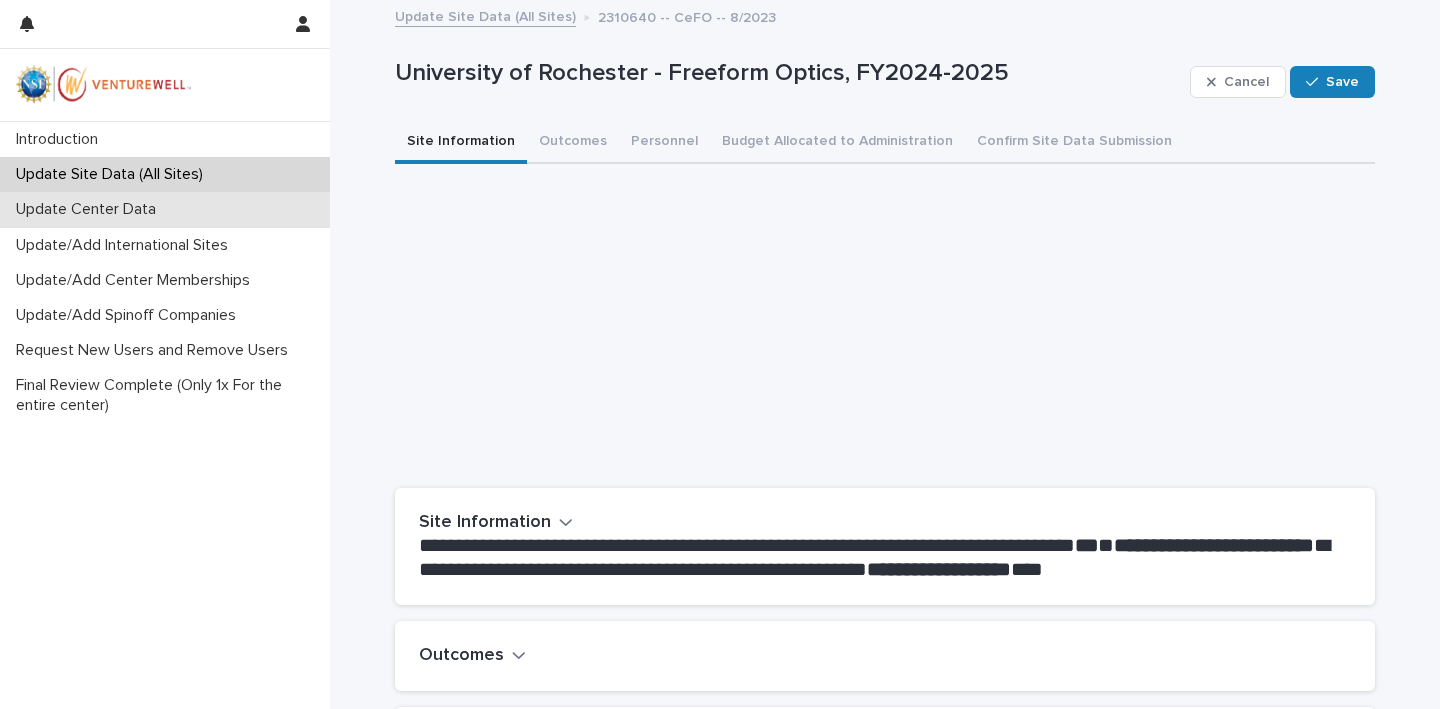 scroll, scrollTop: 46, scrollLeft: 0, axis: vertical 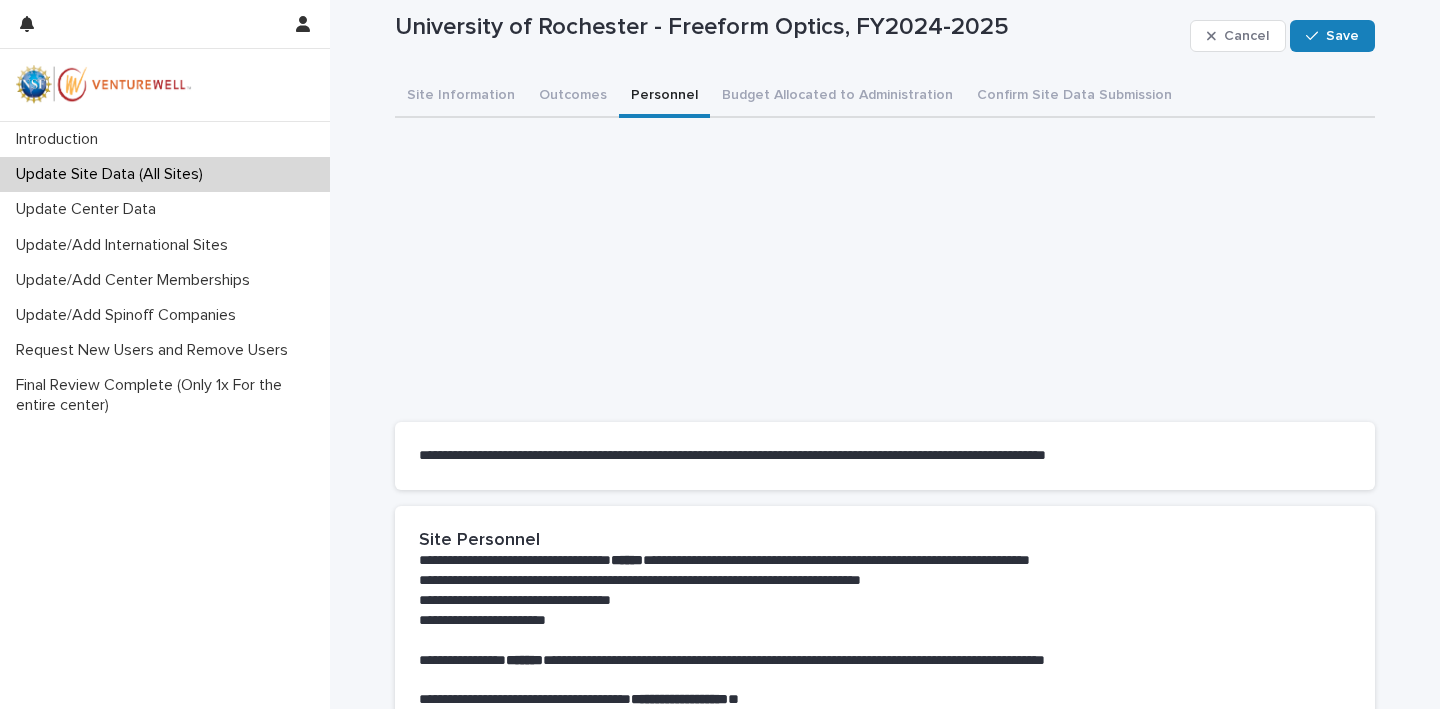 click on "Personnel" at bounding box center [664, 97] 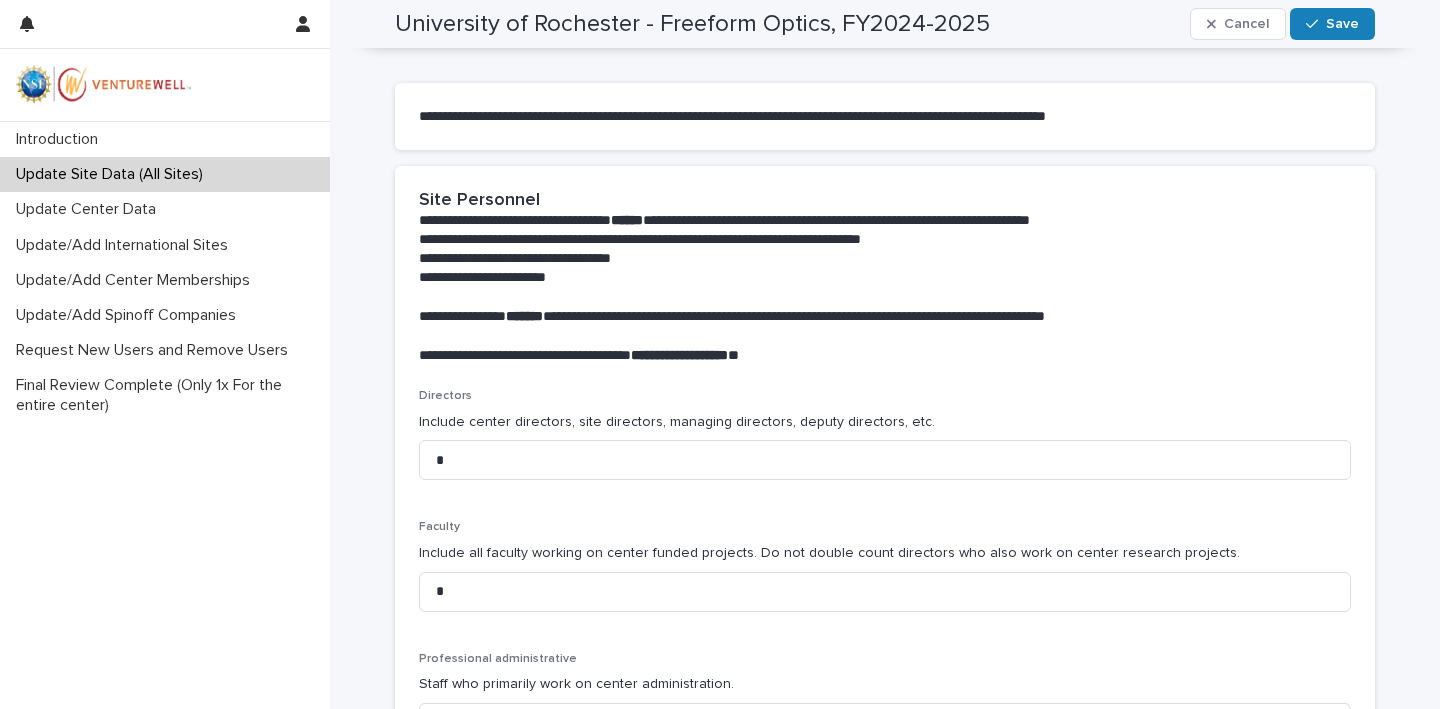 scroll, scrollTop: 384, scrollLeft: 0, axis: vertical 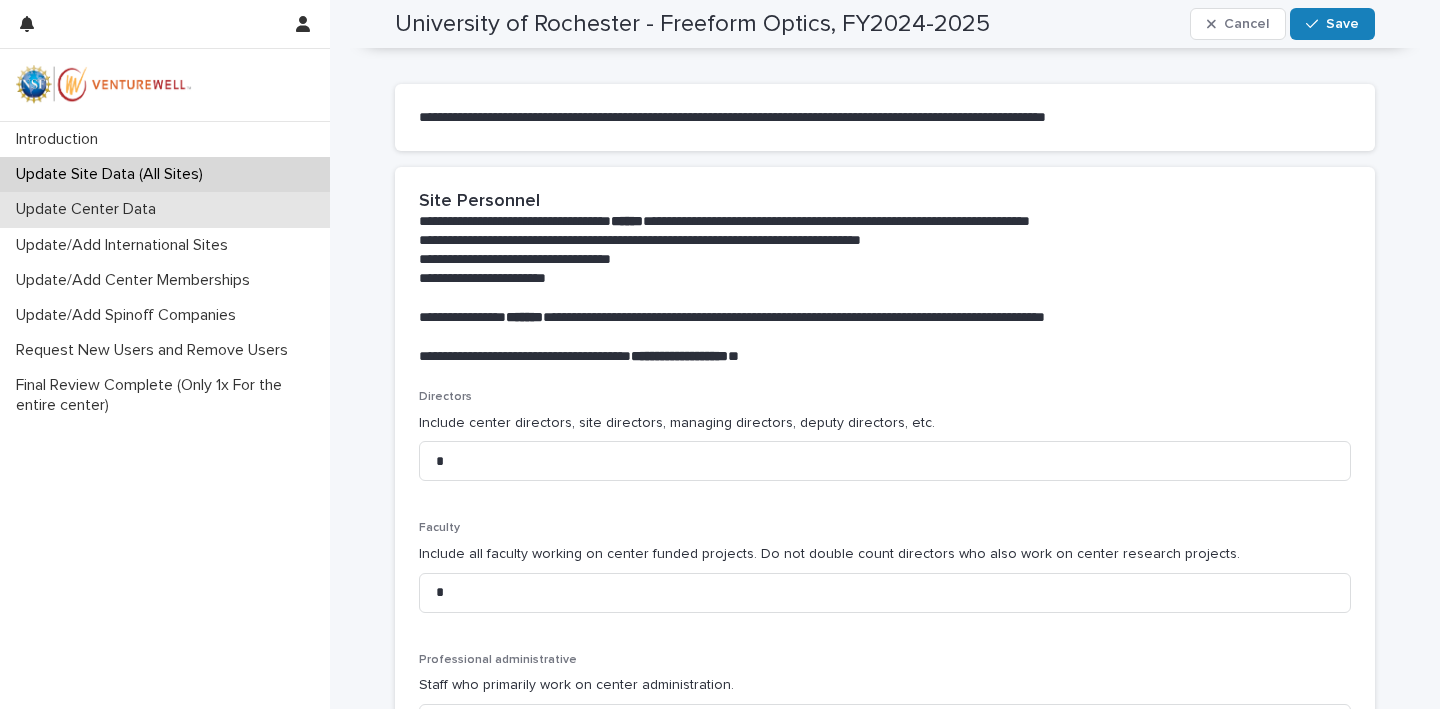click on "Update Center Data" at bounding box center (90, 209) 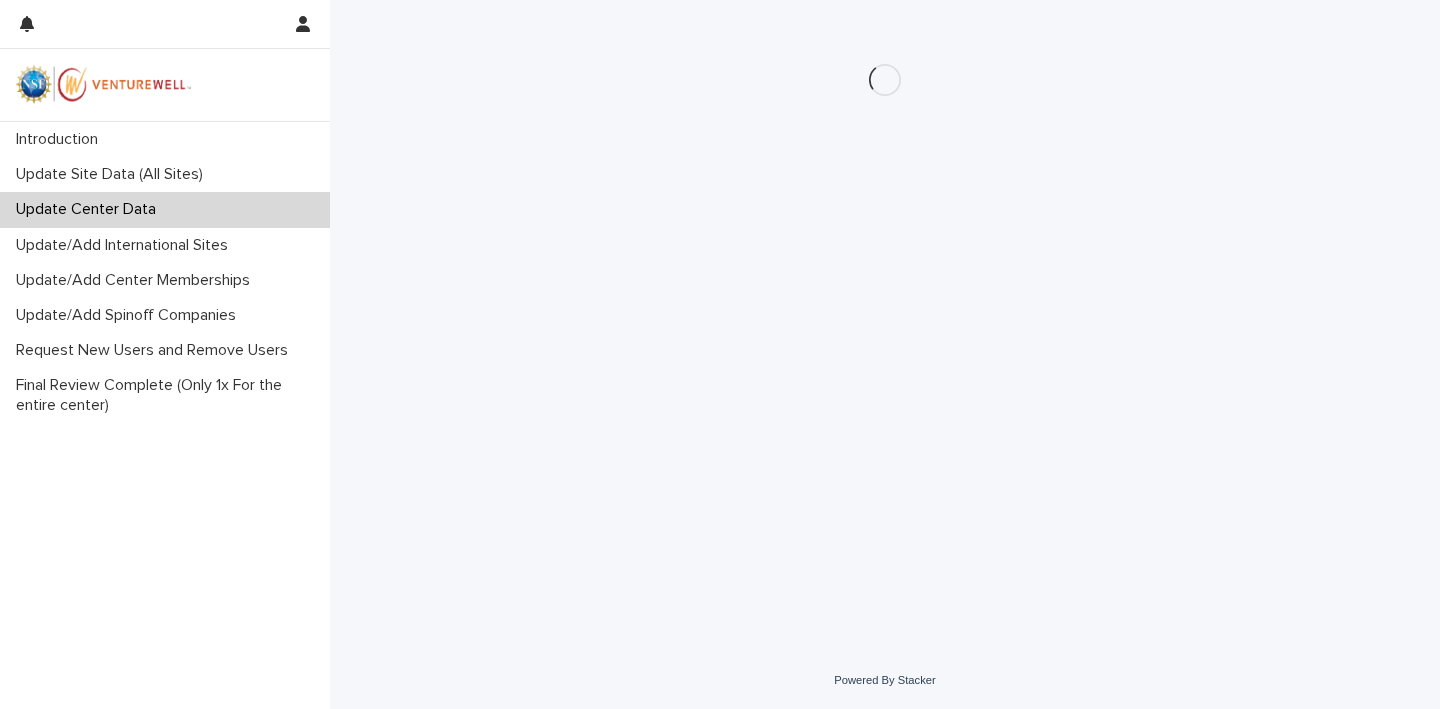 scroll, scrollTop: 0, scrollLeft: 0, axis: both 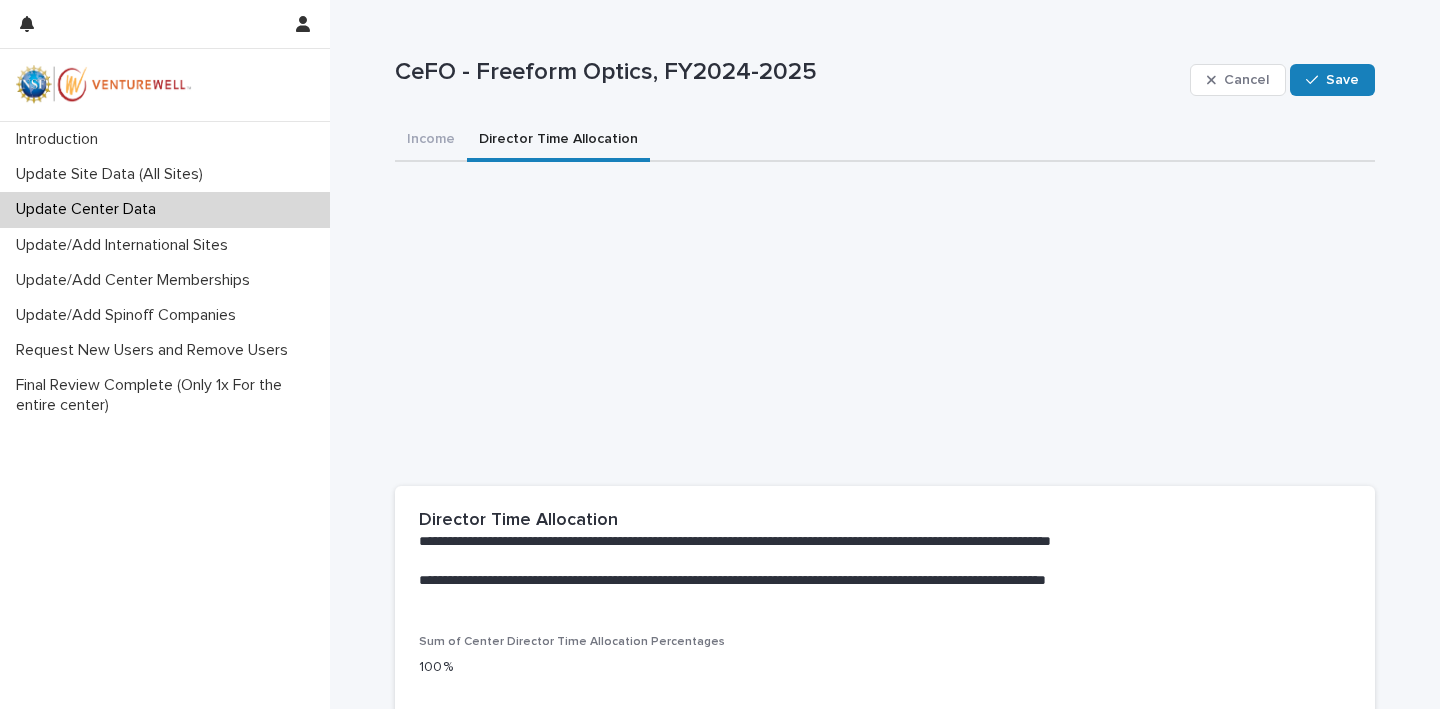 click on "Director Time Allocation" at bounding box center [558, 141] 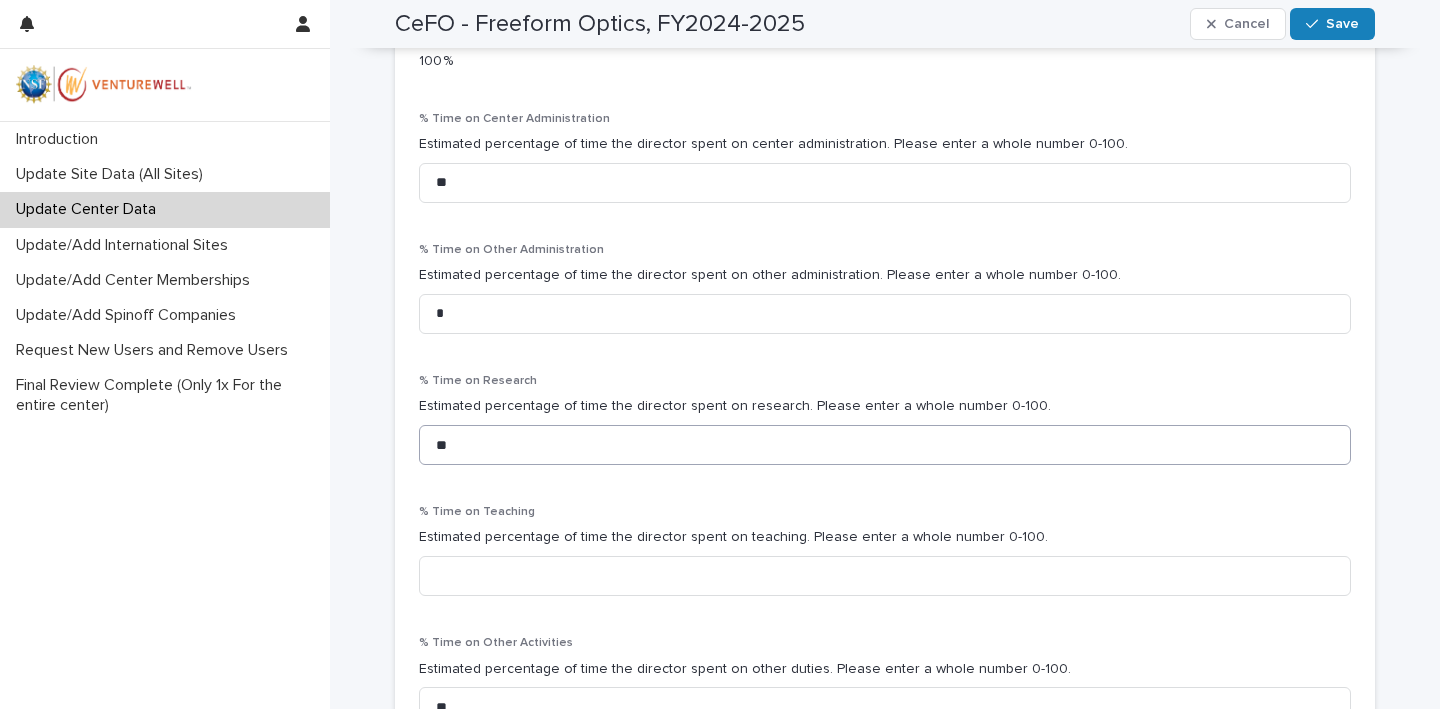 scroll, scrollTop: 607, scrollLeft: 0, axis: vertical 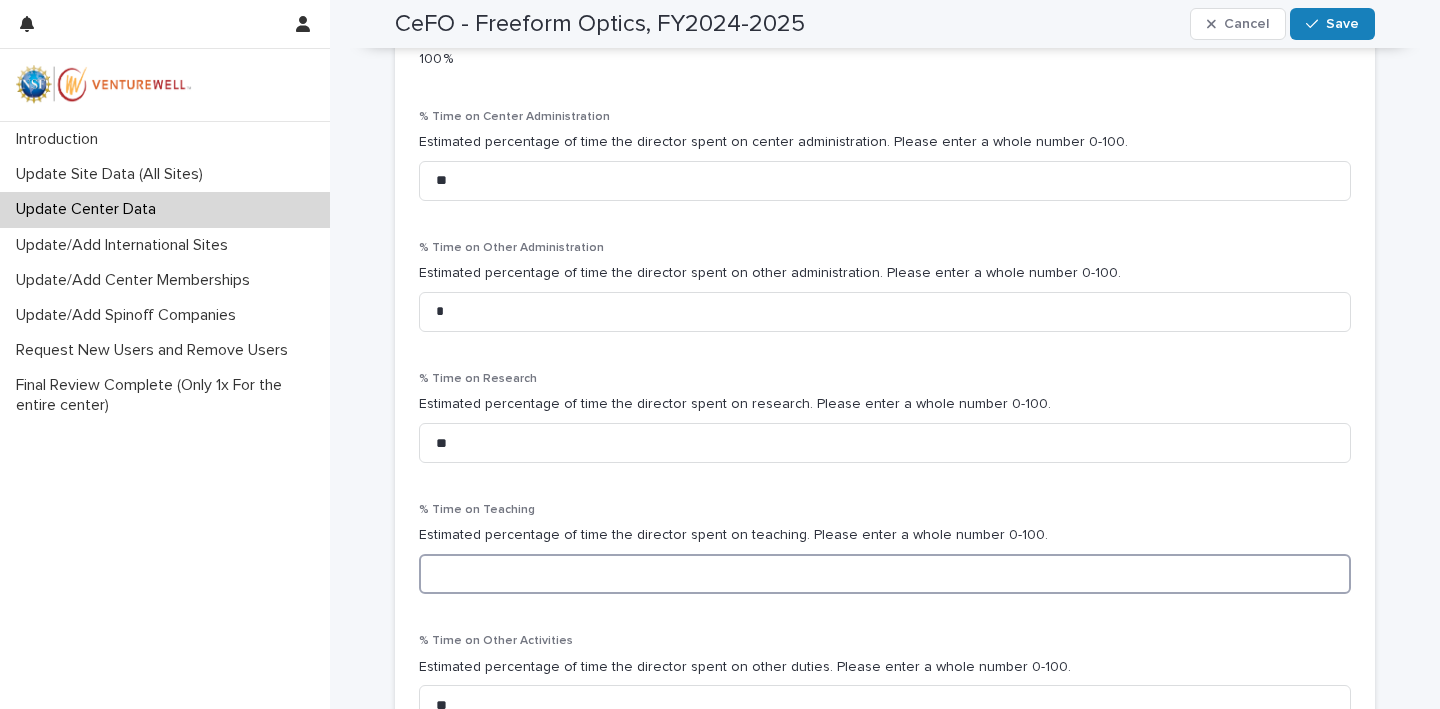 click at bounding box center (885, 574) 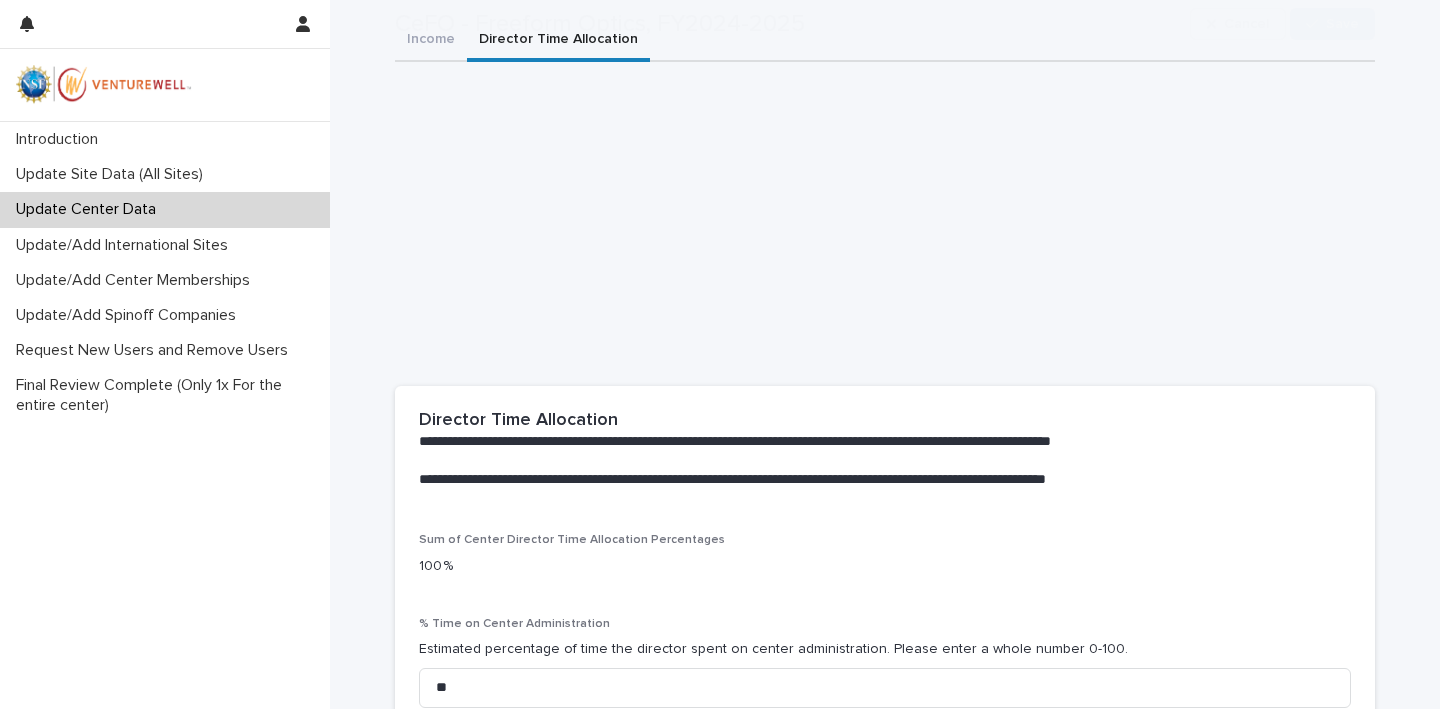 scroll, scrollTop: 149, scrollLeft: 0, axis: vertical 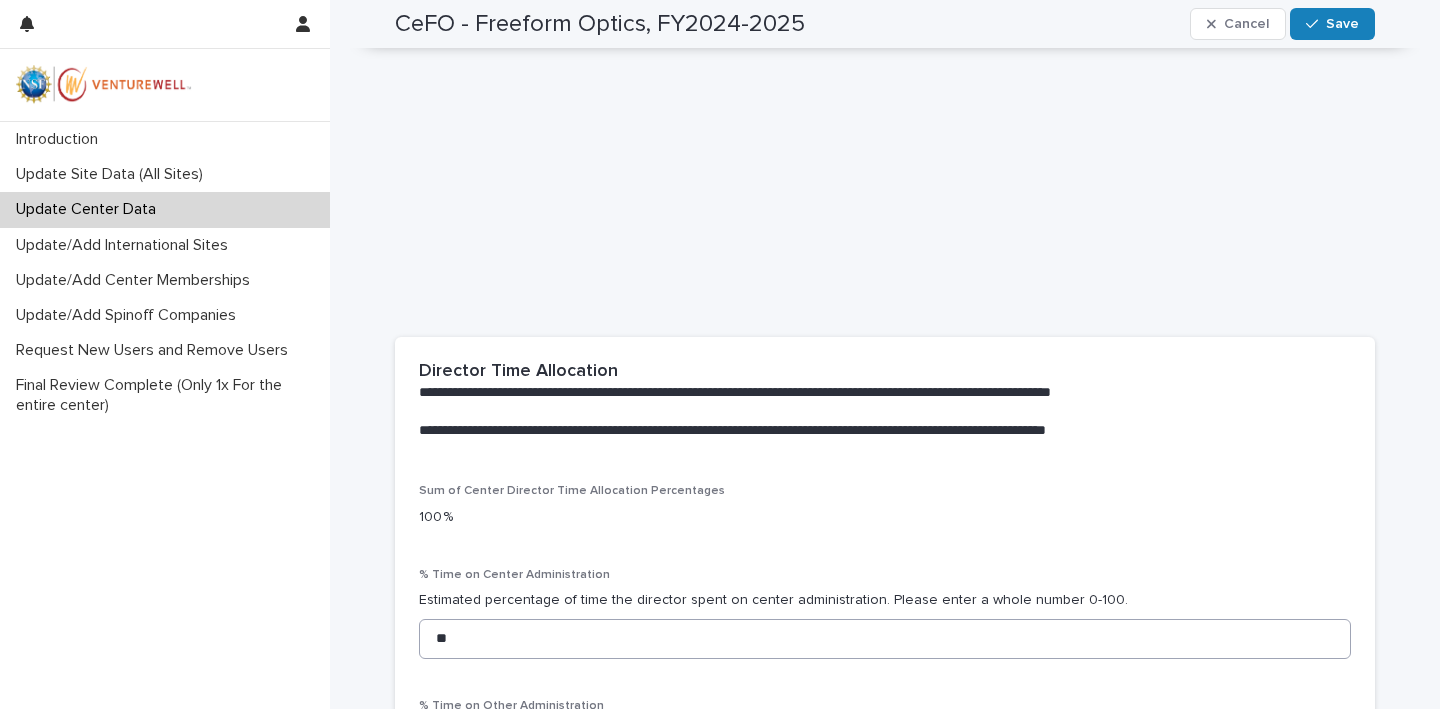 type on "*" 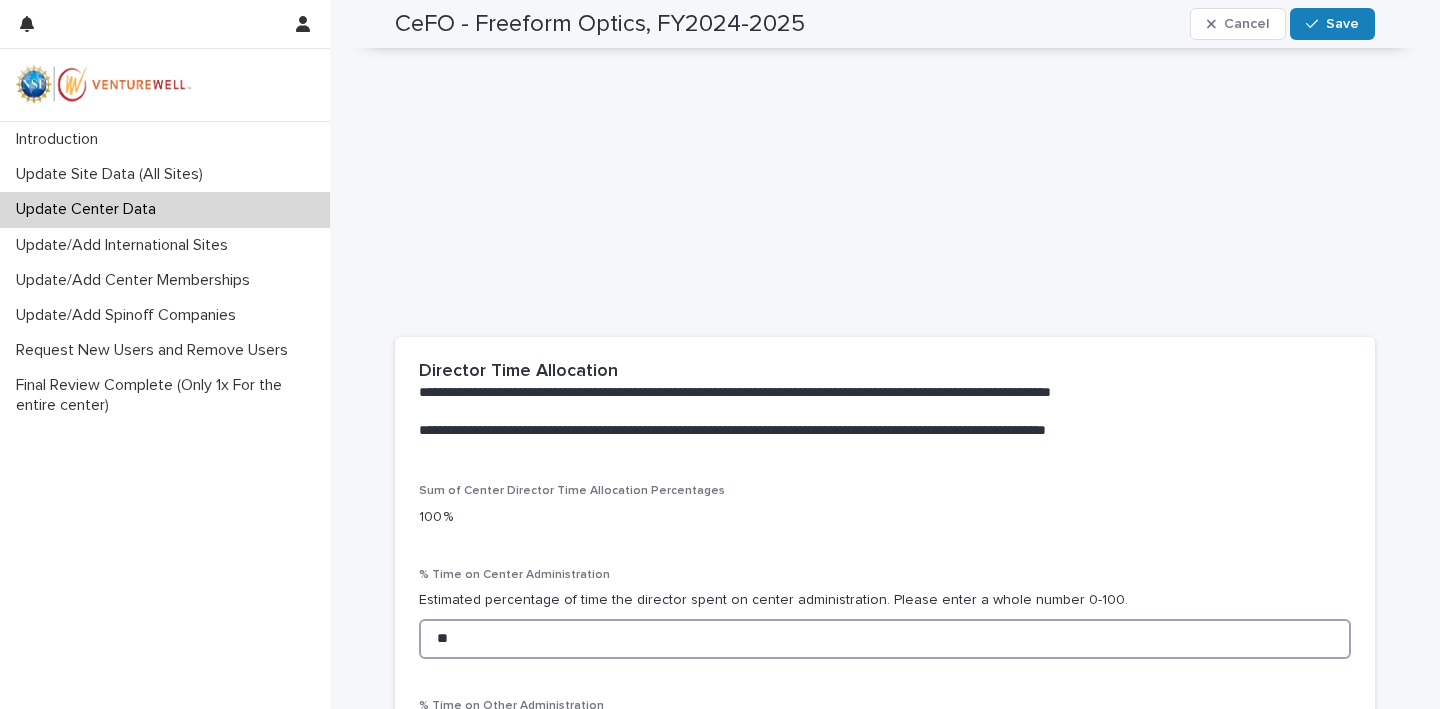 click on "**" at bounding box center (885, 639) 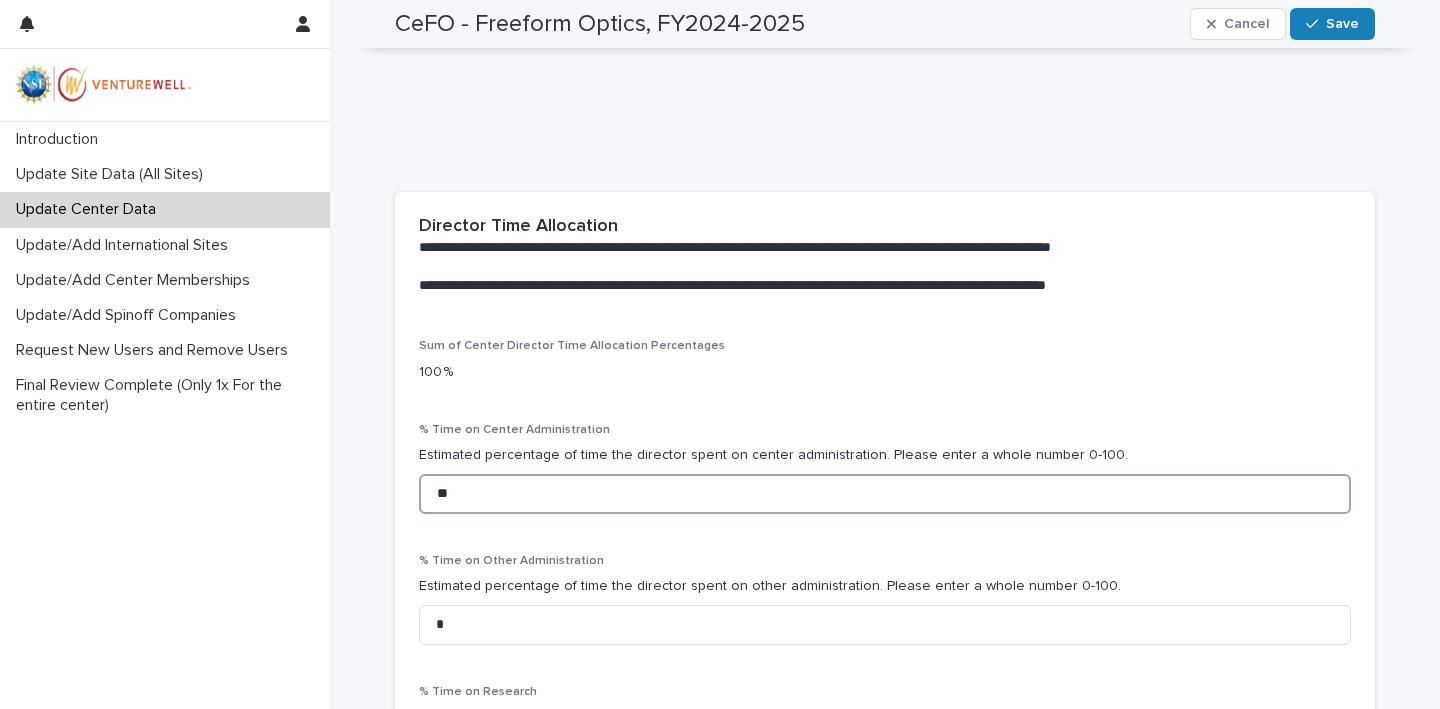 scroll, scrollTop: 249, scrollLeft: 0, axis: vertical 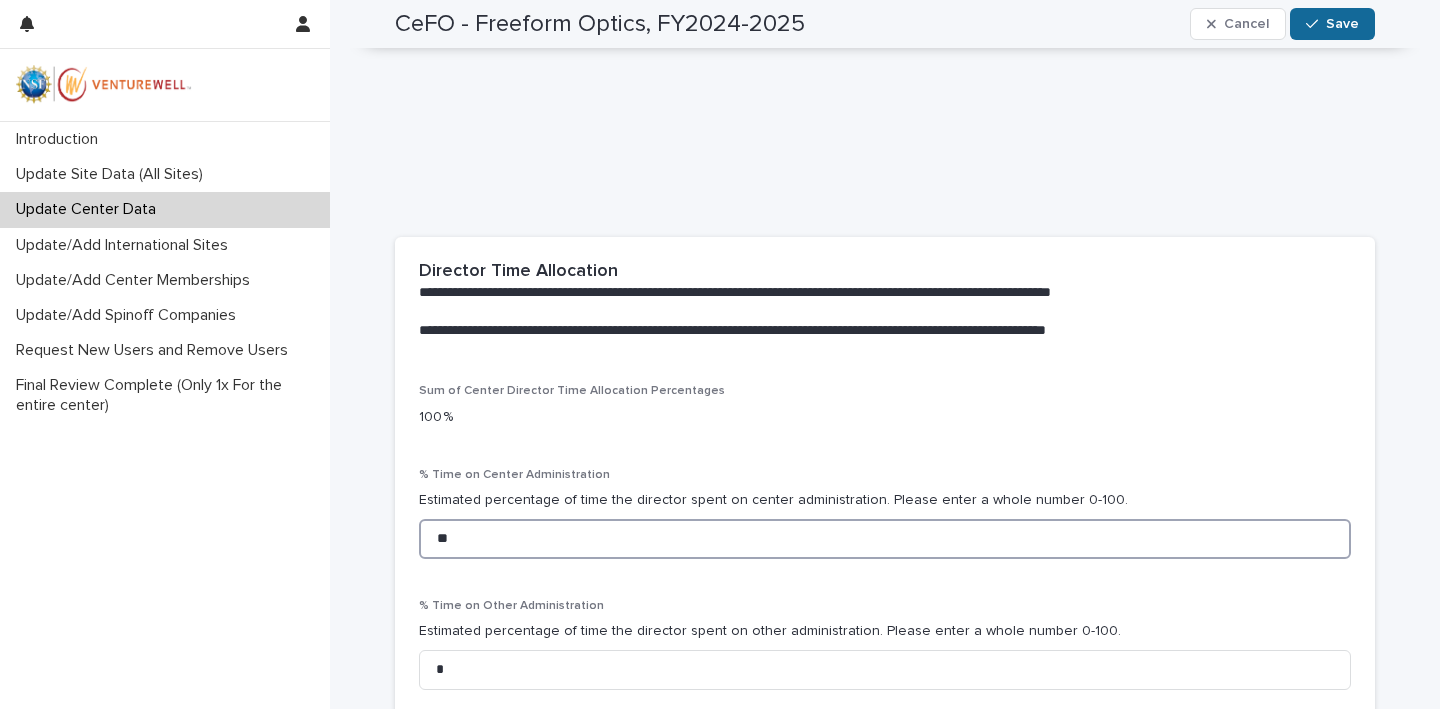 type on "**" 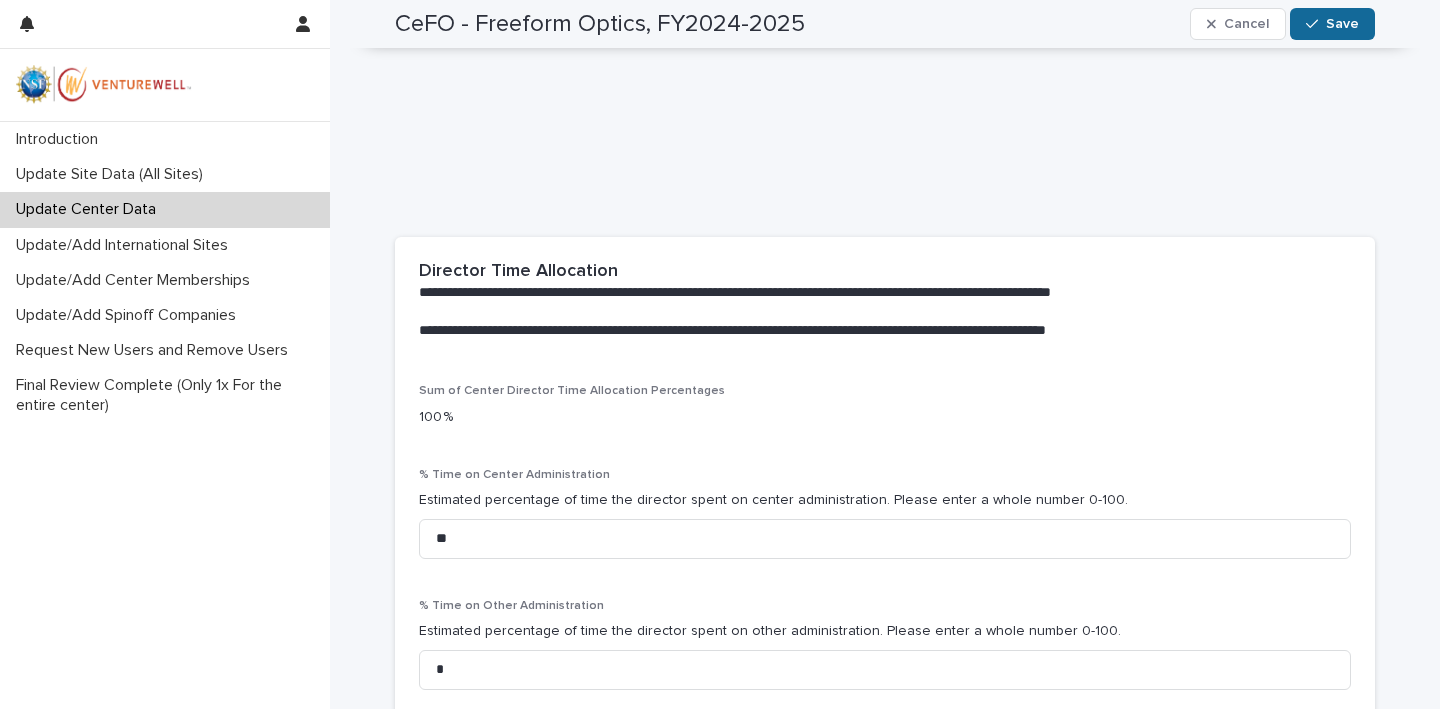 click on "Save" at bounding box center [1342, 24] 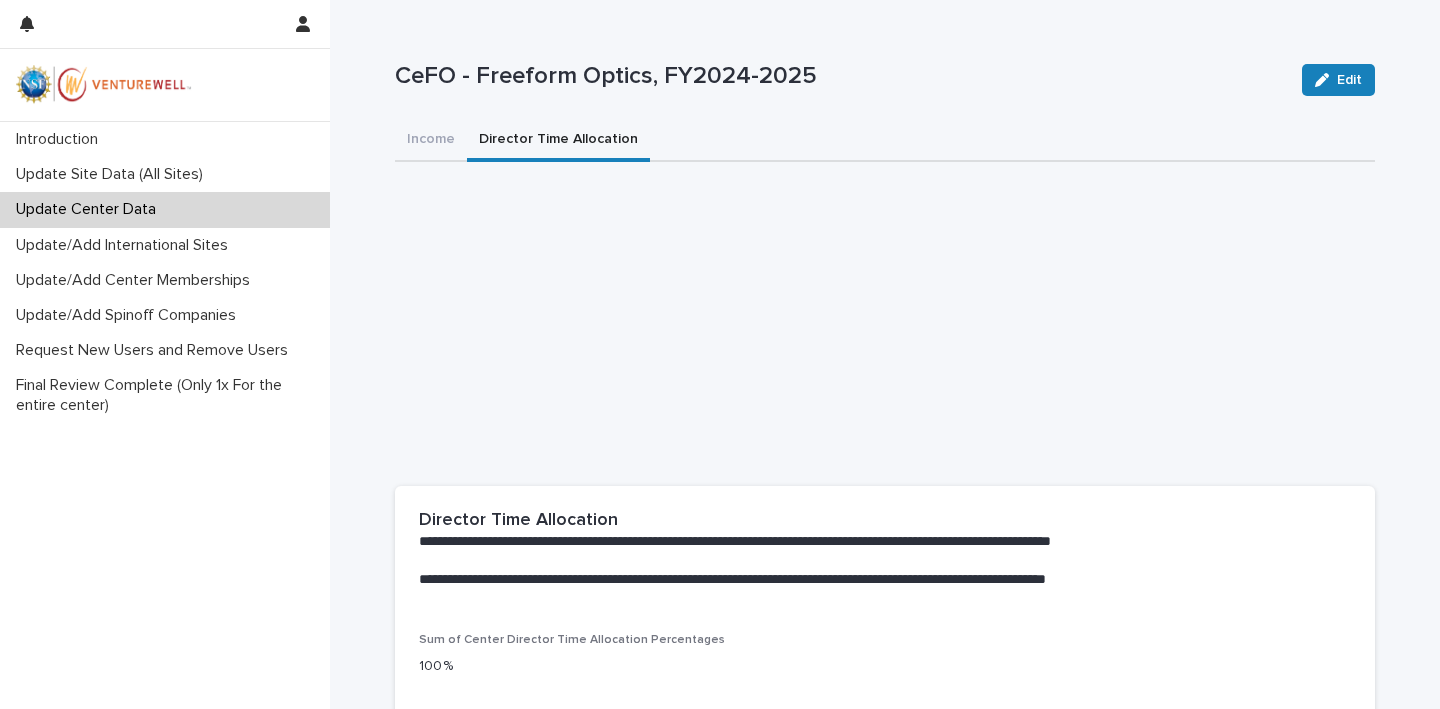 scroll, scrollTop: 0, scrollLeft: 0, axis: both 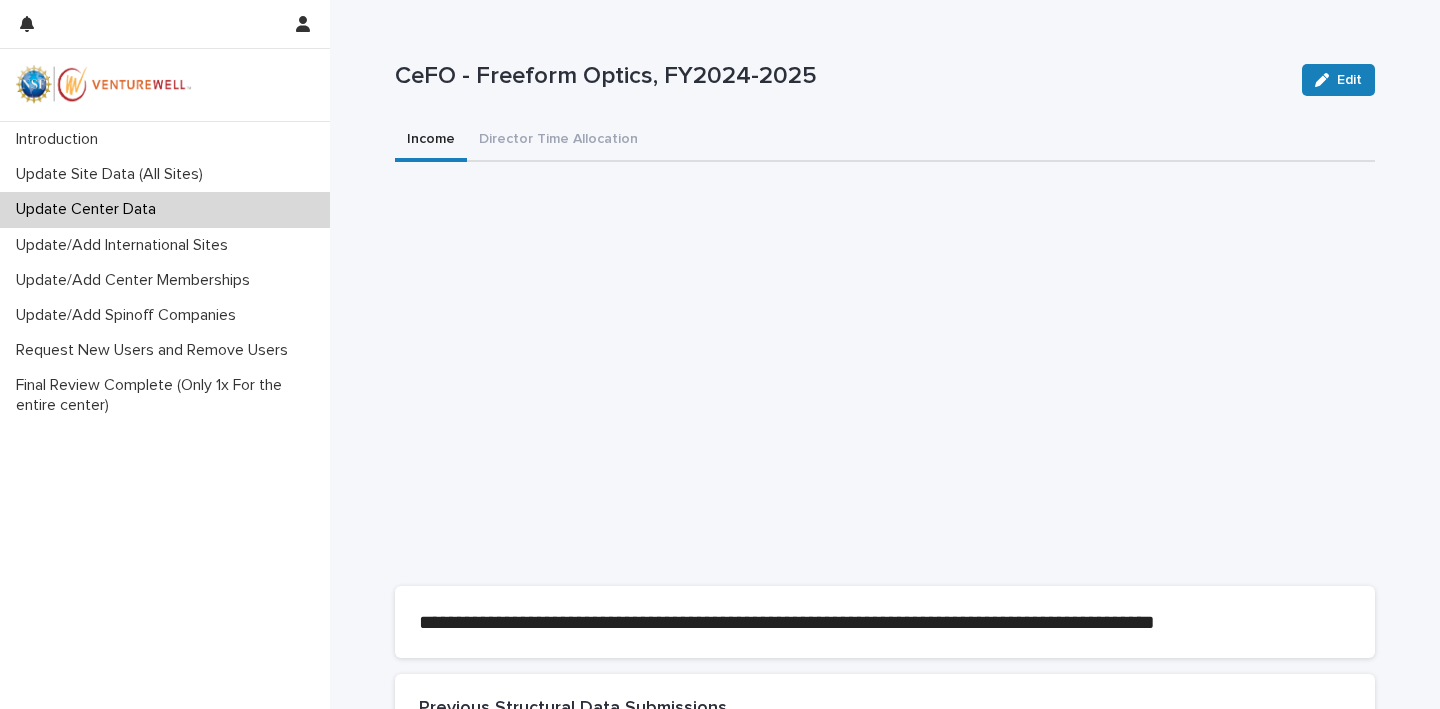 click on "Income" at bounding box center [431, 141] 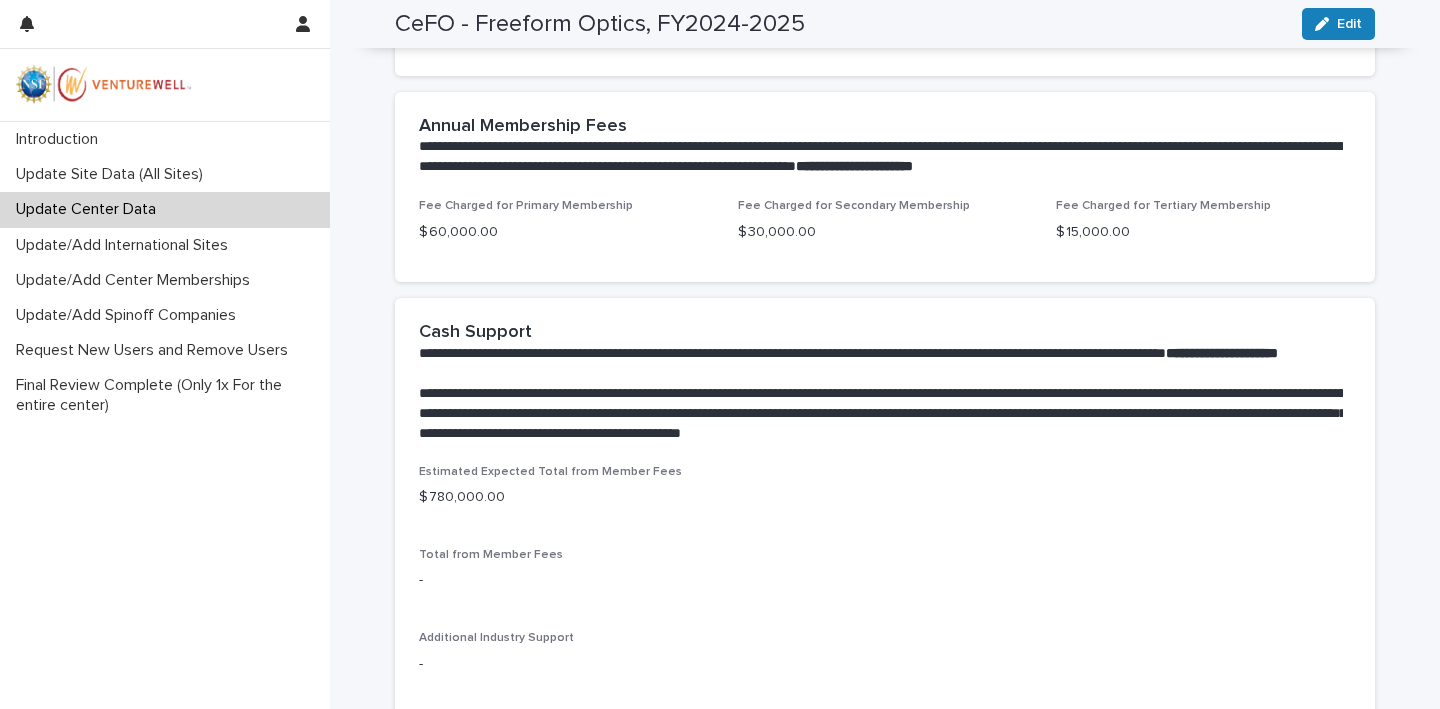scroll, scrollTop: 1309, scrollLeft: 0, axis: vertical 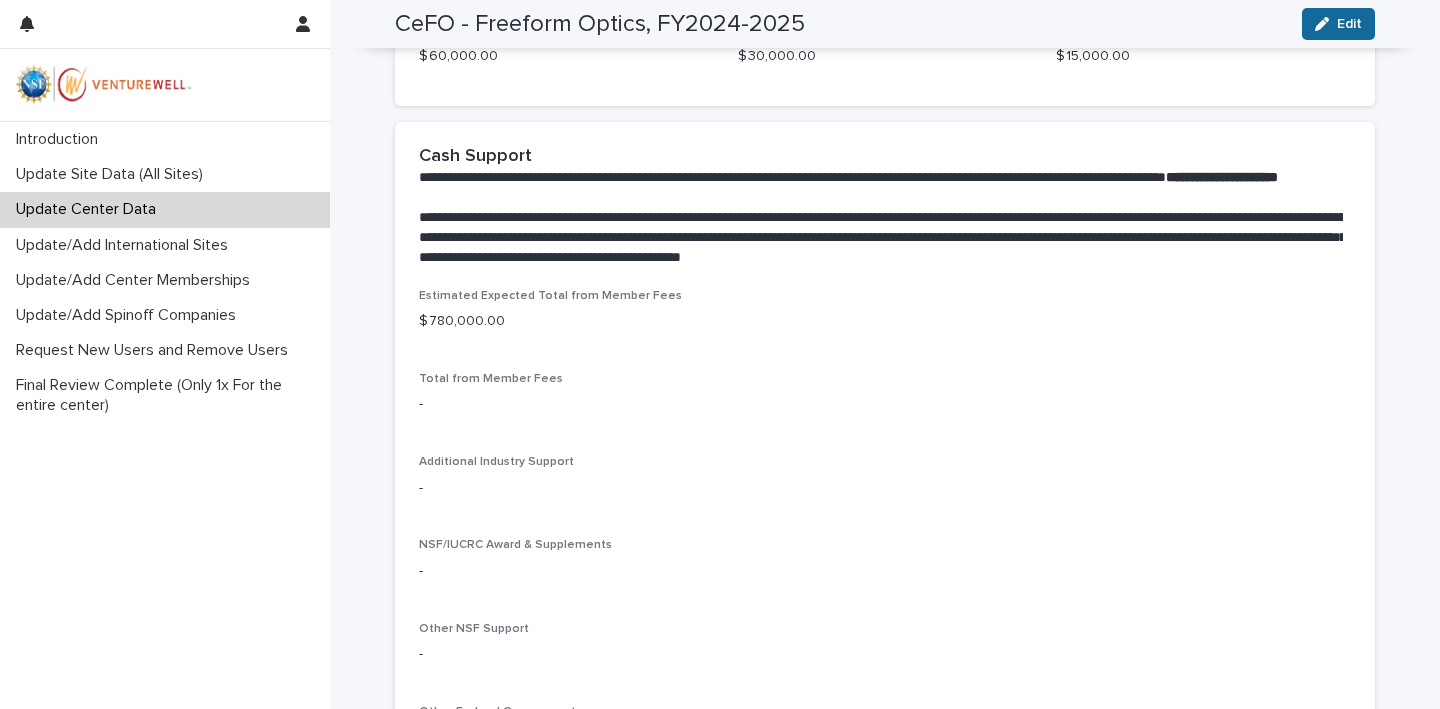 click on "Edit" at bounding box center (1338, 24) 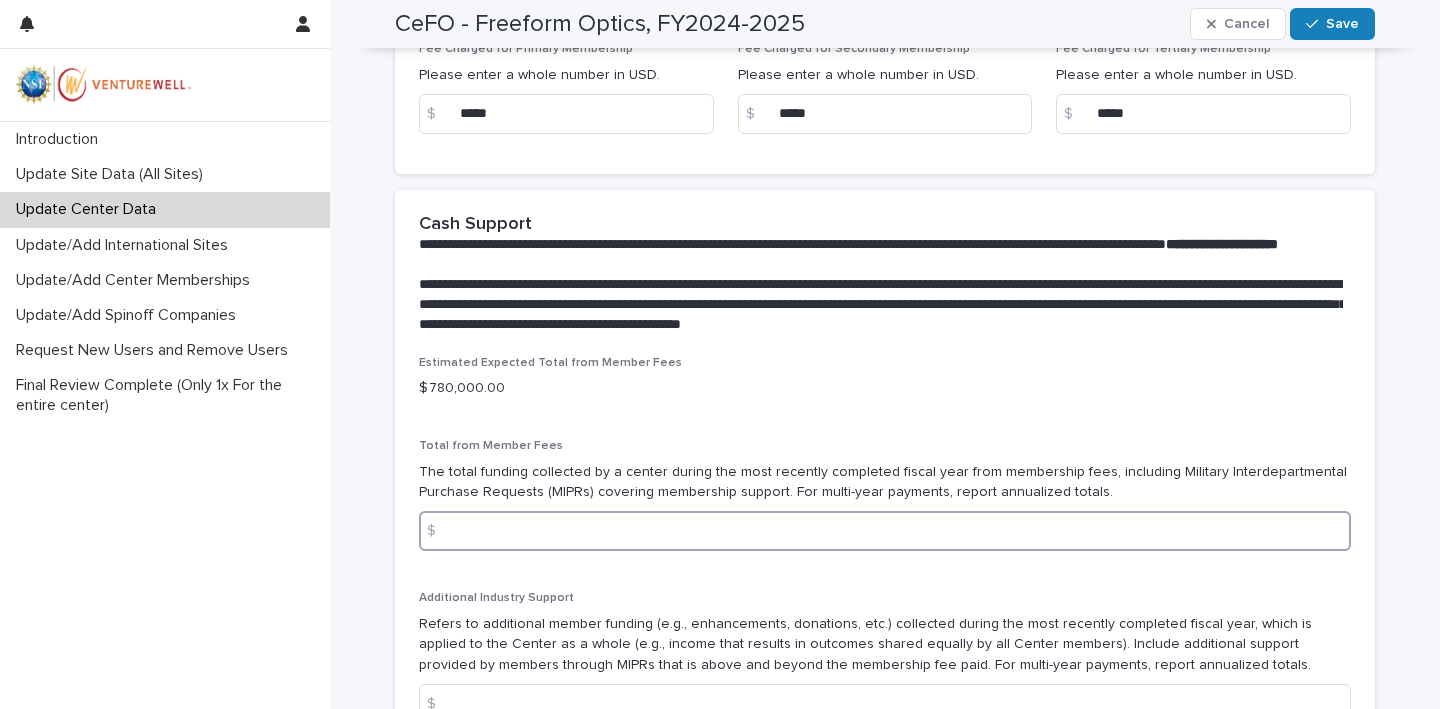 click at bounding box center (885, 531) 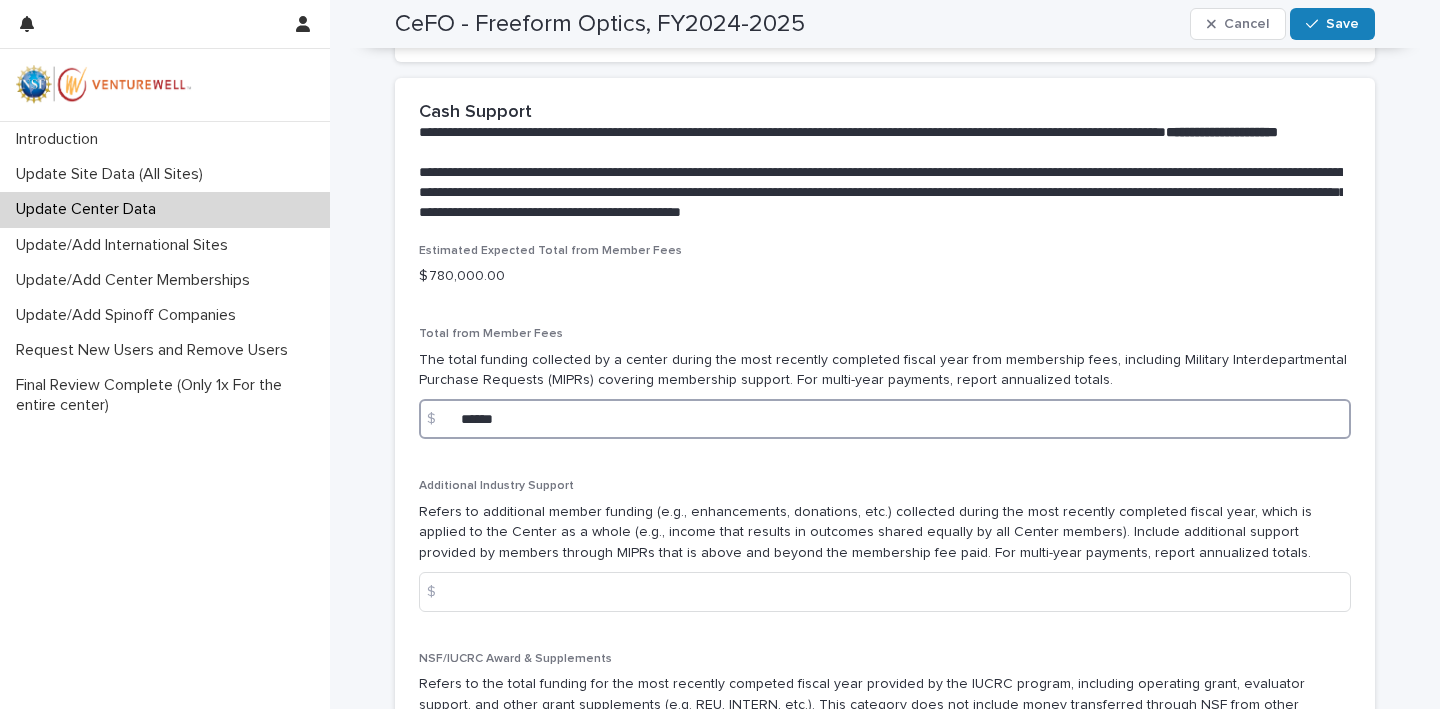 scroll, scrollTop: 1426, scrollLeft: 0, axis: vertical 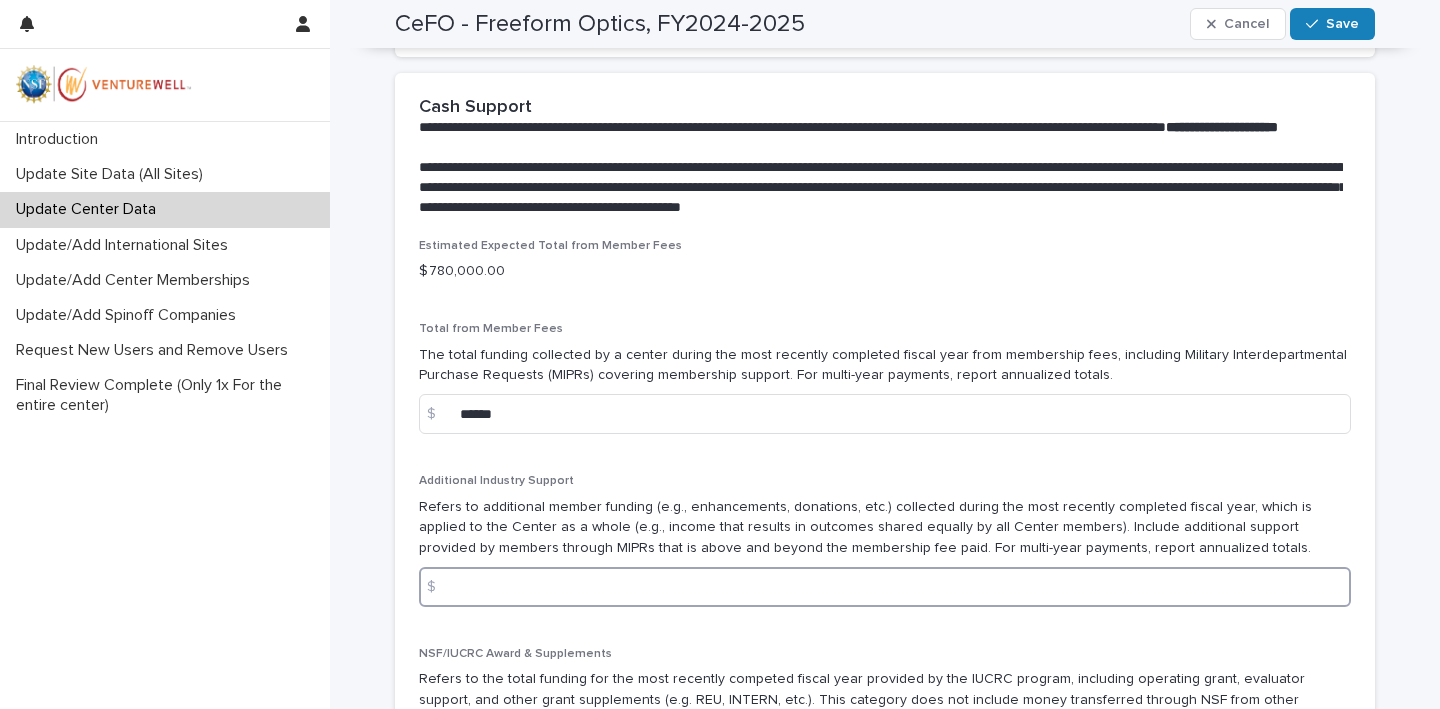 click at bounding box center [885, 587] 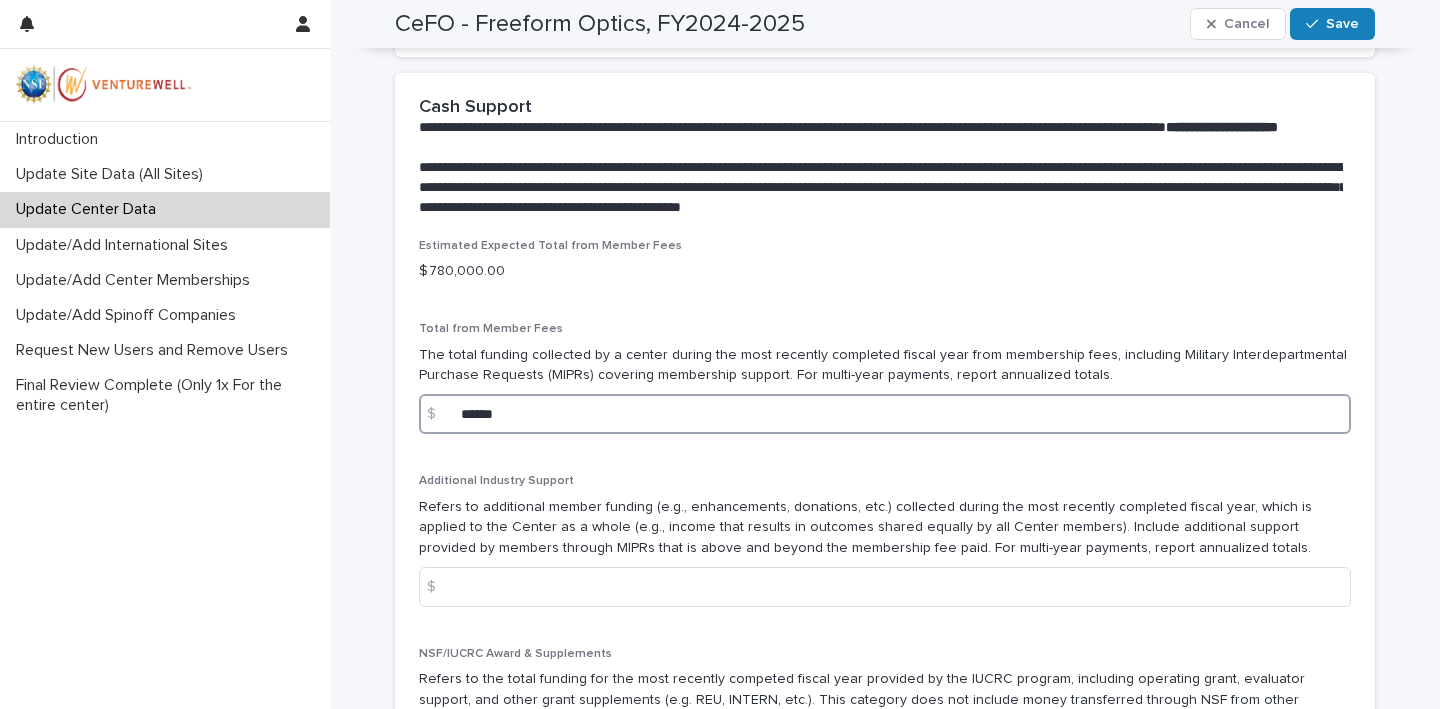 click on "******" at bounding box center (885, 414) 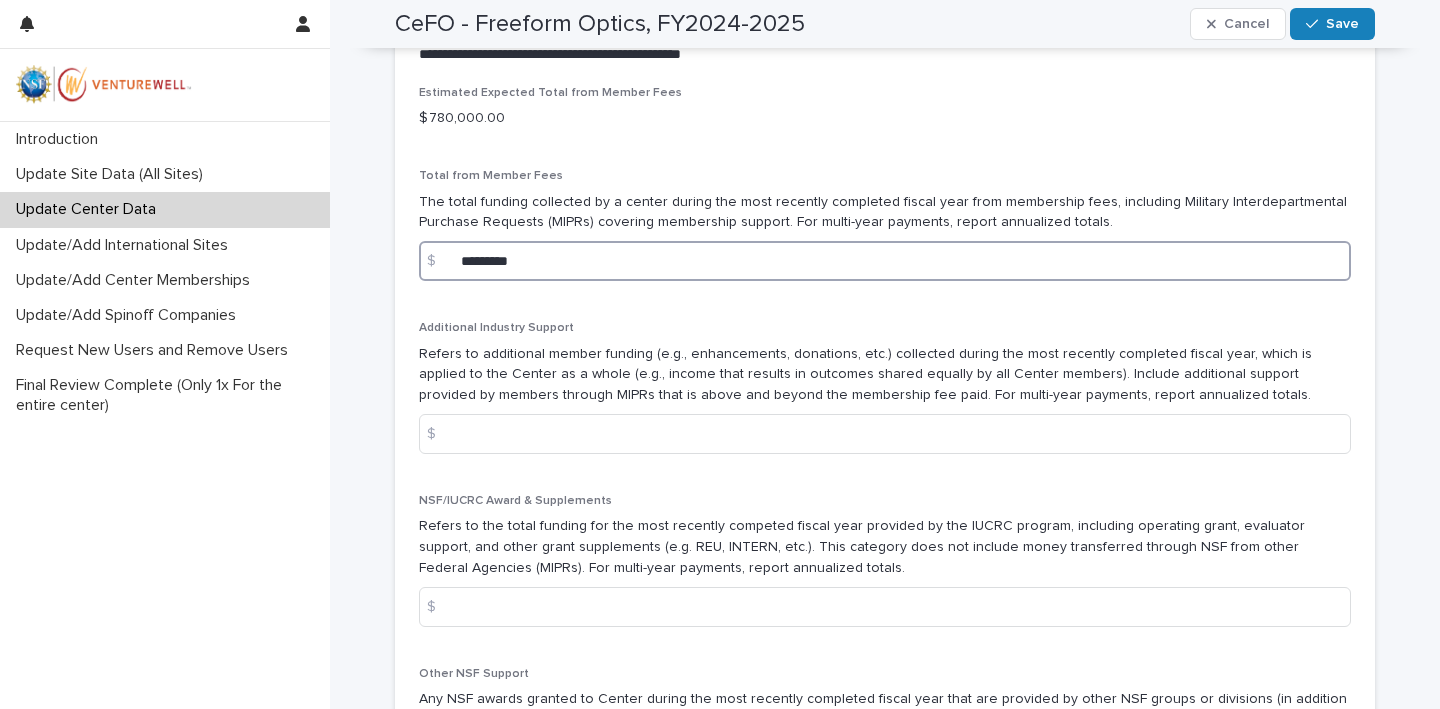 scroll, scrollTop: 1582, scrollLeft: 0, axis: vertical 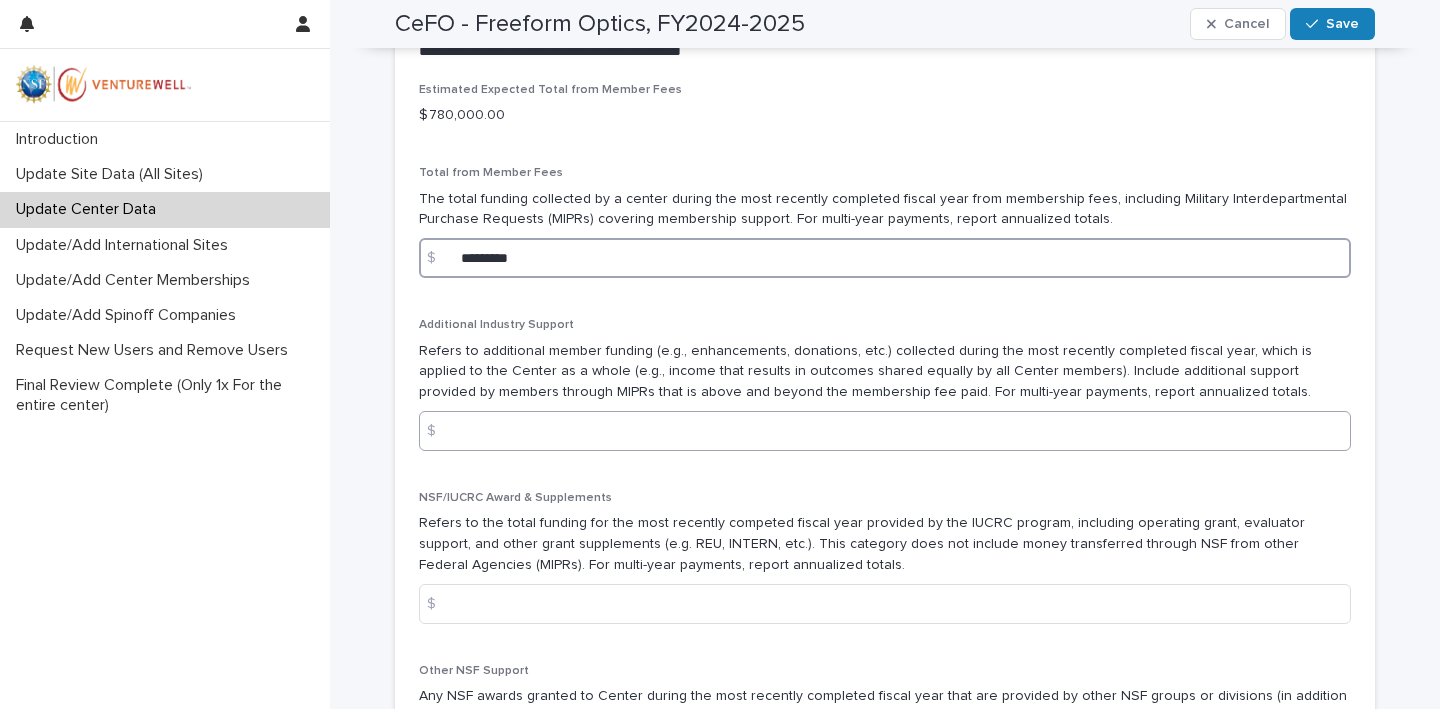 type on "*********" 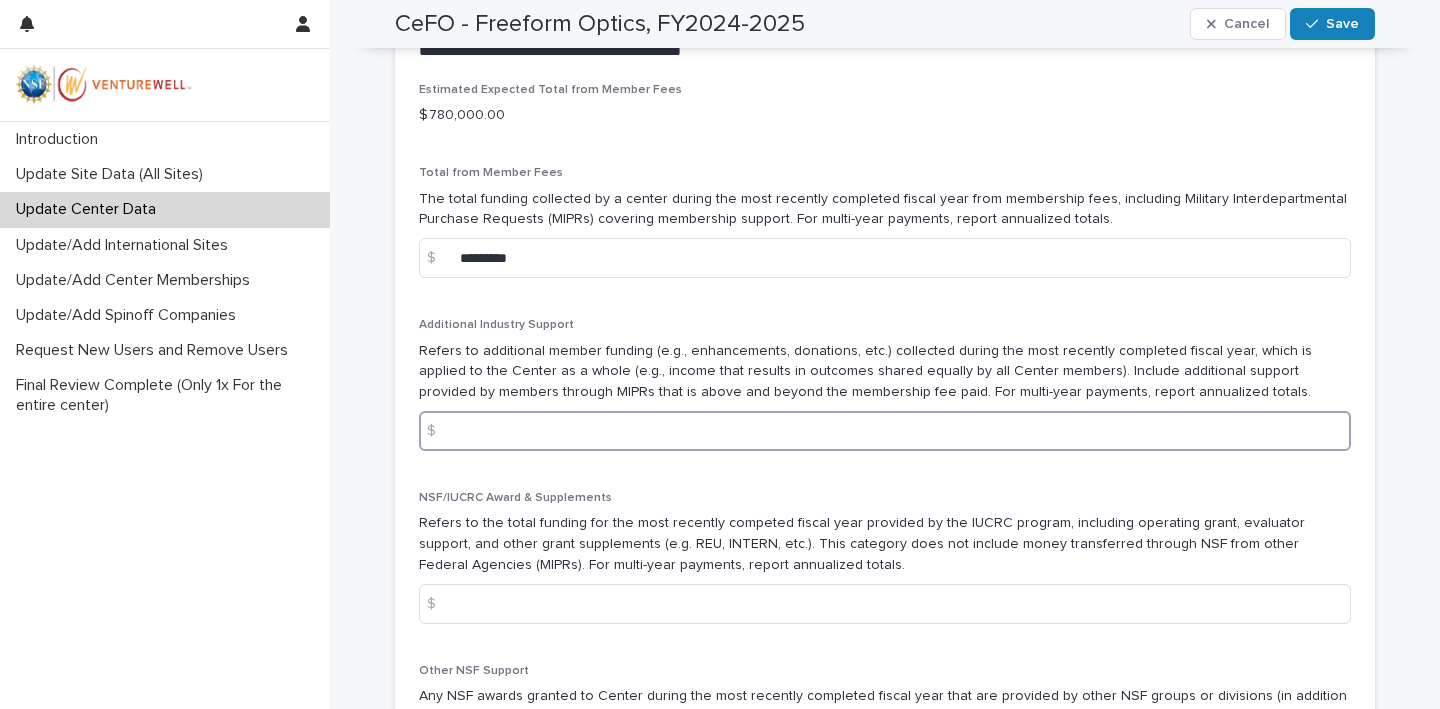 click at bounding box center (885, 431) 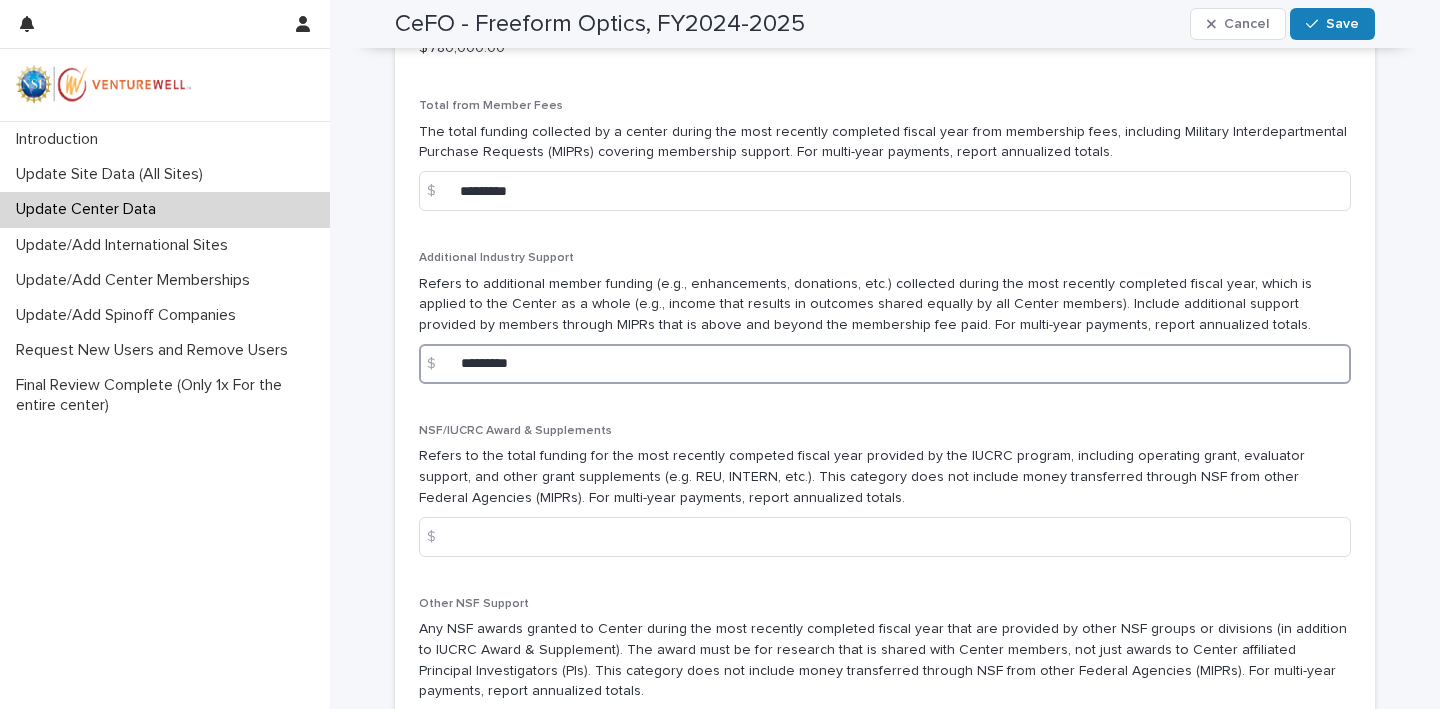 scroll, scrollTop: 1705, scrollLeft: 0, axis: vertical 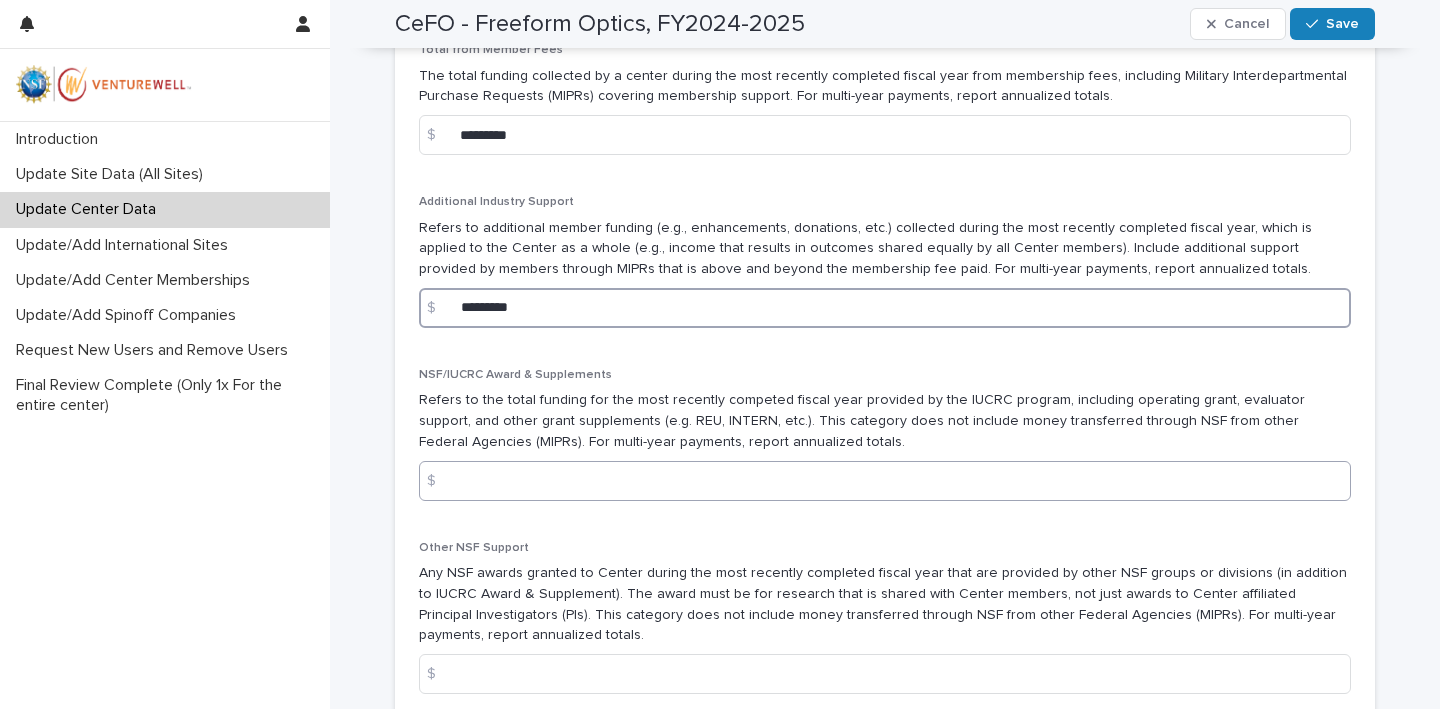 type on "*********" 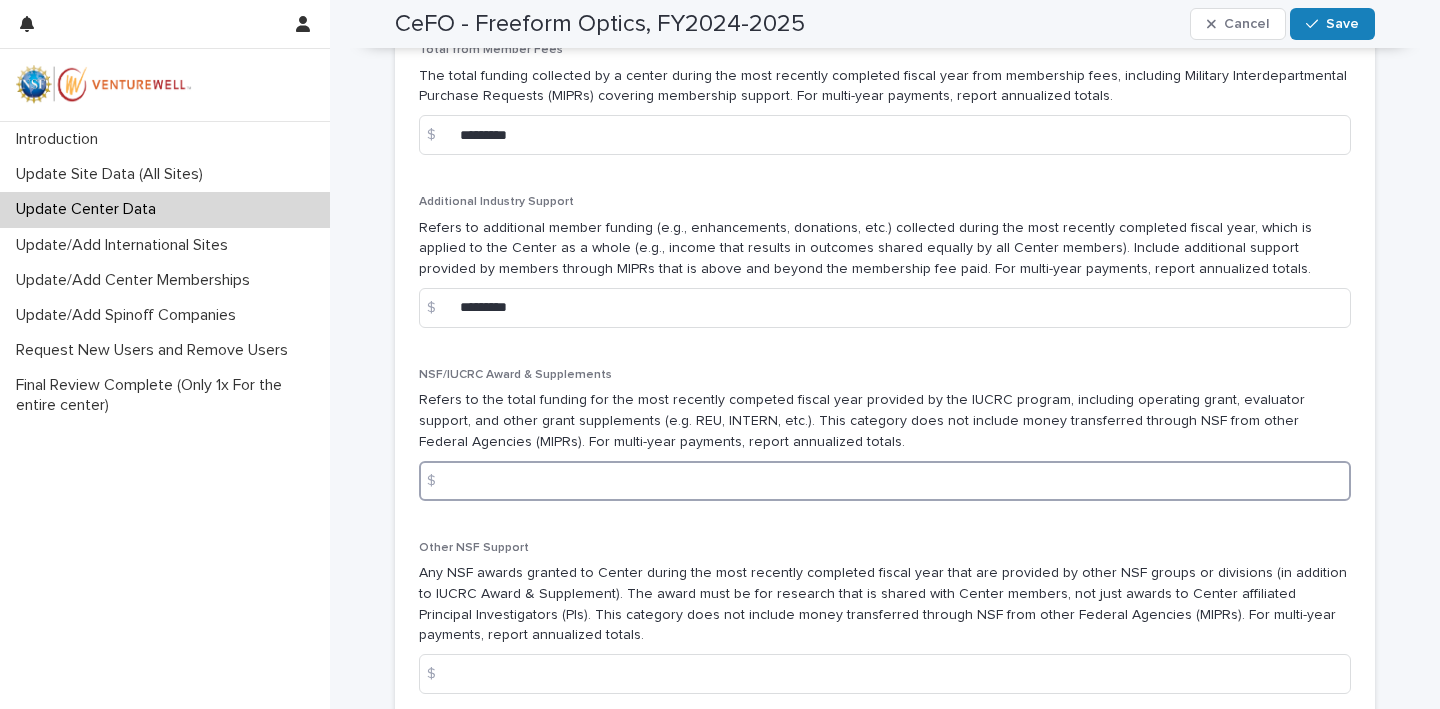 click at bounding box center (885, 481) 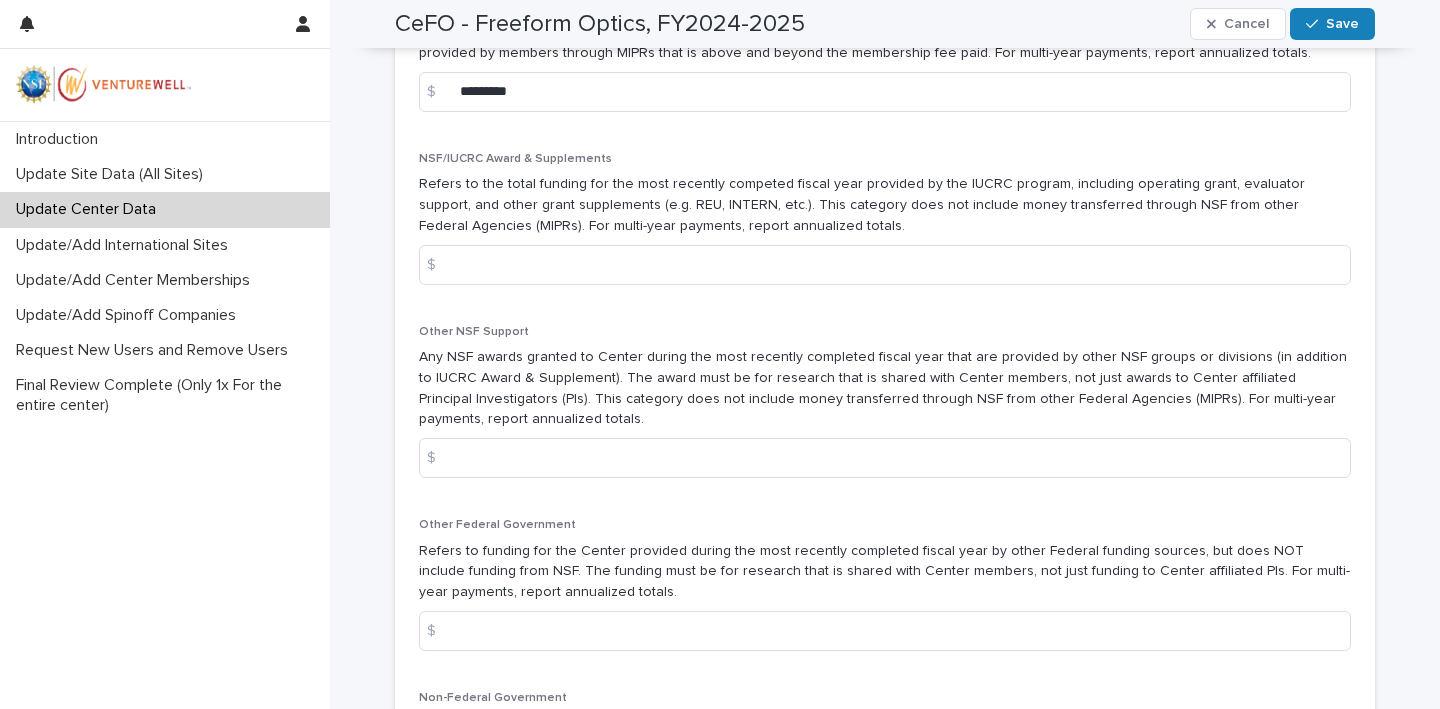 scroll, scrollTop: 1915, scrollLeft: 0, axis: vertical 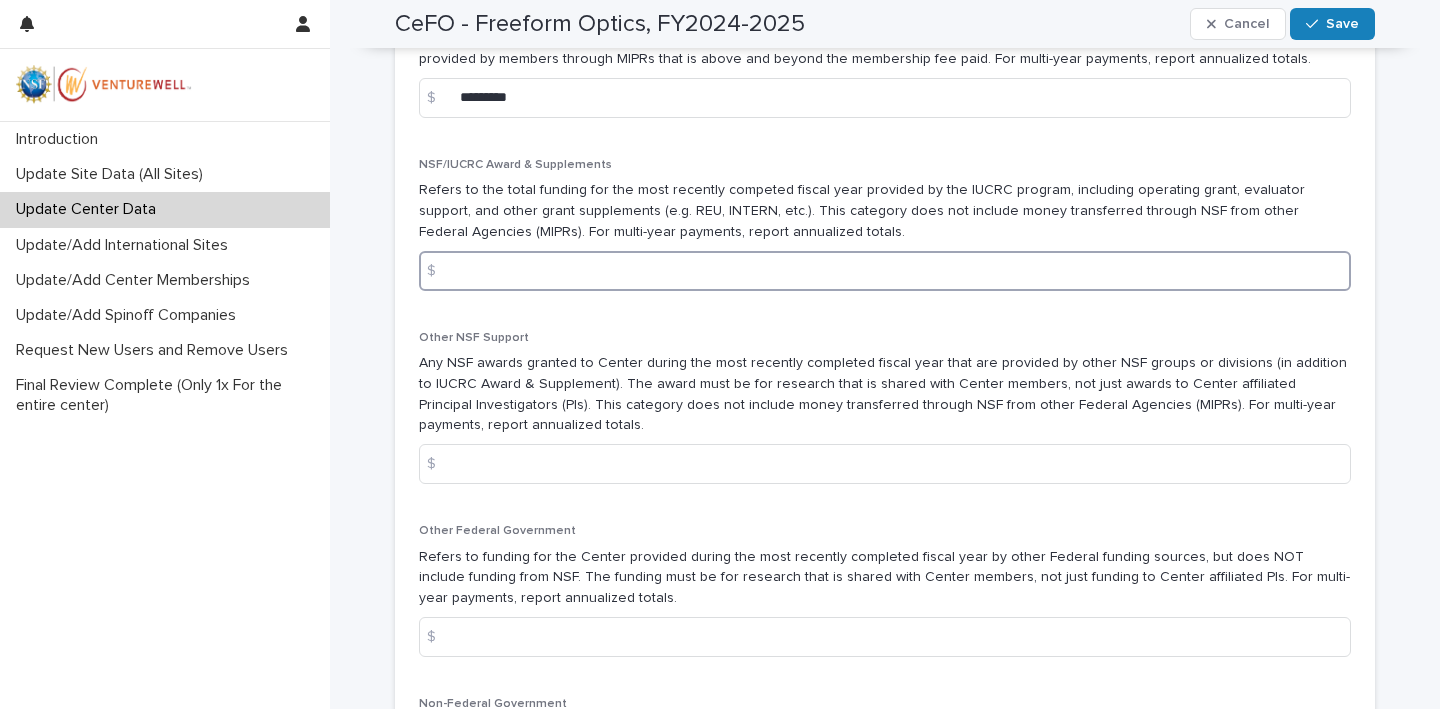 click at bounding box center (885, 271) 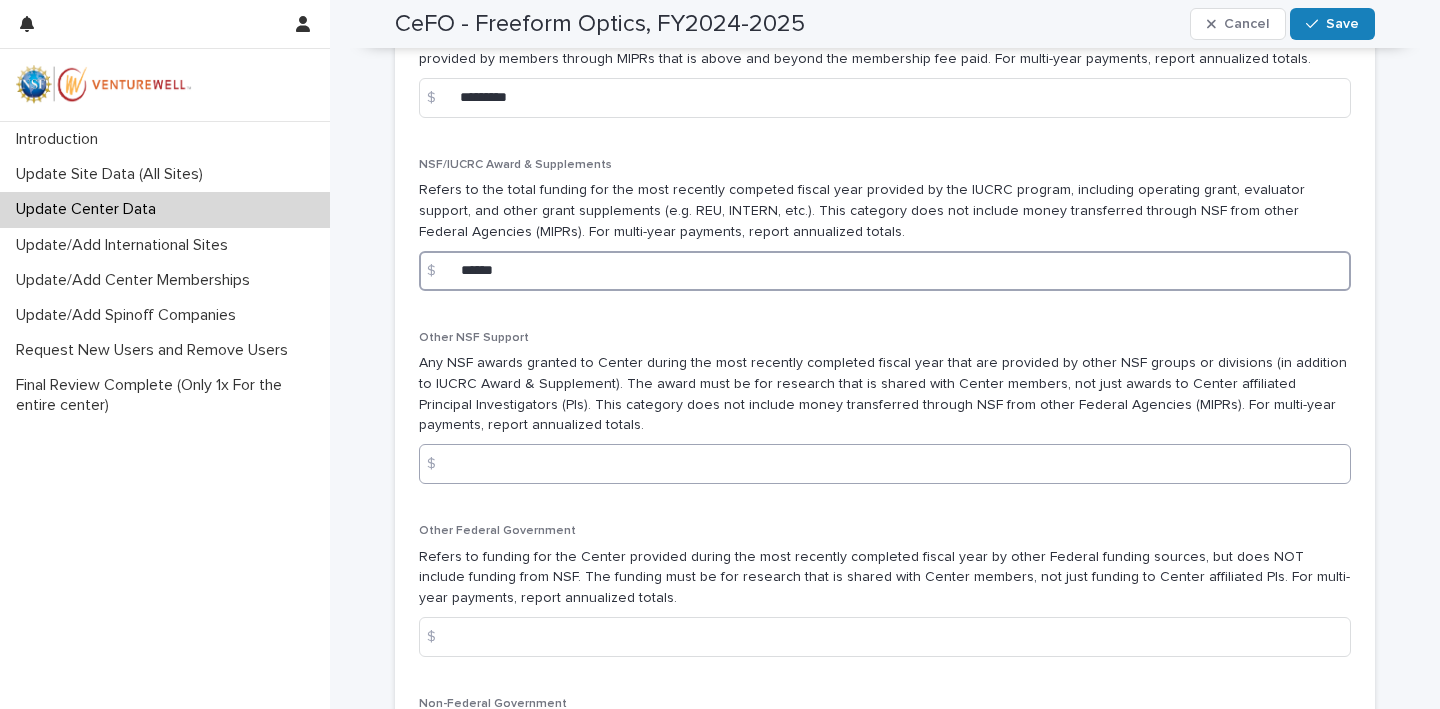 type on "******" 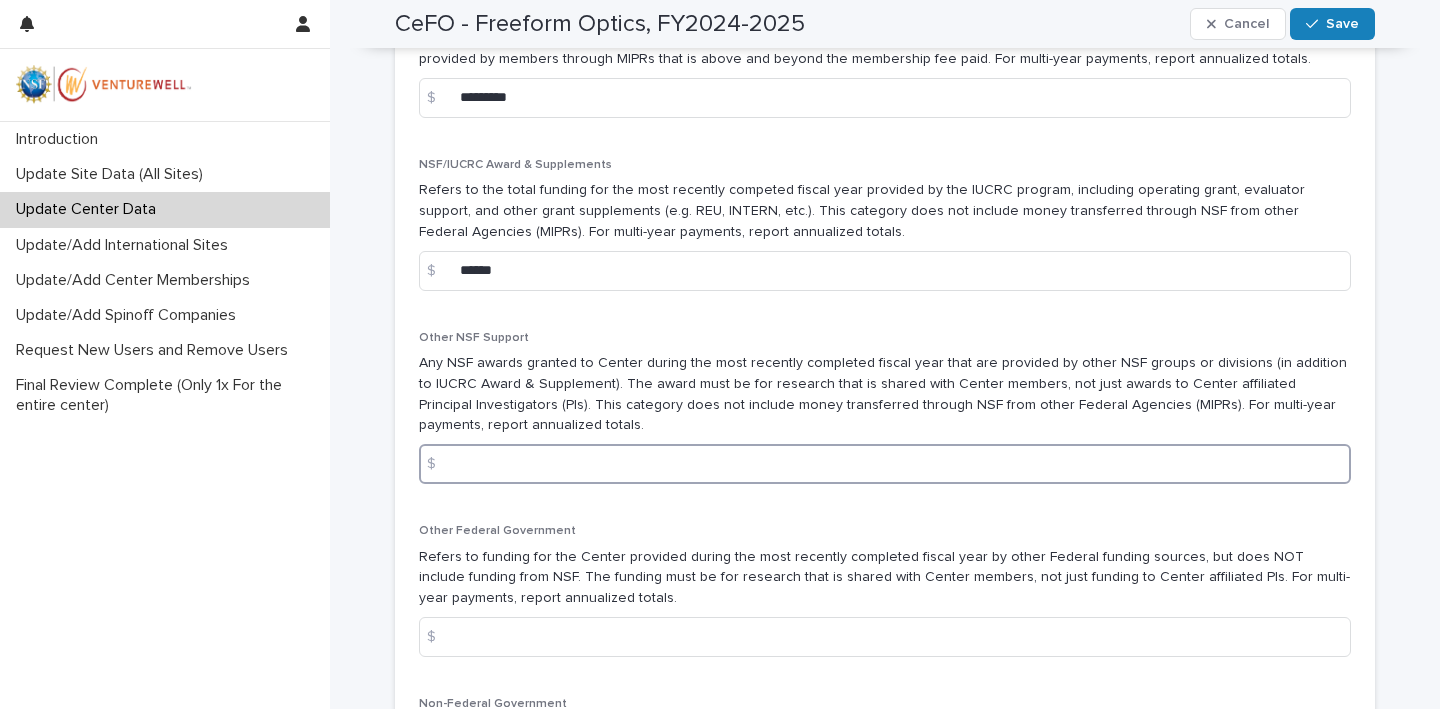 click at bounding box center [885, 464] 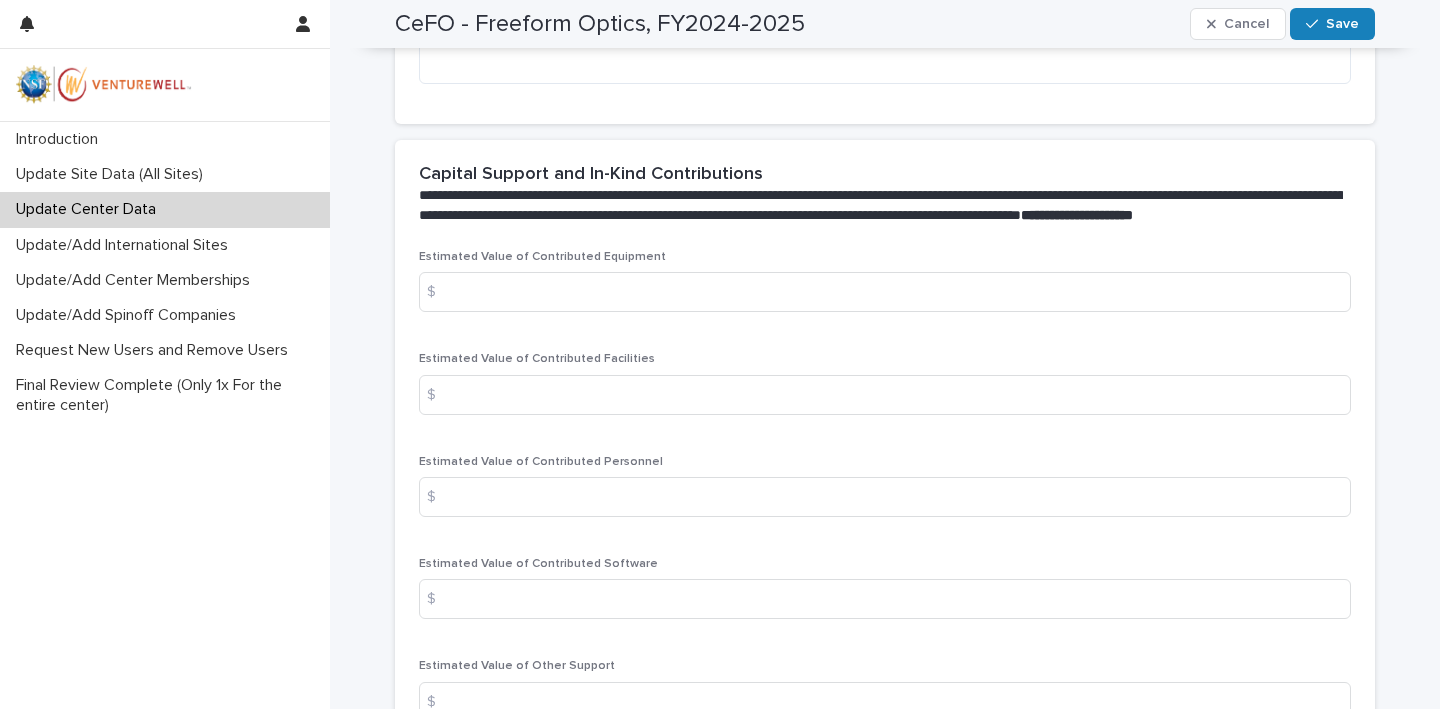 scroll, scrollTop: 3262, scrollLeft: 0, axis: vertical 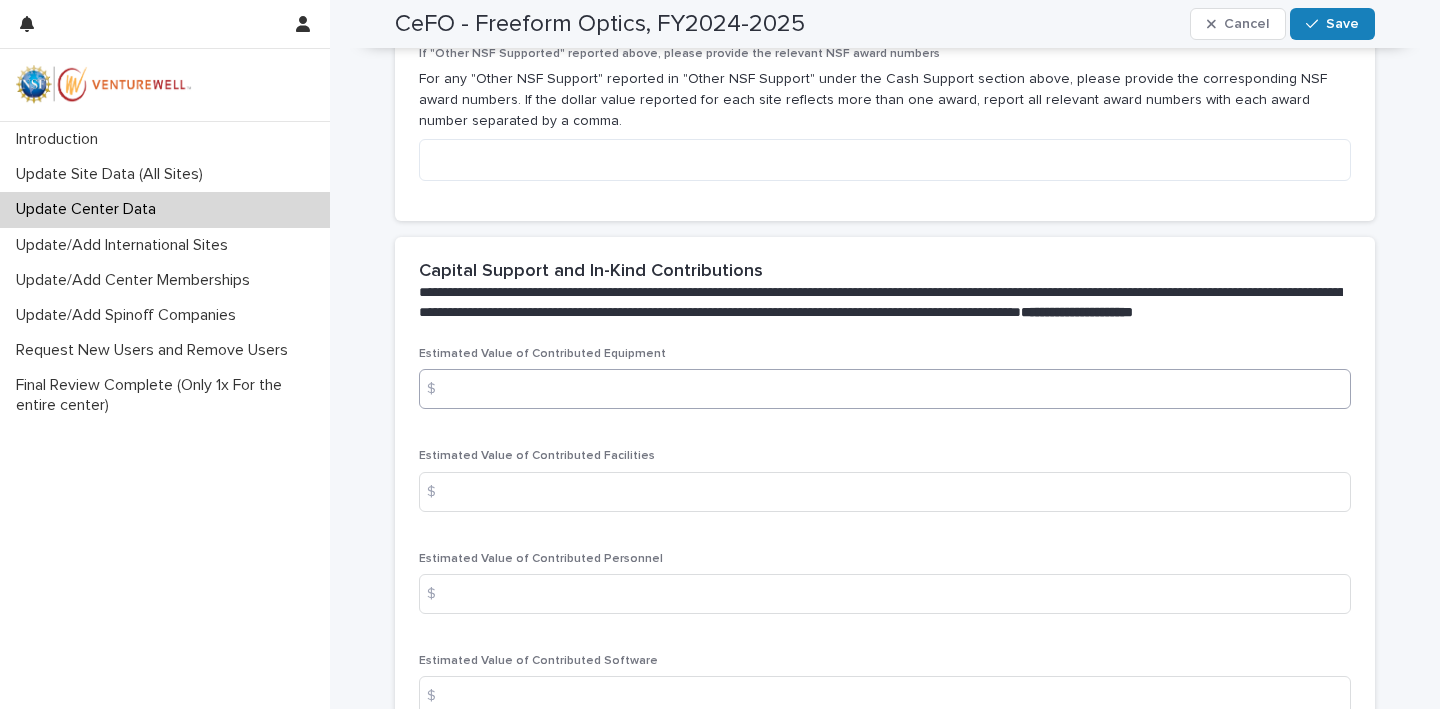 type on "*****" 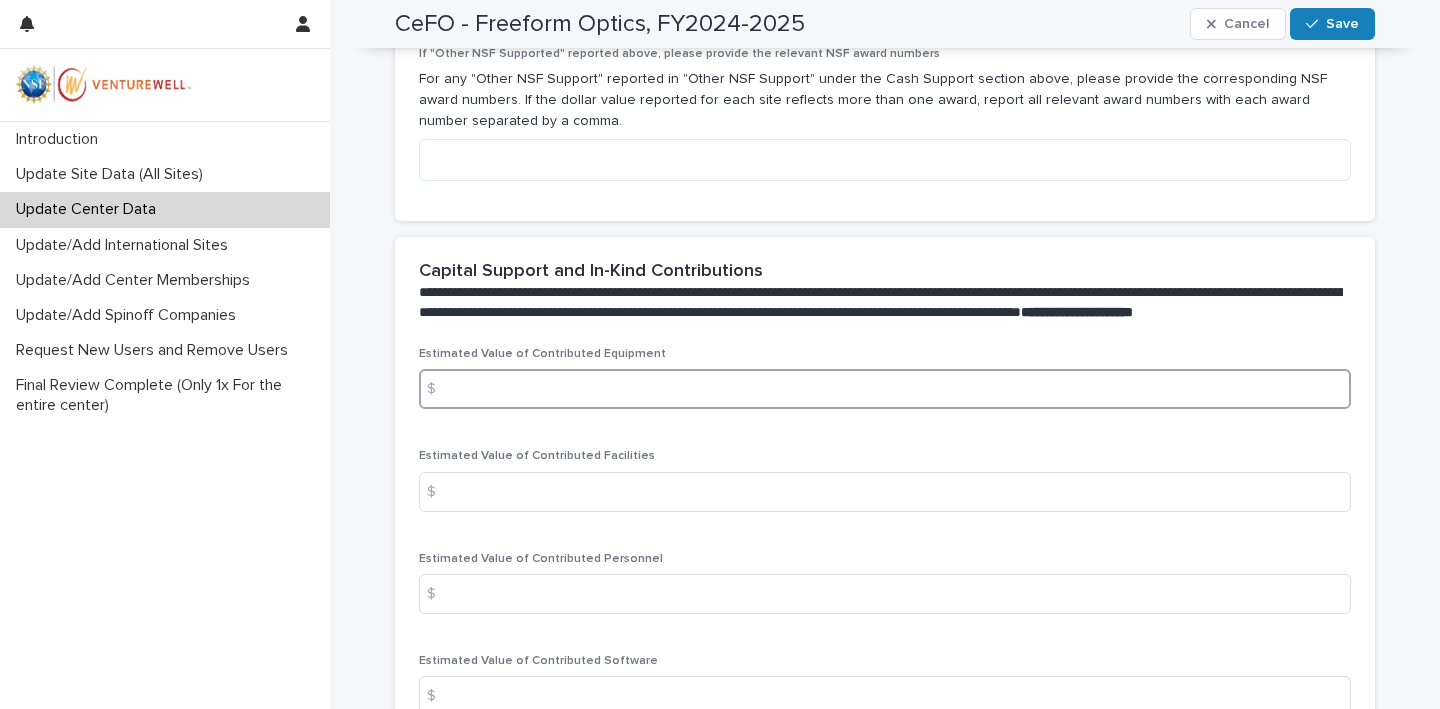 click at bounding box center [885, 389] 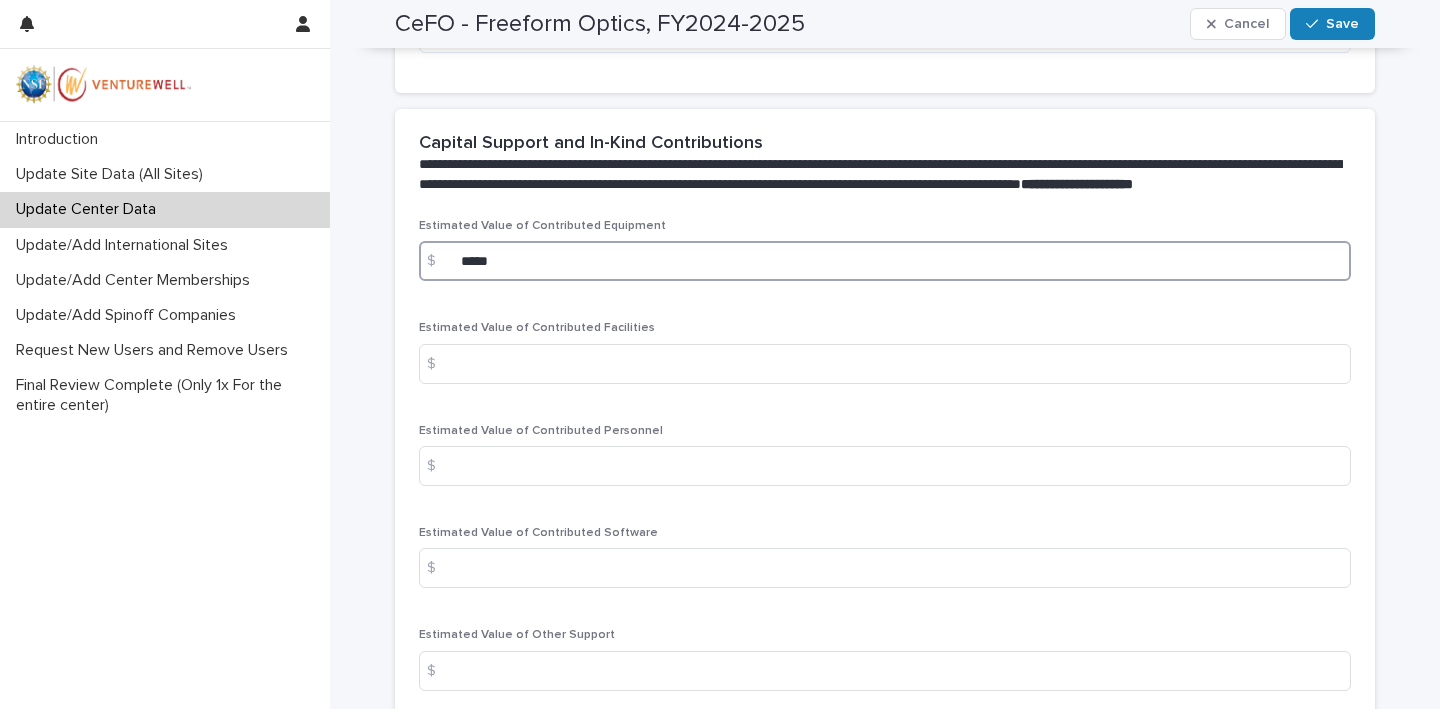 scroll, scrollTop: 3329, scrollLeft: 0, axis: vertical 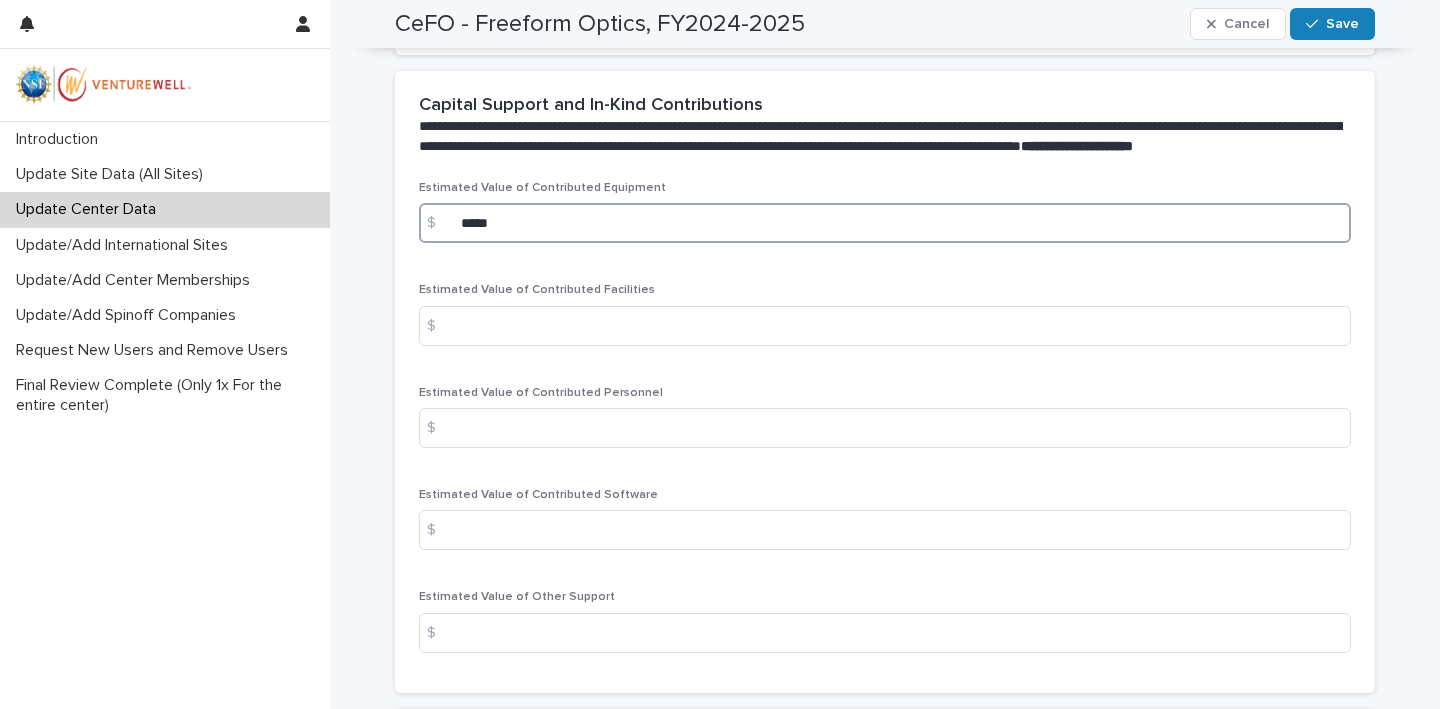 click on "*****" at bounding box center [885, 223] 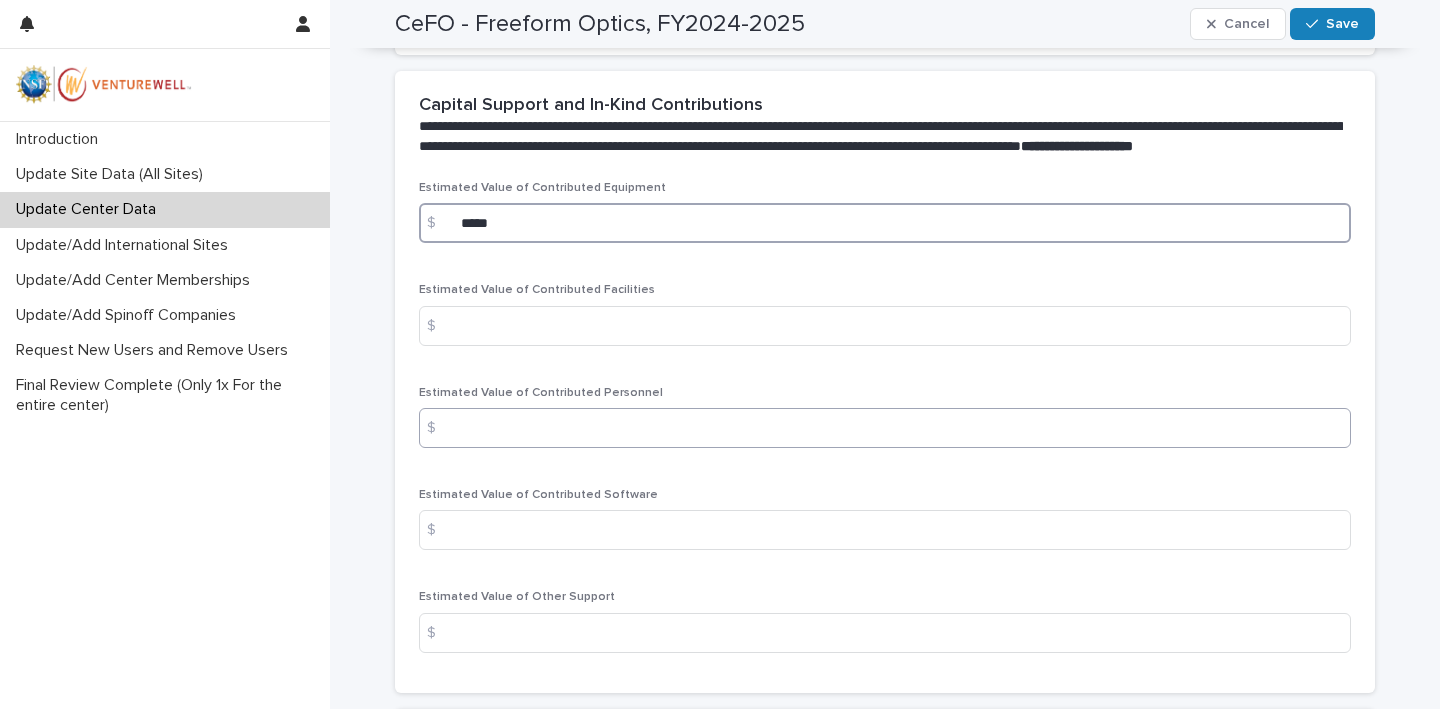 type on "*****" 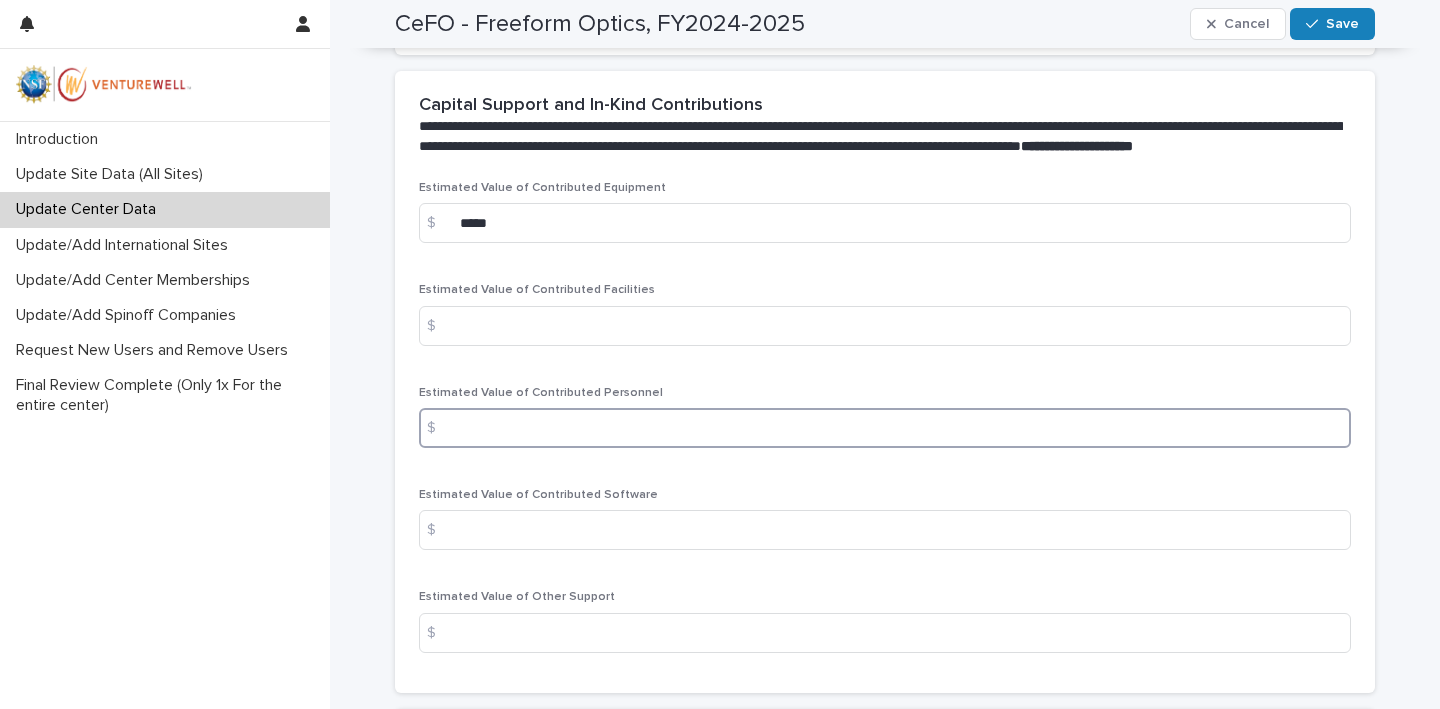 click at bounding box center (885, 428) 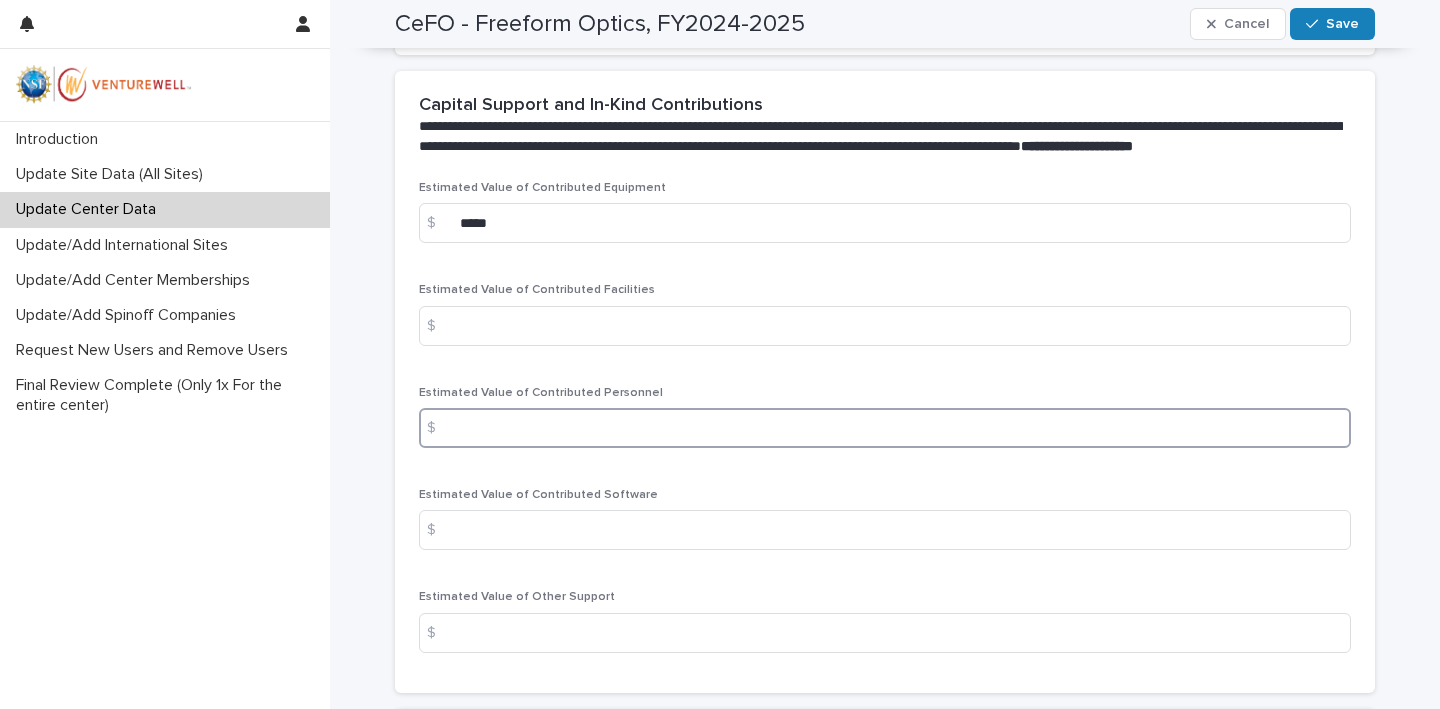 type on "*" 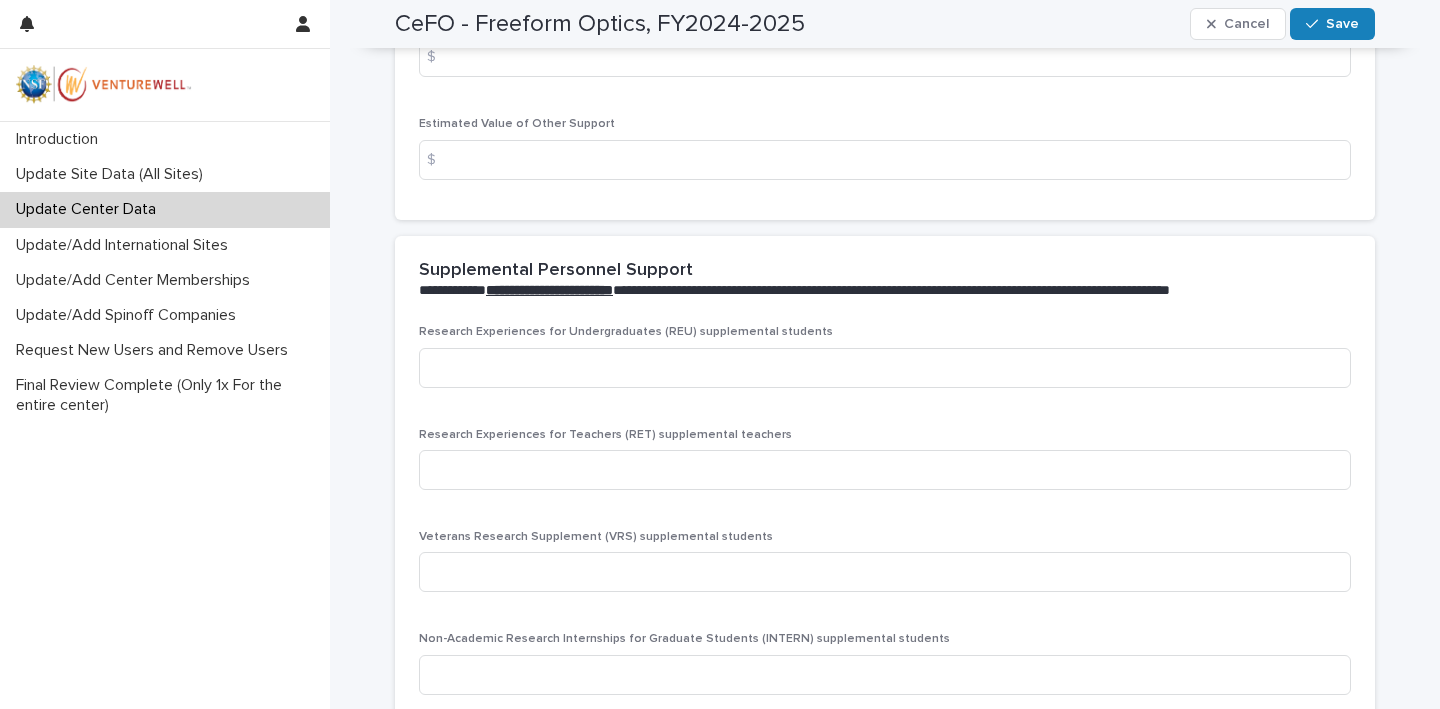 scroll, scrollTop: 2221, scrollLeft: 0, axis: vertical 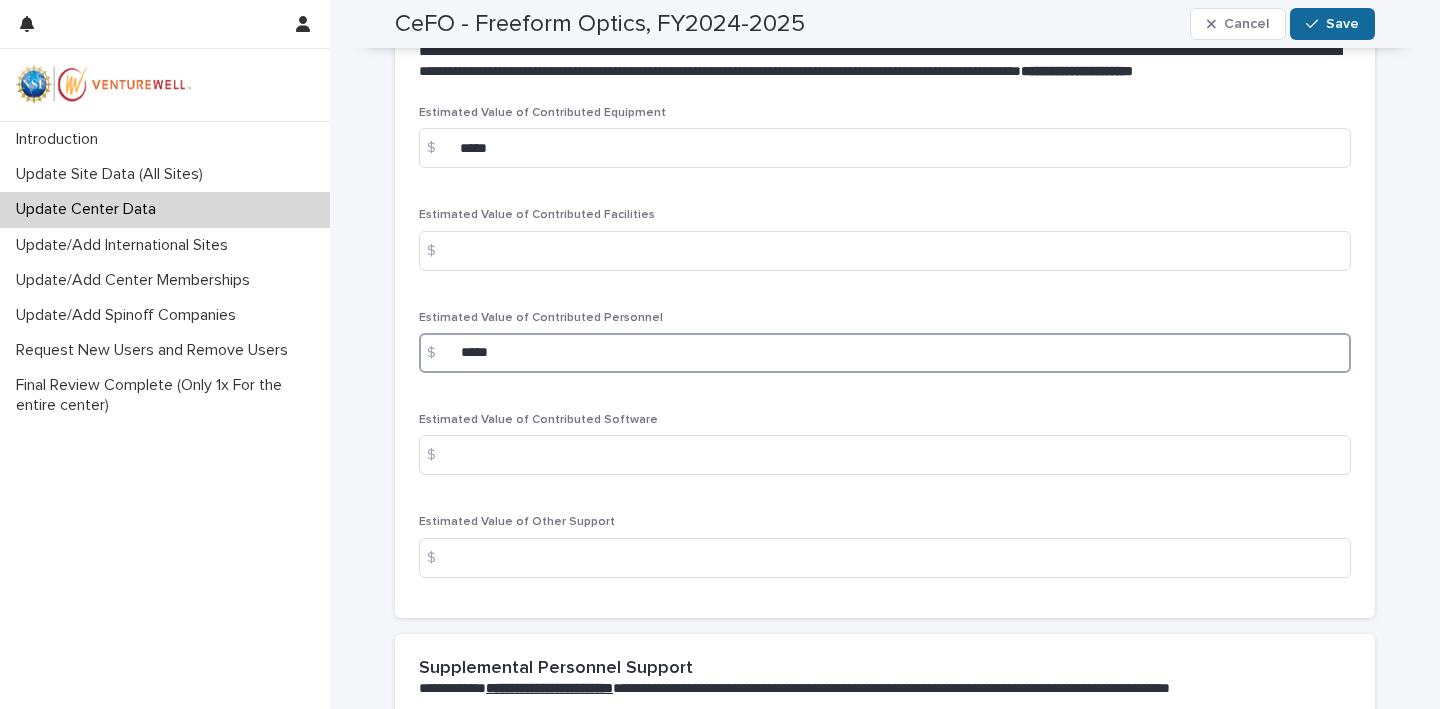 type on "*****" 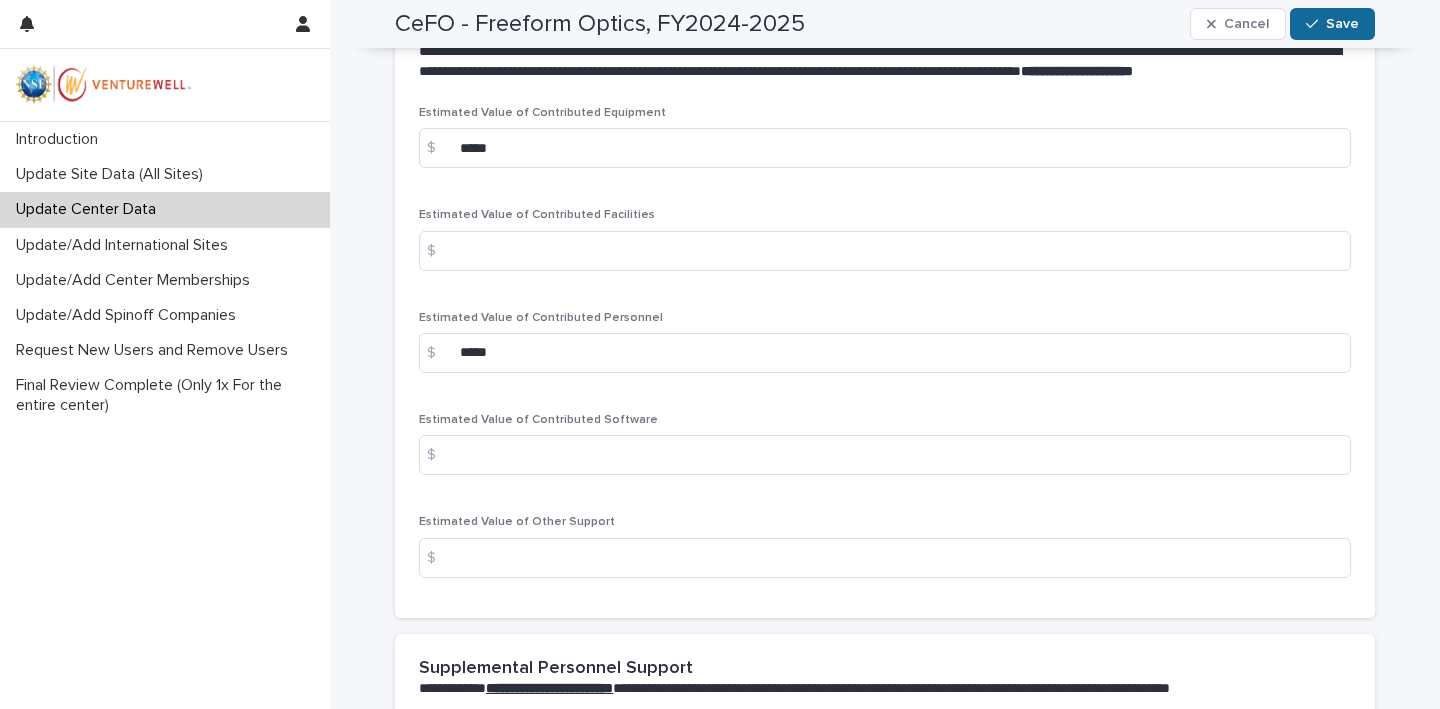 click on "Save" at bounding box center (1332, 24) 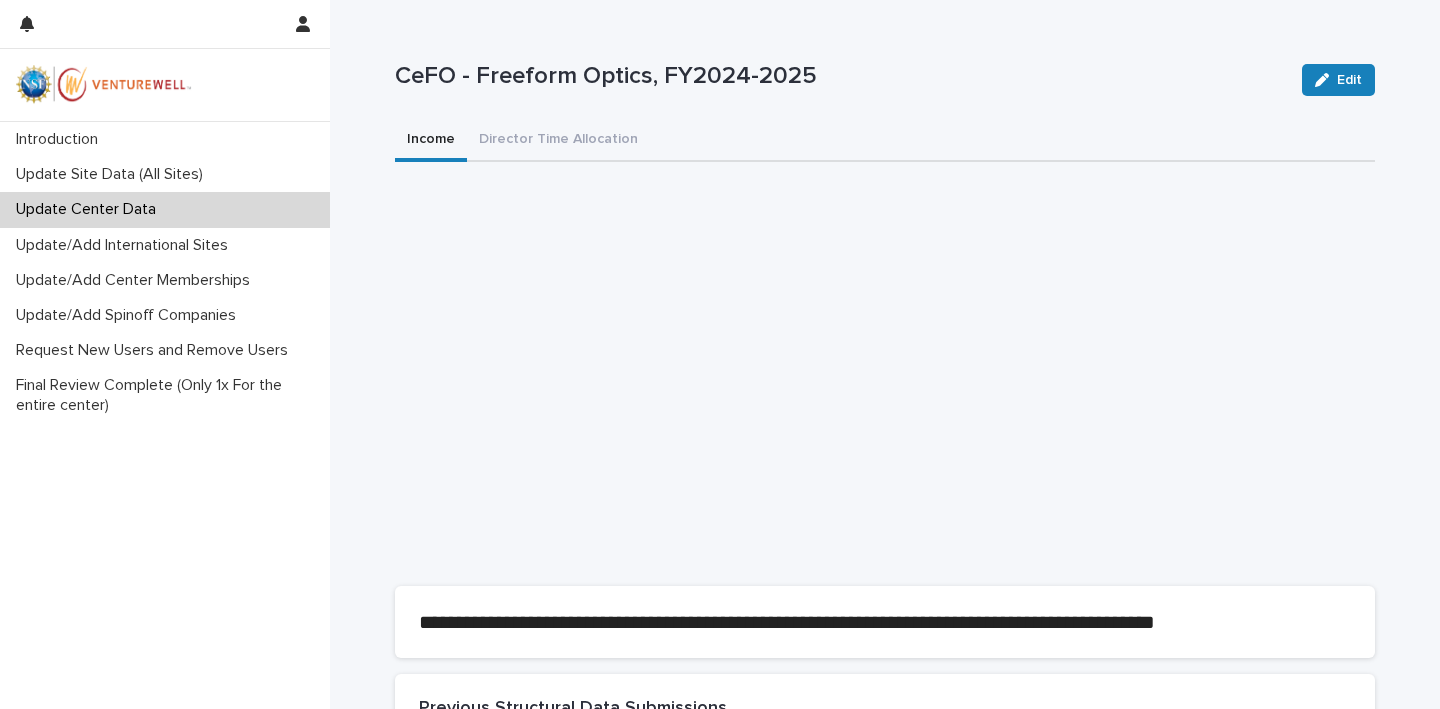 scroll, scrollTop: 0, scrollLeft: 0, axis: both 